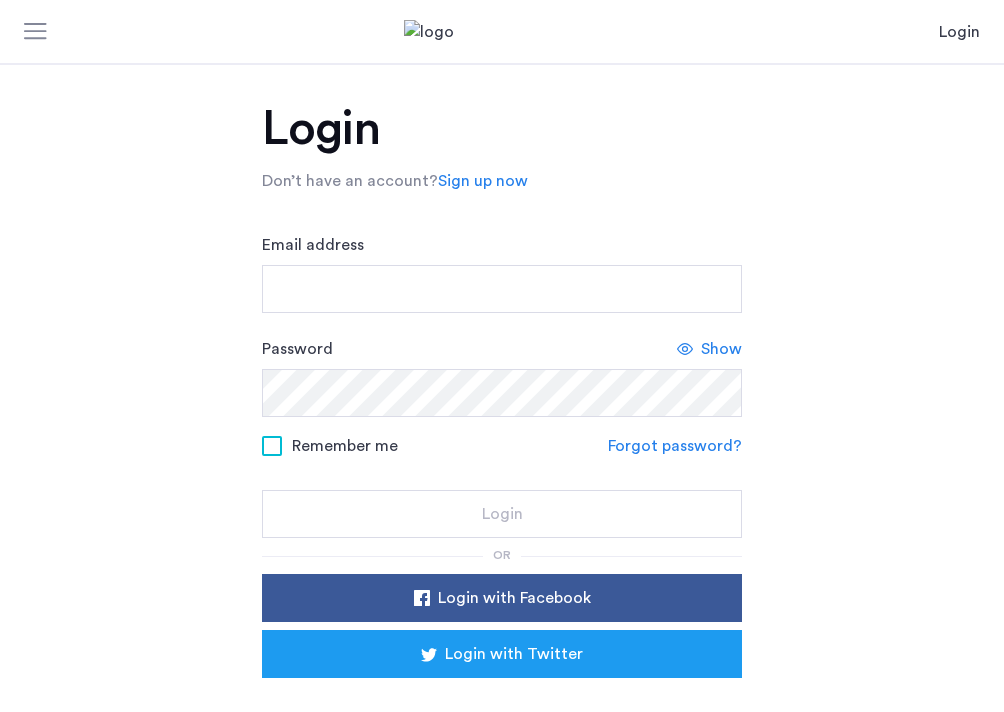 scroll, scrollTop: 0, scrollLeft: 0, axis: both 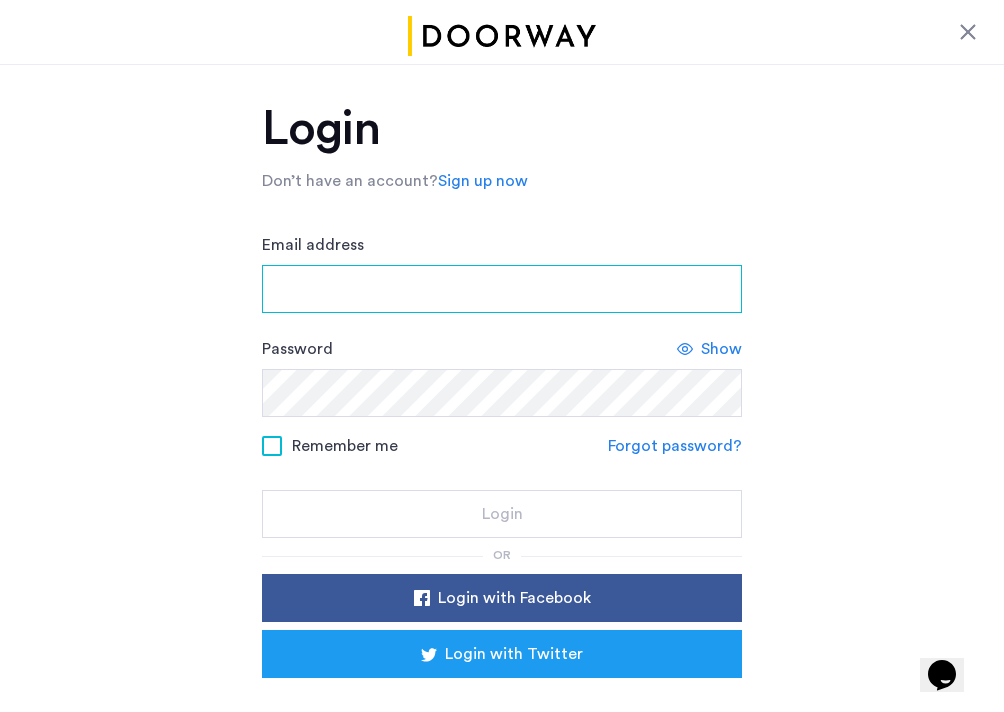 click on "Email address" at bounding box center (502, 289) 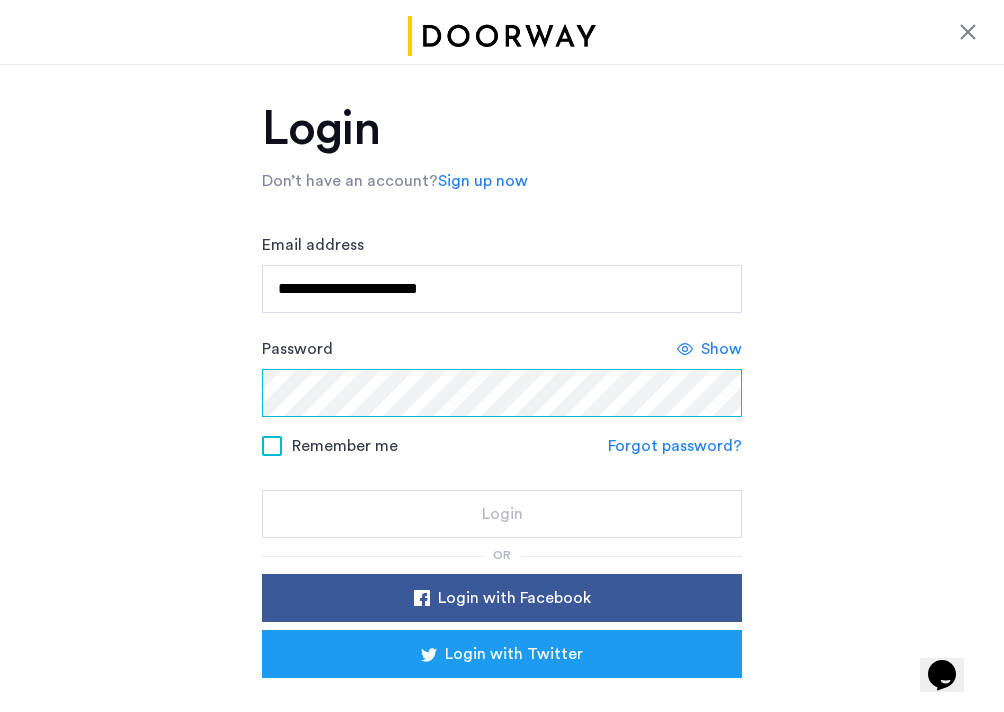 scroll, scrollTop: 114, scrollLeft: 0, axis: vertical 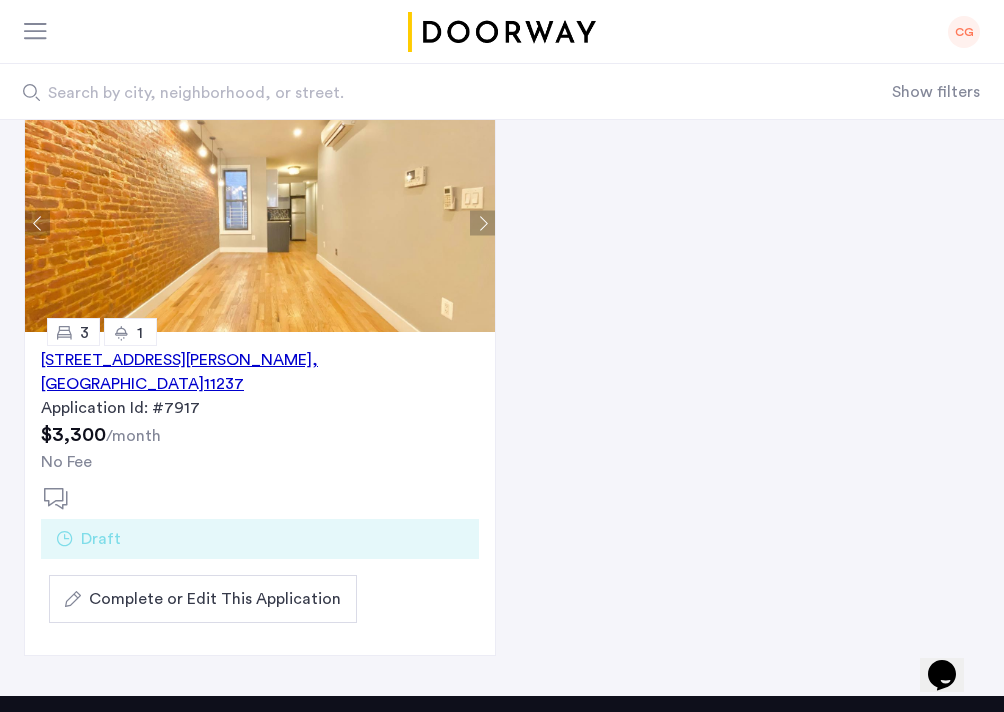 click on "CG" 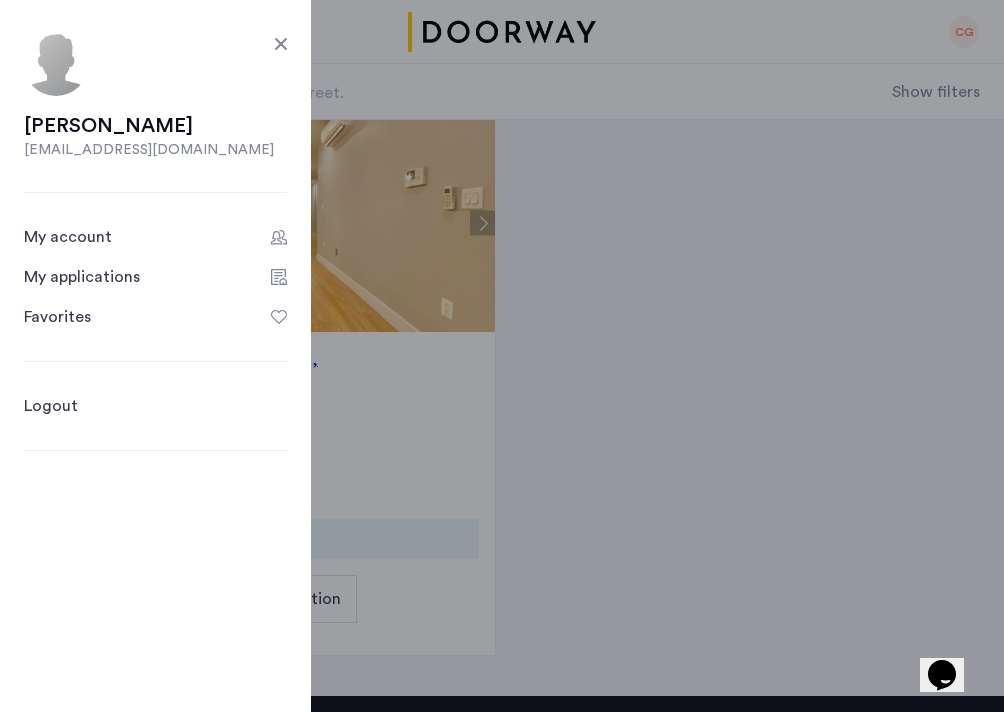 click on "My applications" 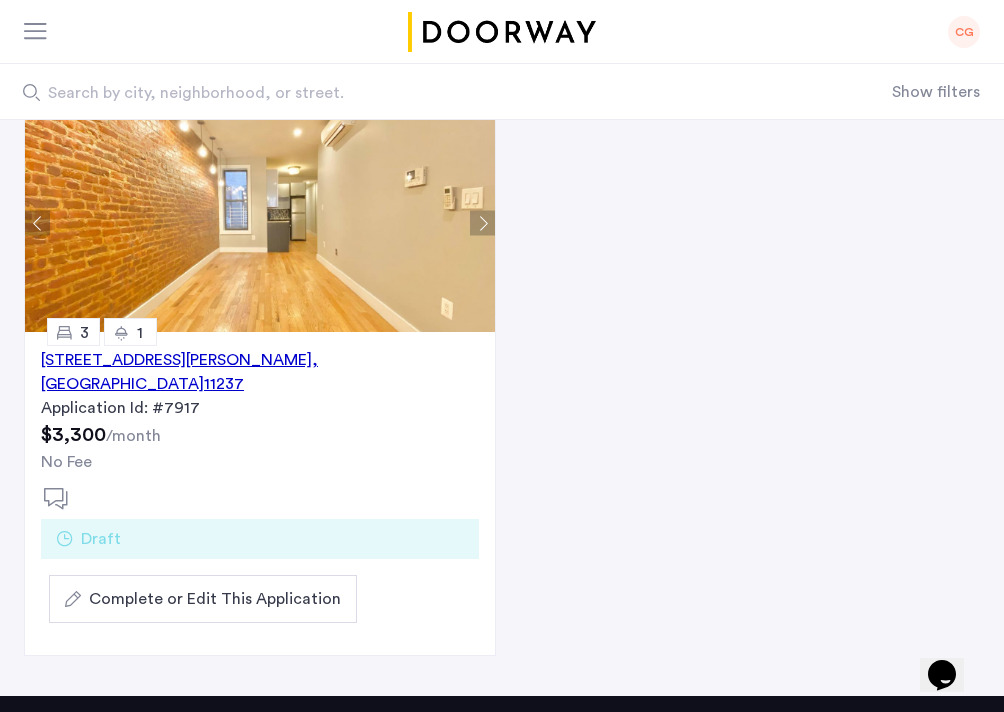 click 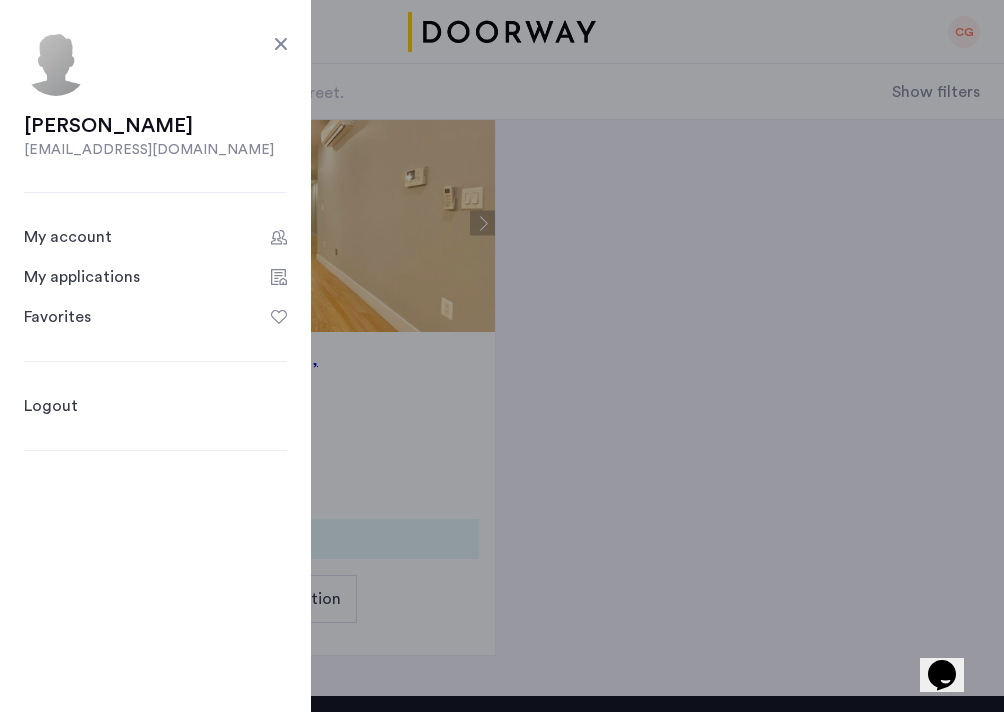 click 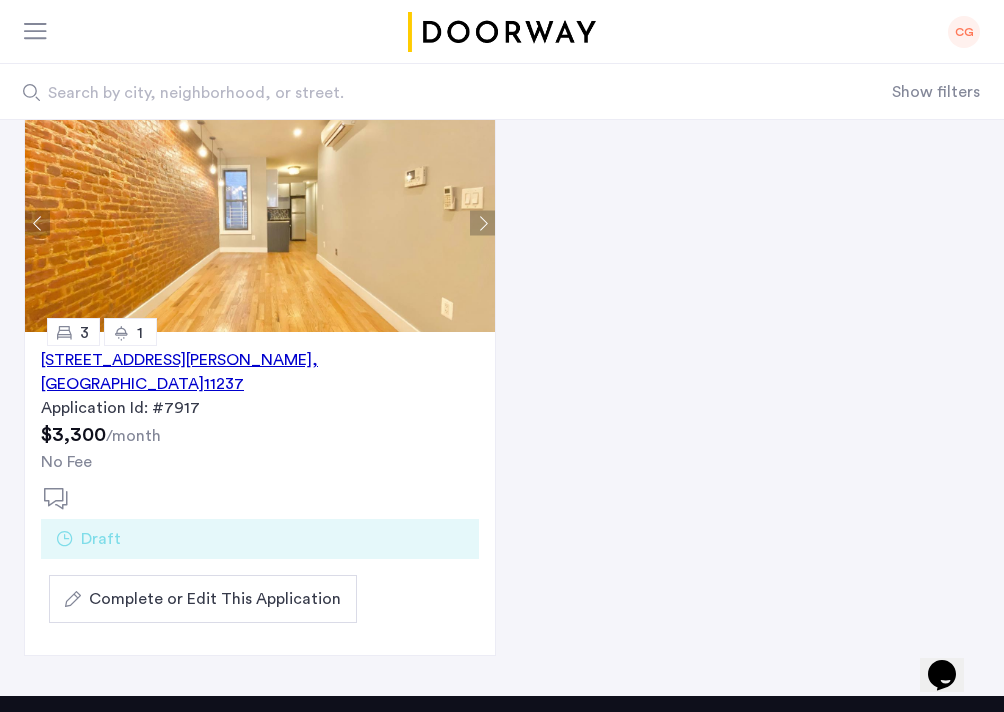 click on "Complete or Edit This Application" 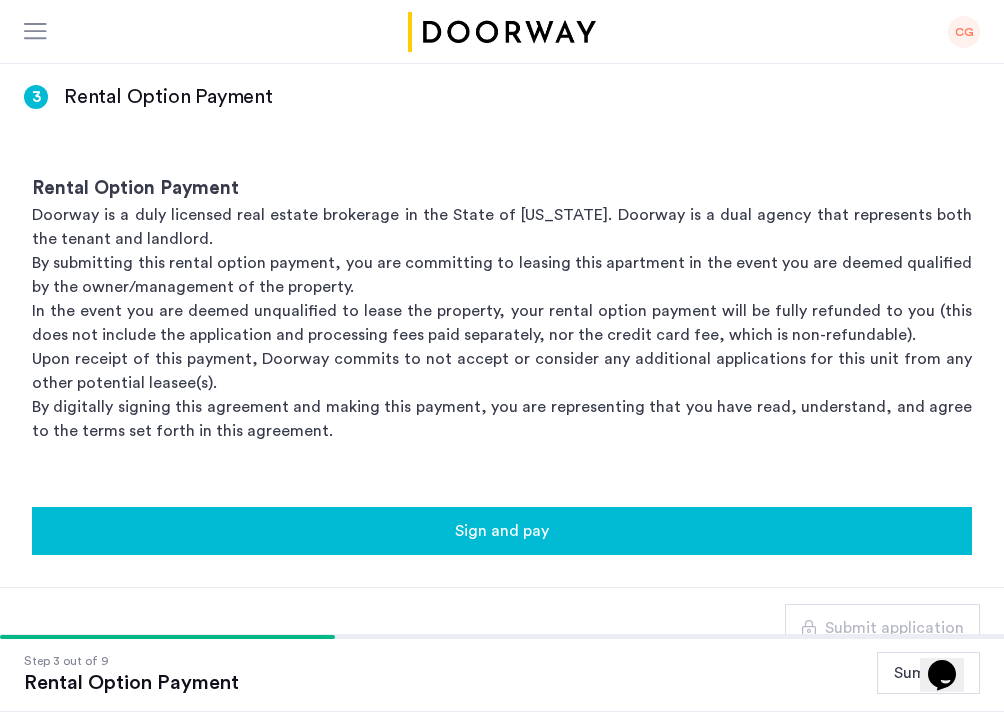 scroll, scrollTop: 347, scrollLeft: 0, axis: vertical 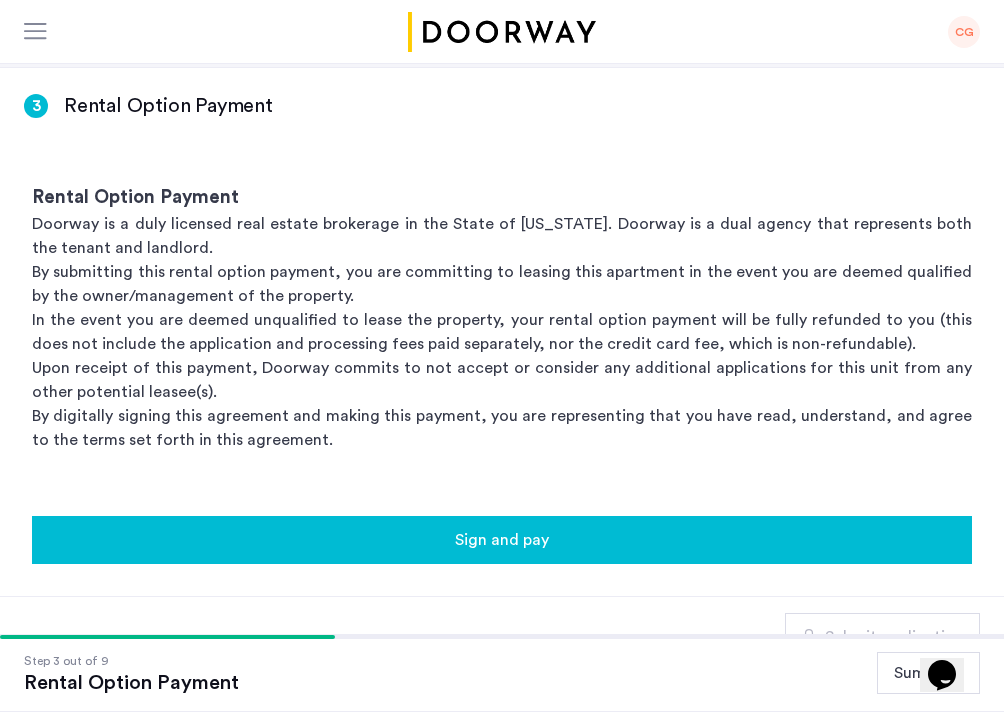 click on "Sign and pay" 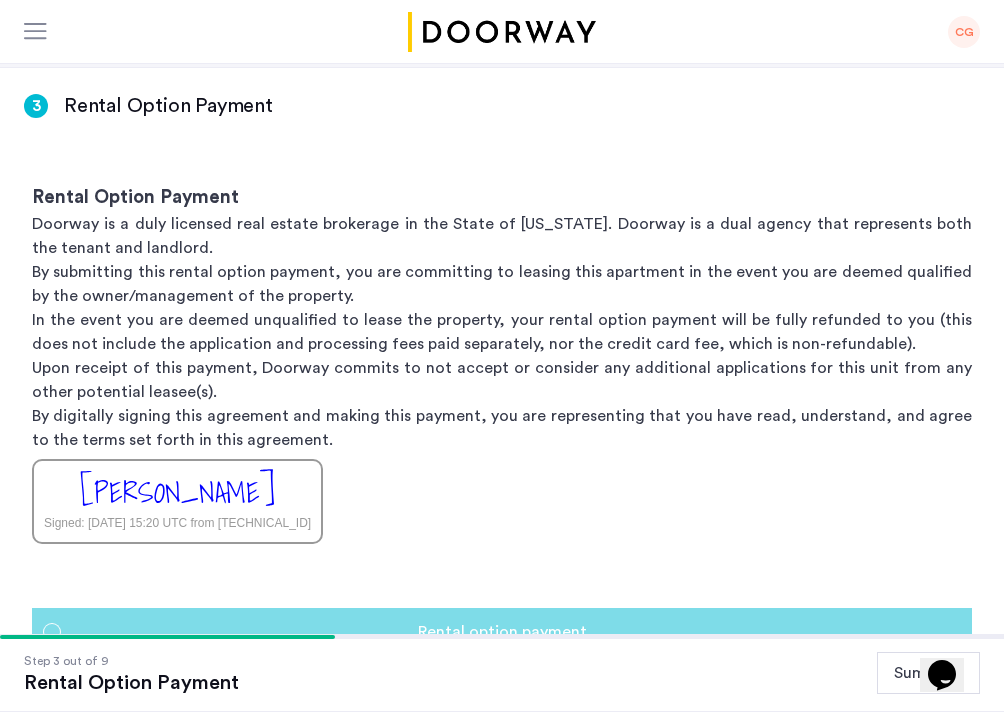 scroll, scrollTop: 0, scrollLeft: 0, axis: both 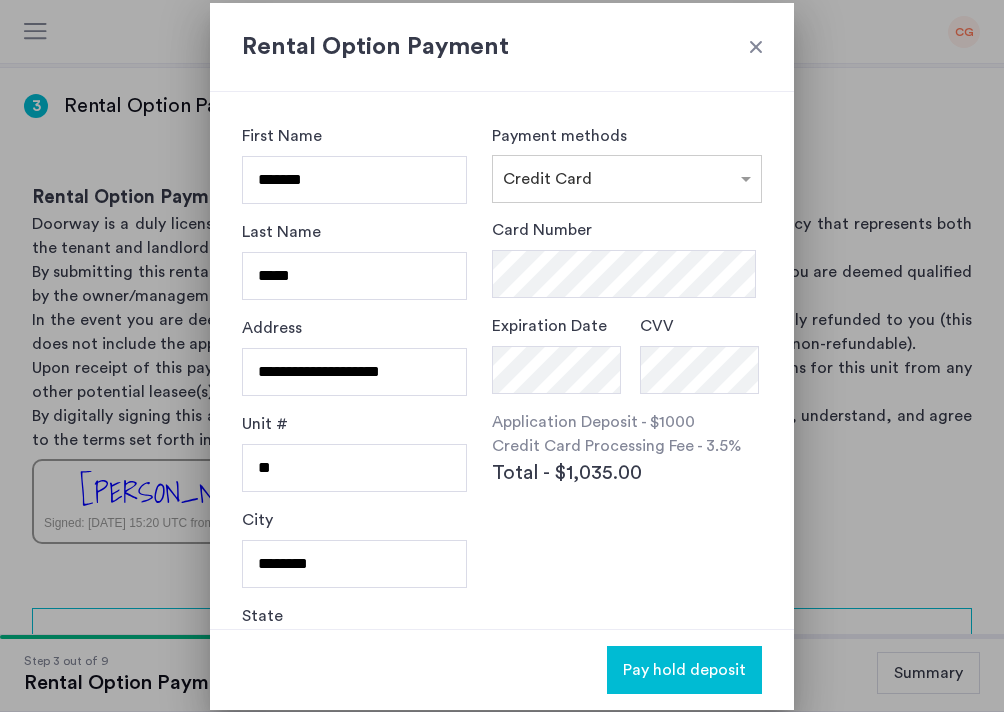 click at bounding box center [756, 47] 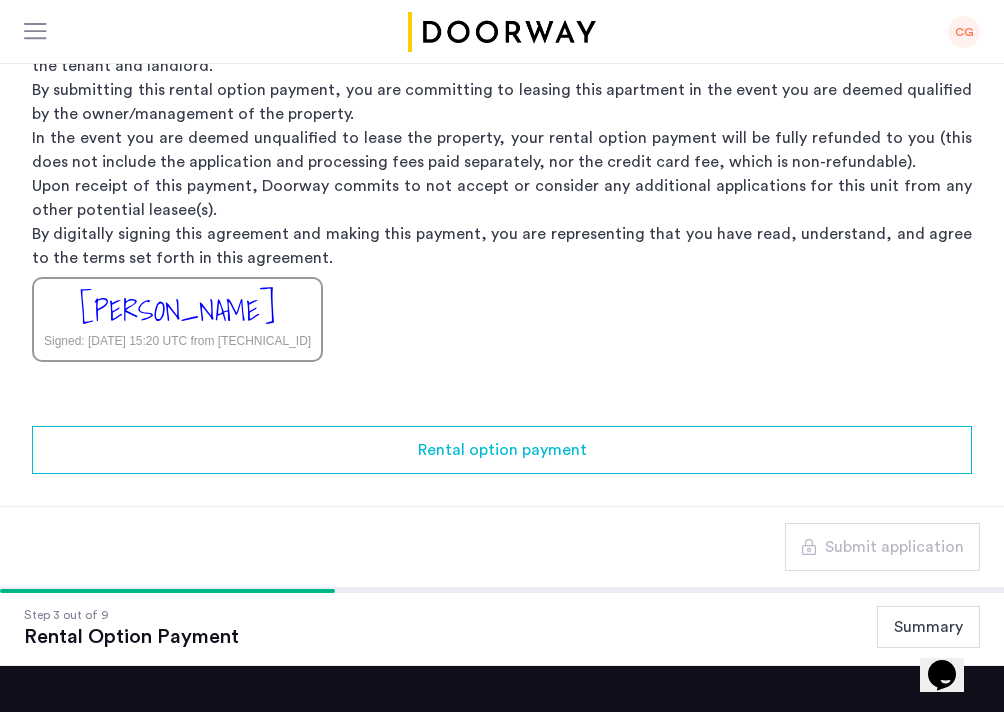 scroll, scrollTop: 691, scrollLeft: 0, axis: vertical 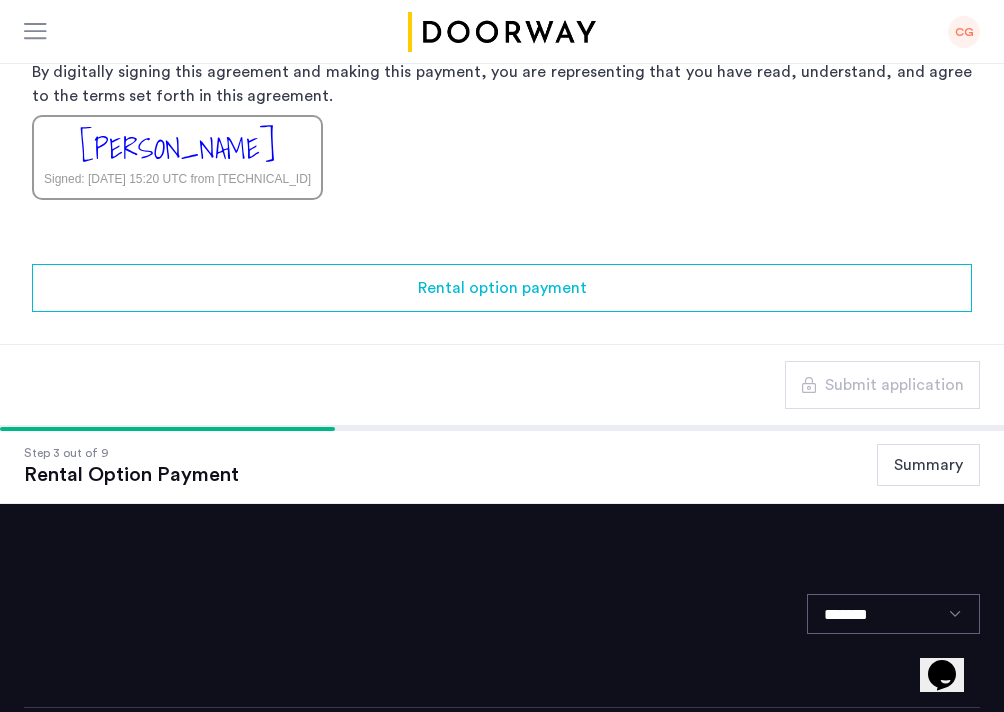 click on "Summary" 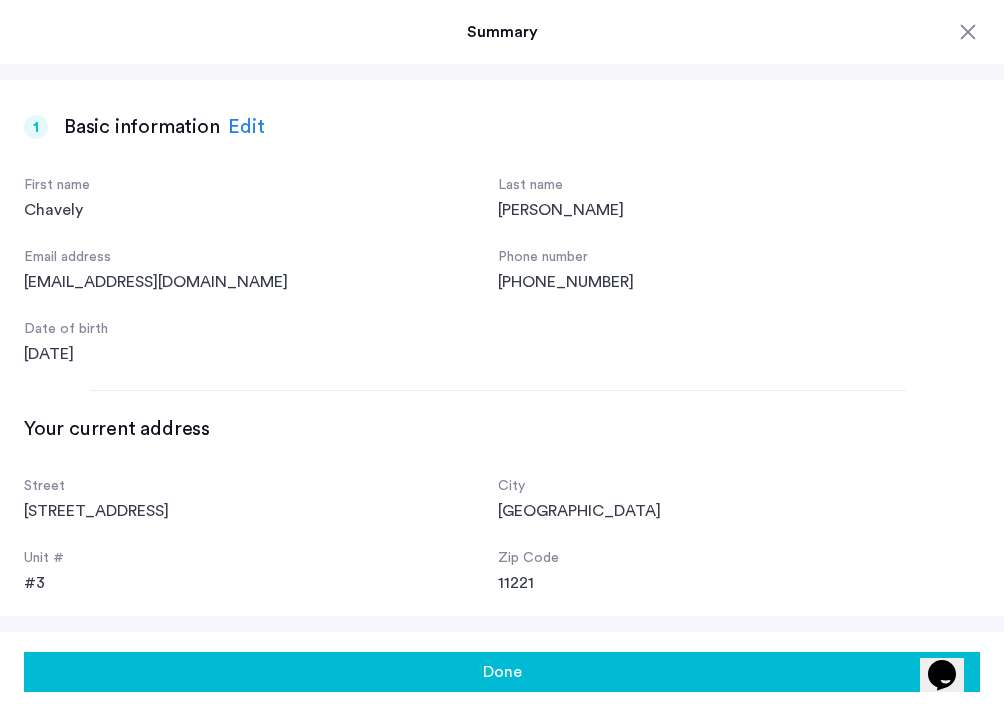scroll, scrollTop: 0, scrollLeft: 0, axis: both 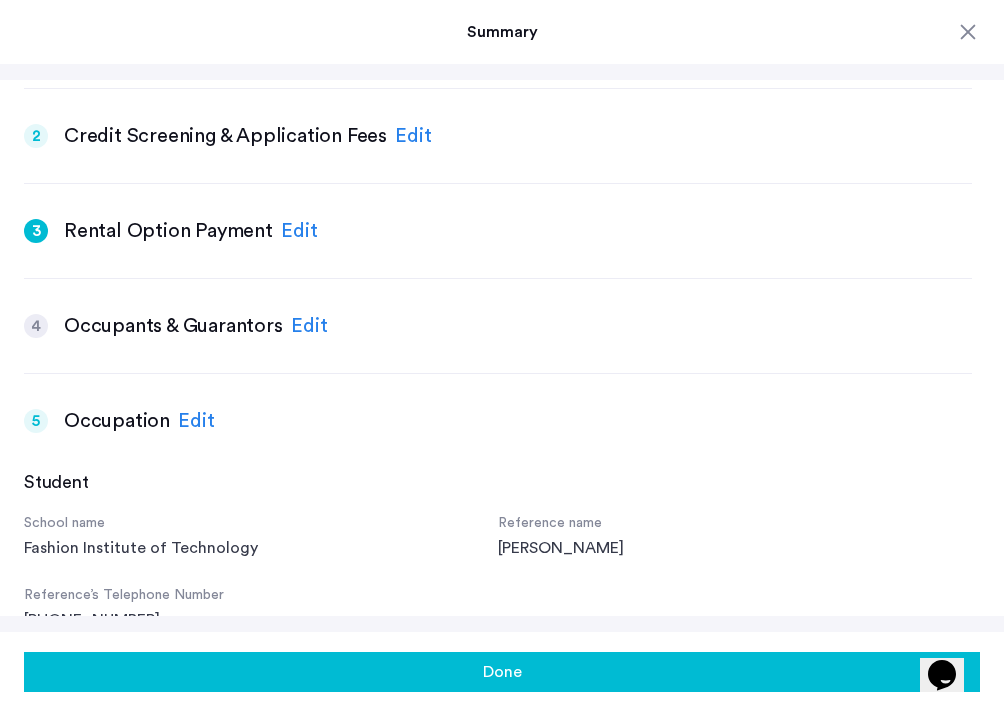 click on "Edit" at bounding box center (309, 326) 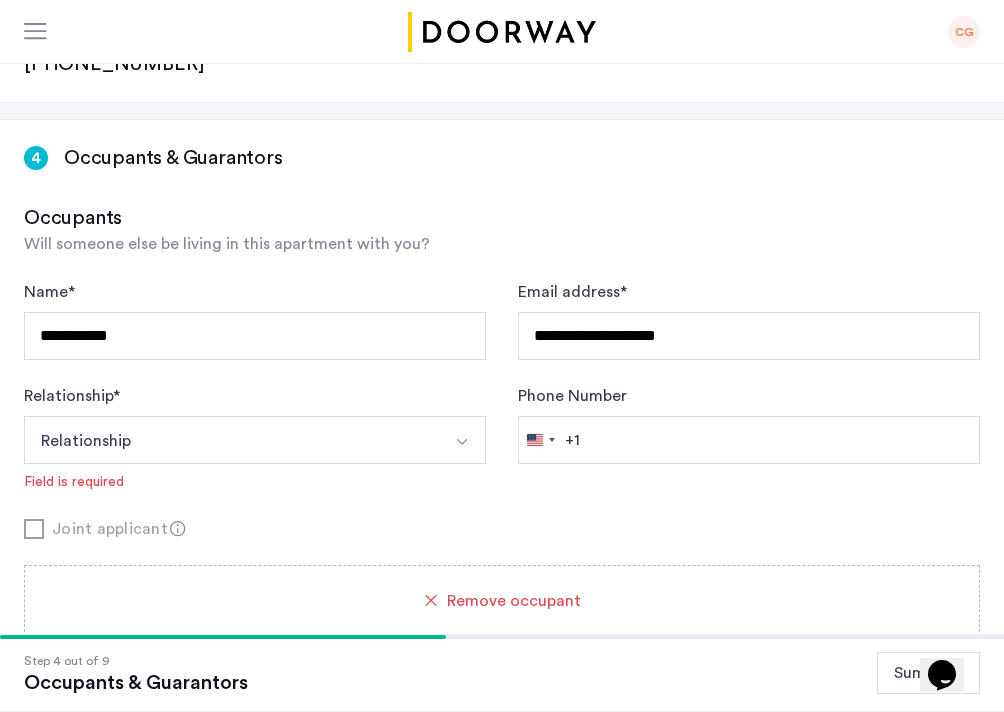 scroll, scrollTop: 294, scrollLeft: 0, axis: vertical 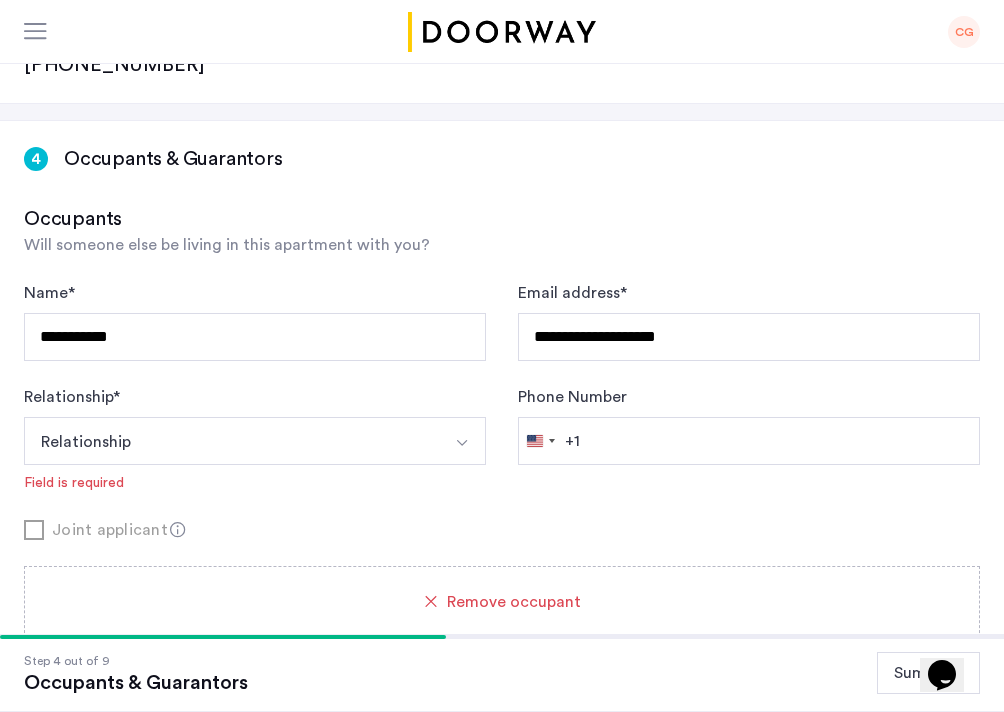 click on "Relationship" at bounding box center [231, 441] 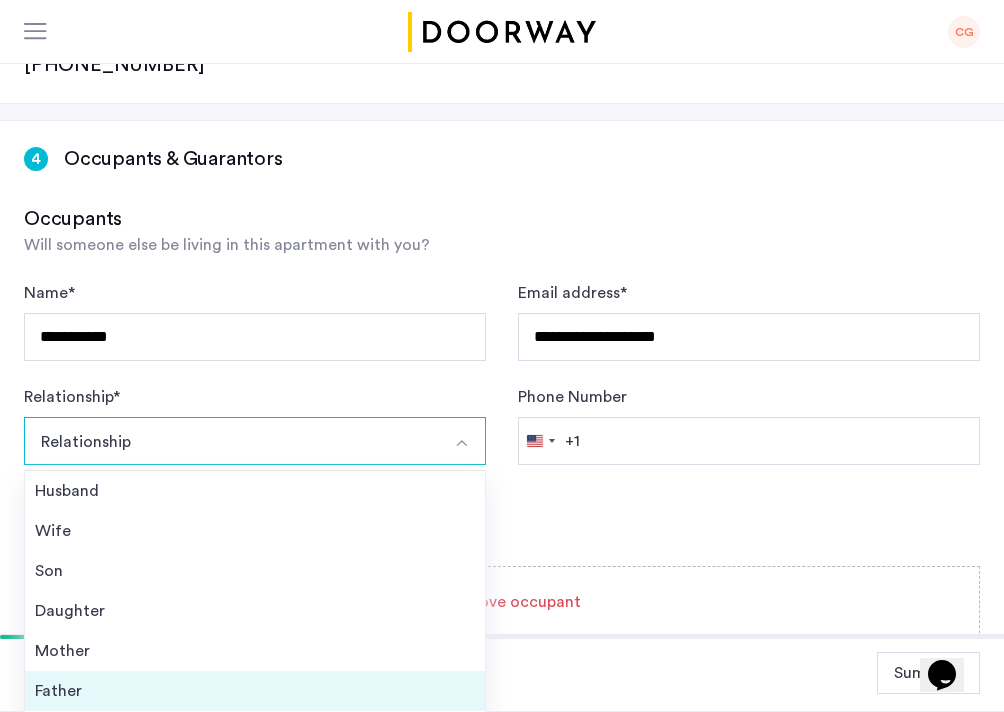 scroll, scrollTop: 72, scrollLeft: 0, axis: vertical 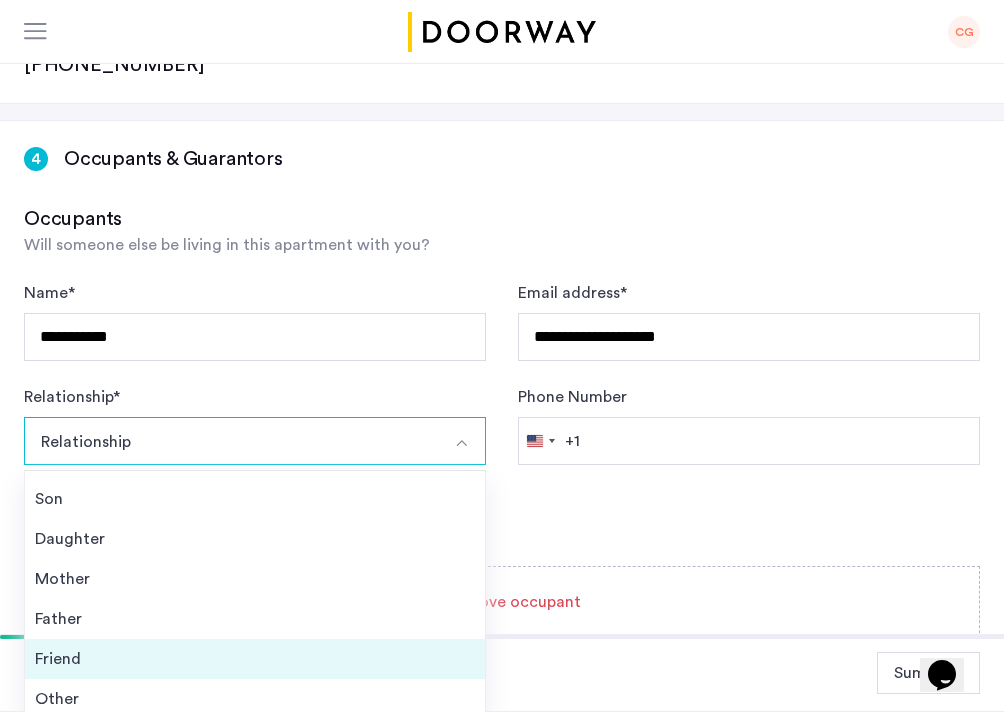 click on "Friend" at bounding box center (255, 659) 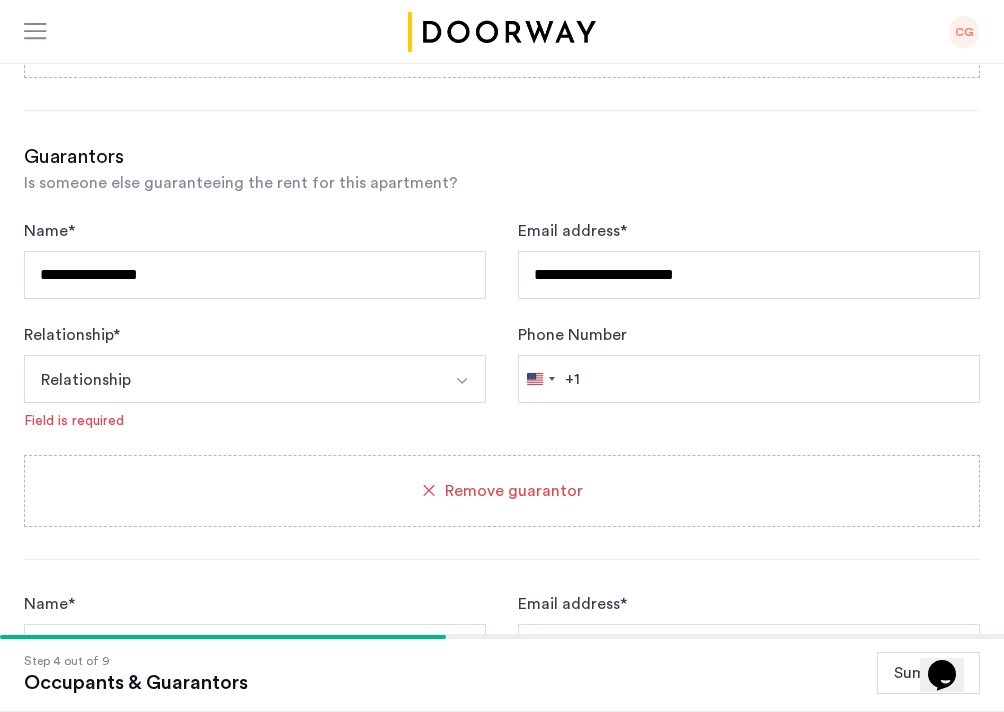 scroll, scrollTop: 1363, scrollLeft: 0, axis: vertical 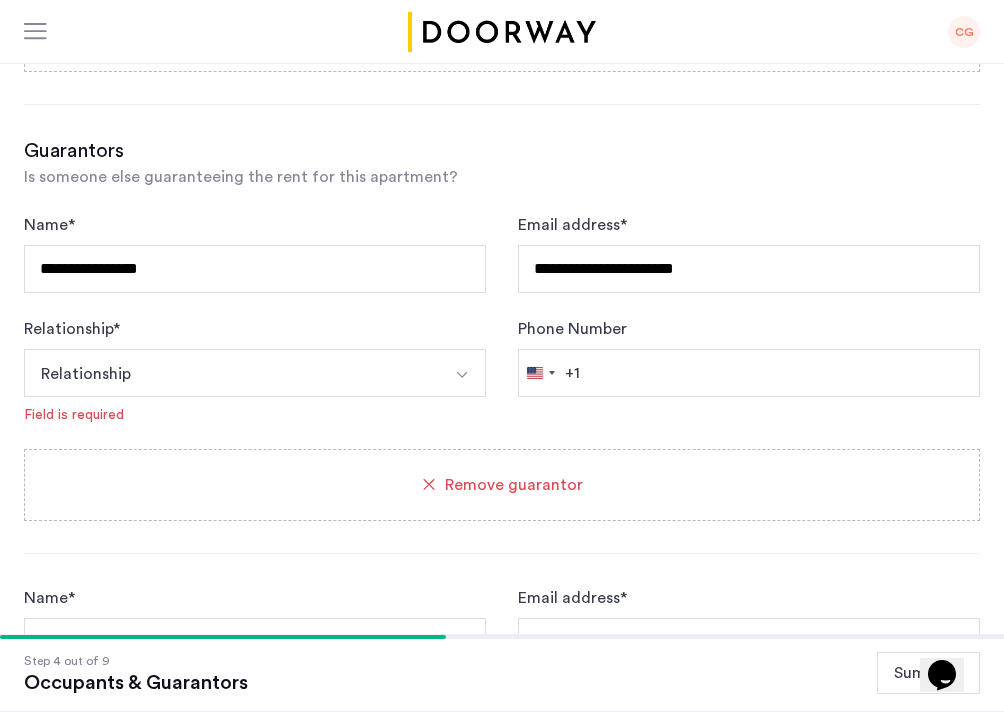 click on "Relationship" at bounding box center [231, 373] 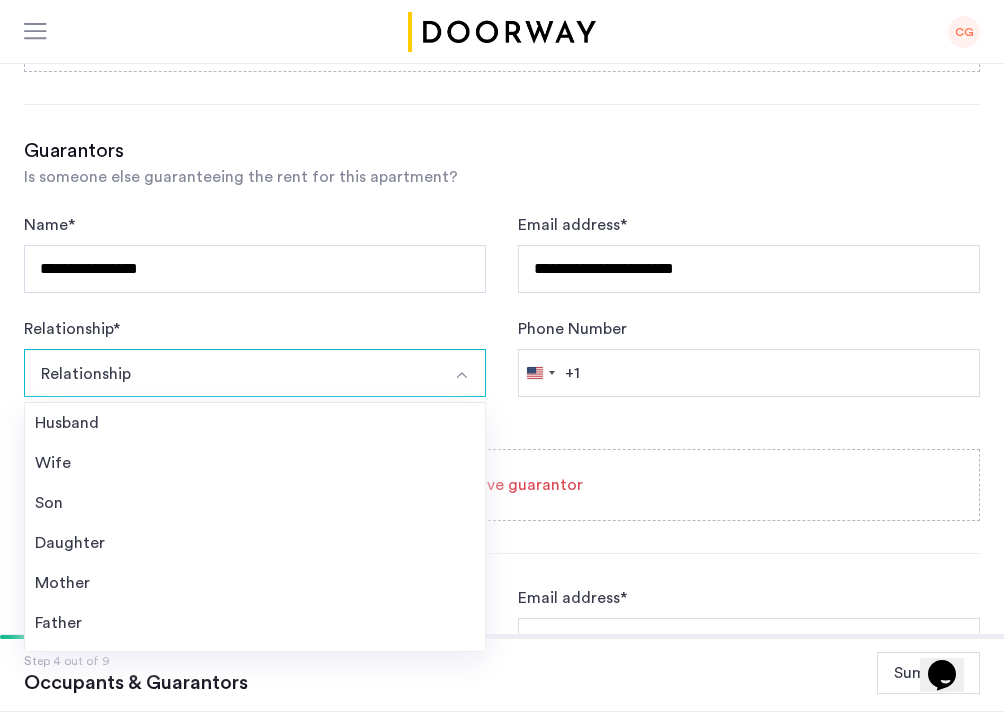 scroll, scrollTop: 1525, scrollLeft: 0, axis: vertical 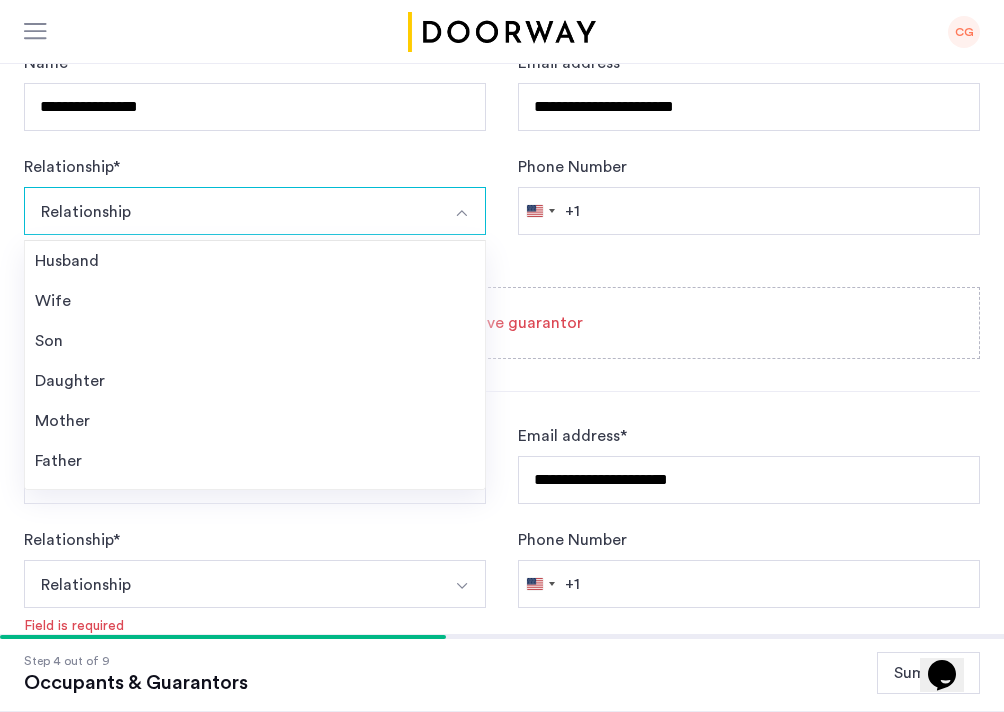 click on "Phone Number United States +1 +1 244 results found Afghanistan +93 Åland Islands +358 Albania +355 Algeria +213 American Samoa +1 Andorra +376 Angola +244 Anguilla +1 Antigua & Barbuda +1 Argentina +54 Armenia +374 Aruba +297 Ascension Island +247 Australia +61 Austria +43 Azerbaijan +994 Bahamas +1 Bahrain +973 Bangladesh +880 Barbados +1 Belarus +375 Belgium +32 Belize +501 Benin +229 Bermuda +1 Bhutan +975 Bolivia +591 Bosnia & Herzegovina +387 Botswana +267 Brazil +55 British Indian Ocean Territory +246 British Virgin Islands +1 Brunei +673 Bulgaria +359 Burkina Faso +226 Burundi +257 Cambodia +855 Cameroon +237 Canada +1 Cape Verde +238 Caribbean Netherlands +599 Cayman Islands +1 Central African Republic +236 Chad +235 Chile +56 China +86 Christmas Island +61 Cocos (Keeling) Islands +61 Colombia +57 Comoros +269 Congo - Brazzaville +242 Congo - Kinshasa +243 Cook Islands +682 Costa Rica +506 Côte d’Ivoire +225 Croatia +385 Cuba +53 Curaçao +599 Cyprus +357 Czechia +420 Denmark +45 Djibouti +253 +1" 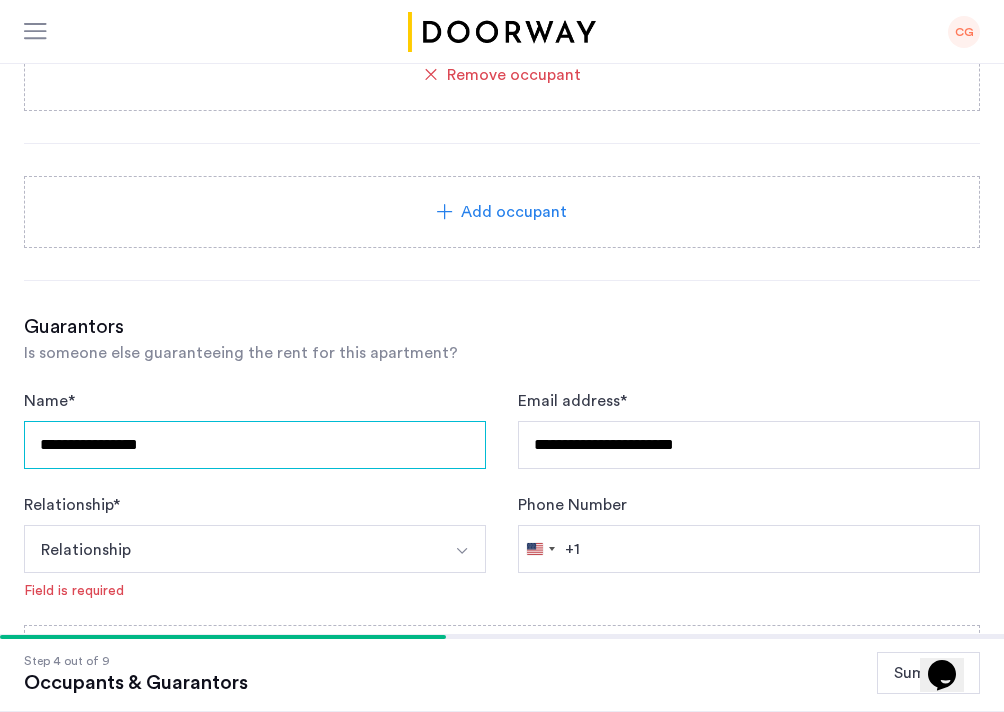 click on "**********" at bounding box center [255, 445] 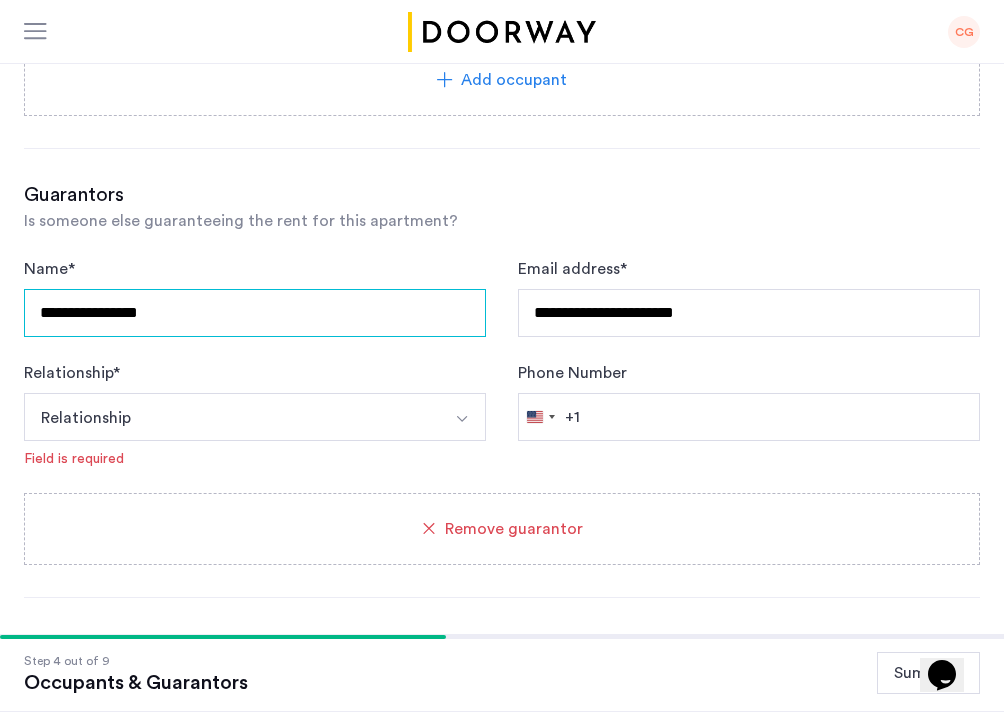 click on "**********" at bounding box center (255, 313) 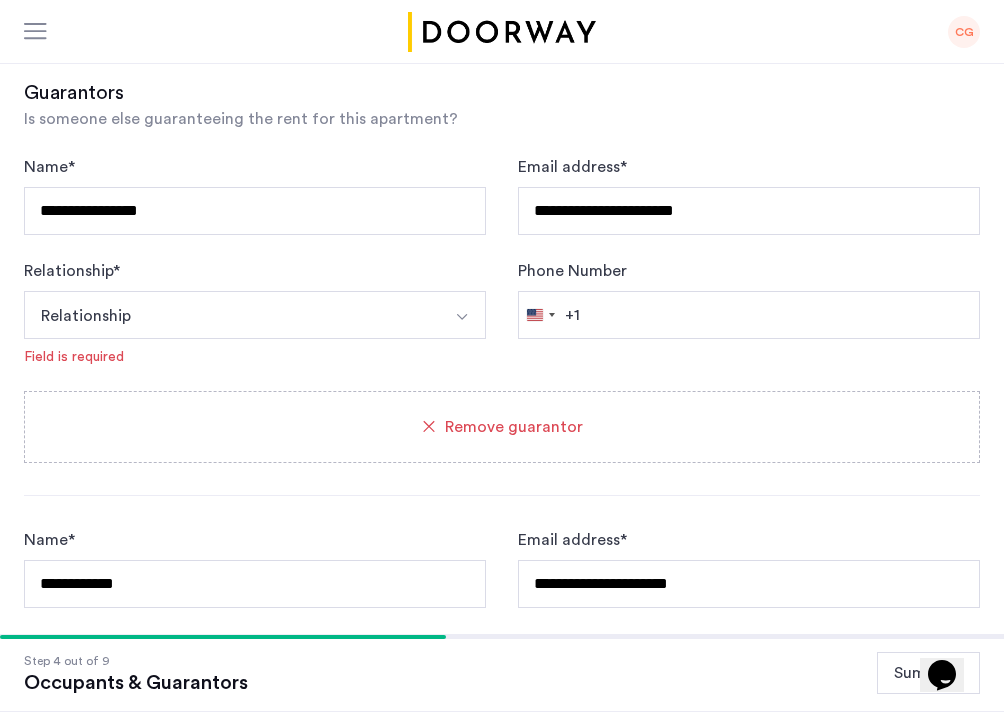 click on "Relationship" at bounding box center [231, 315] 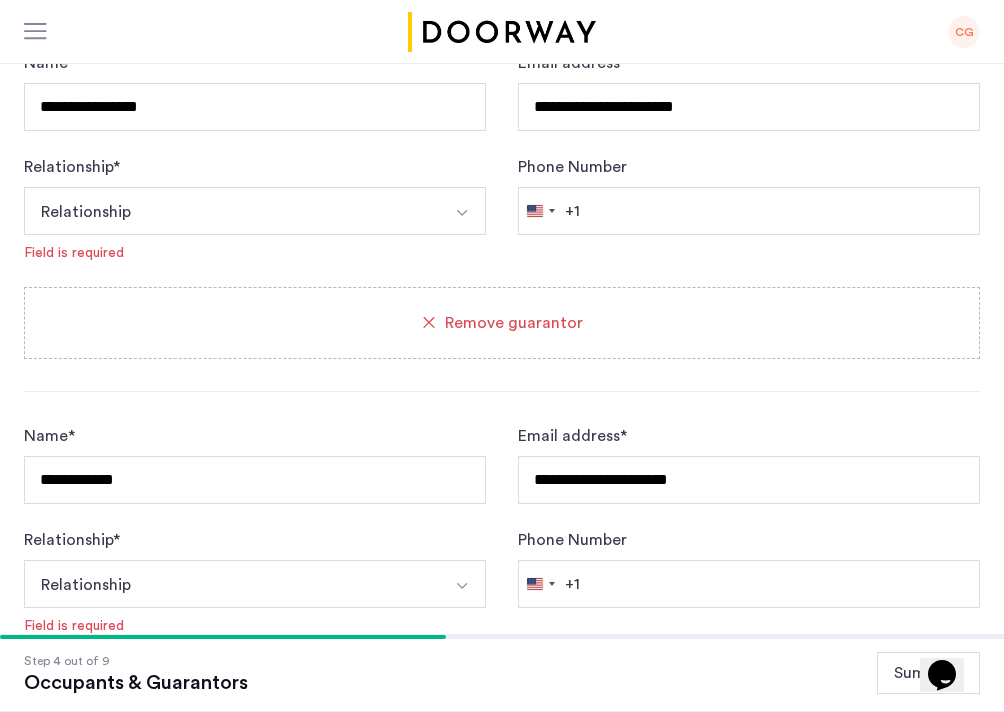 click on "Wife" at bounding box center [0, 0] 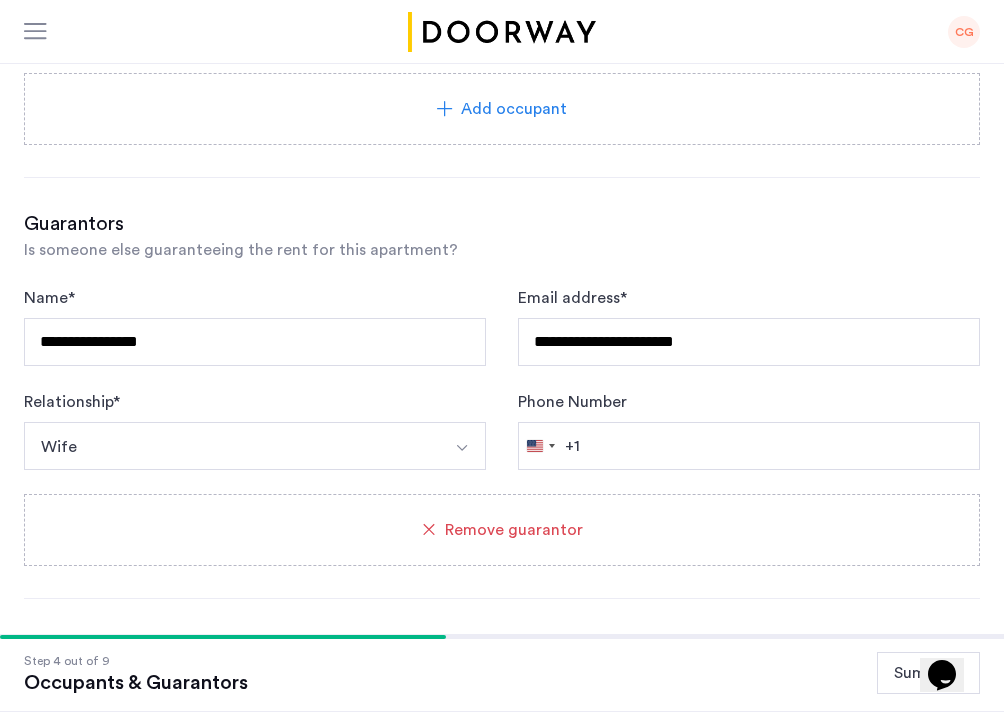 click on "Wife" at bounding box center [231, 446] 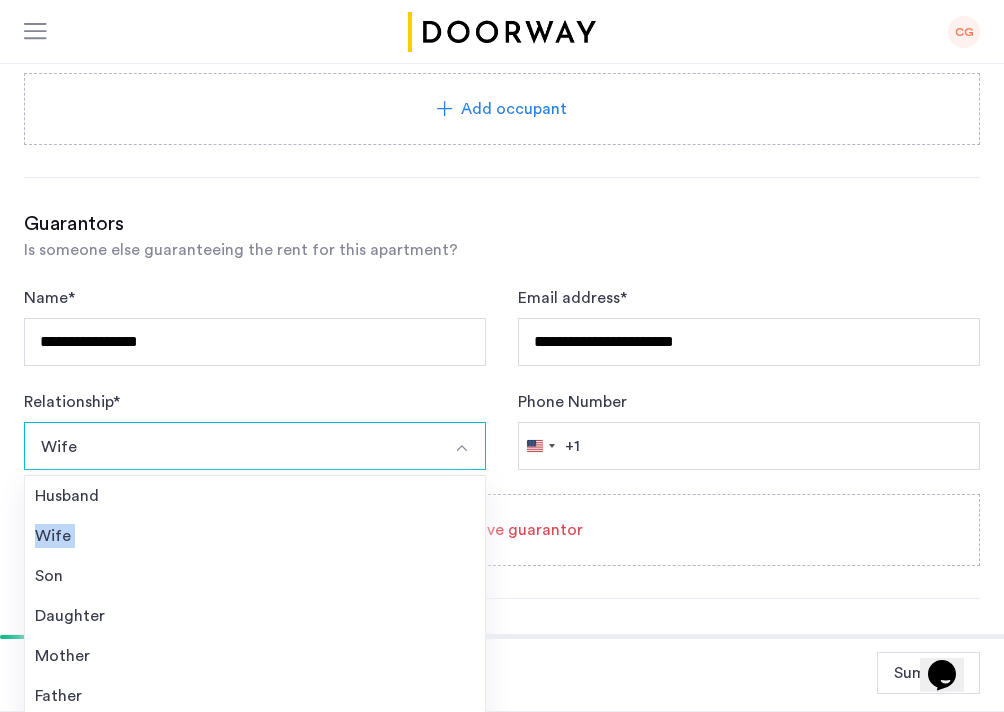 scroll, scrollTop: 1525, scrollLeft: 0, axis: vertical 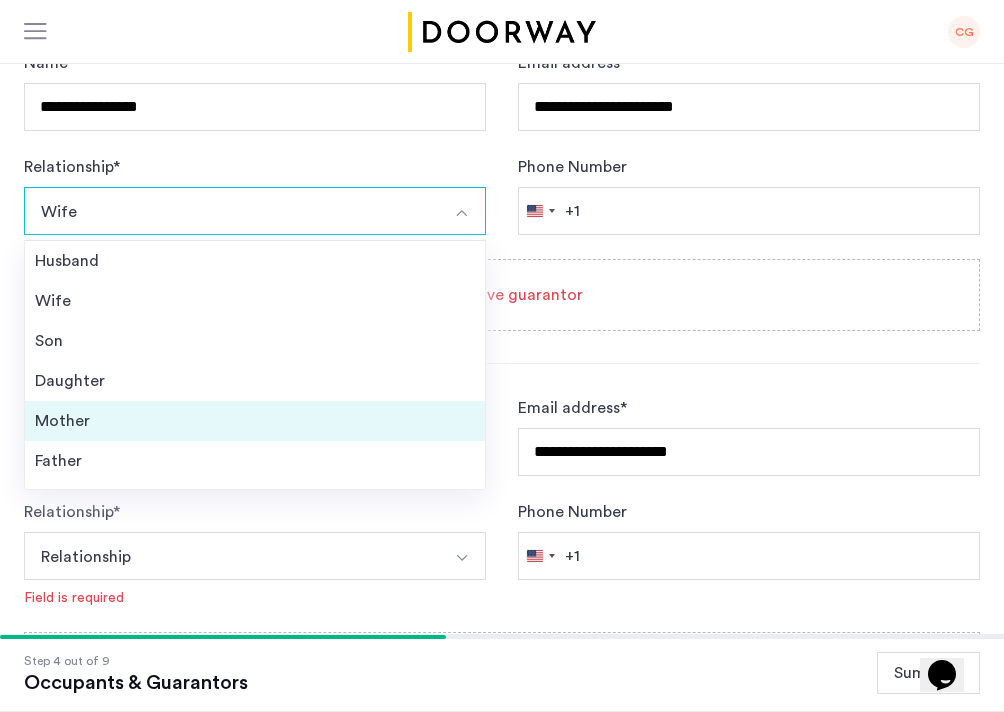 click on "Mother" at bounding box center [255, 421] 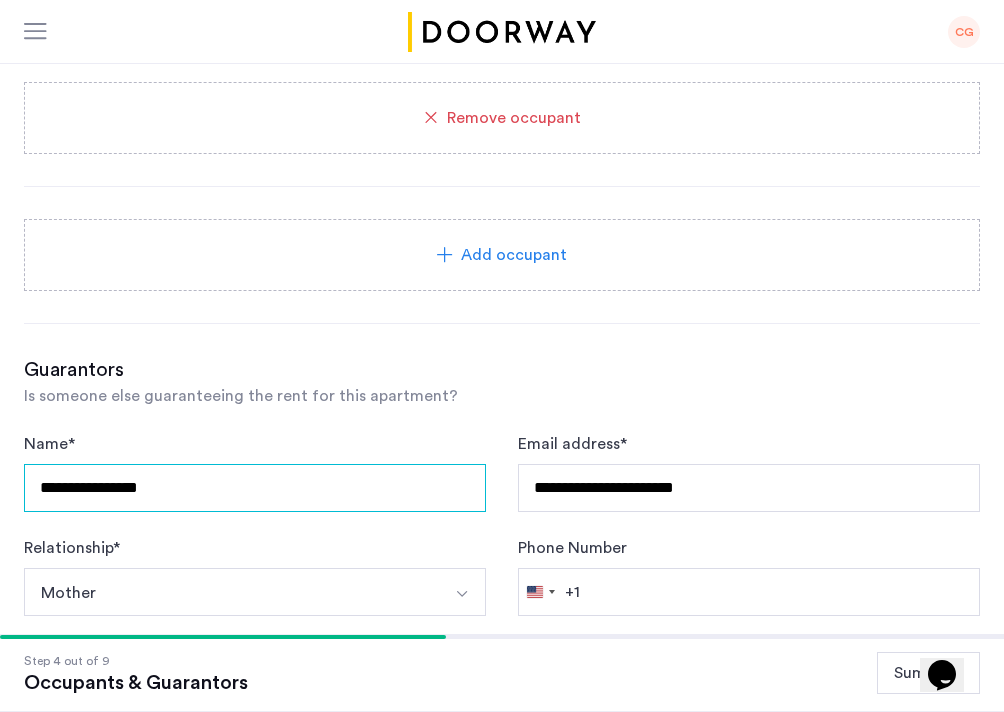 click on "**********" at bounding box center (255, 488) 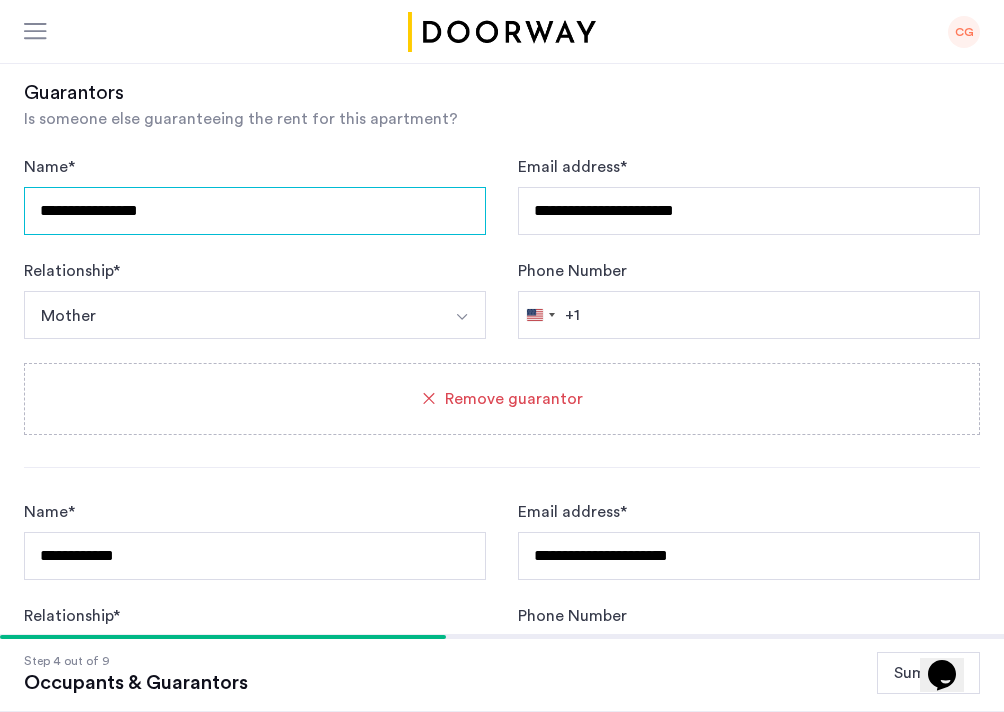 click on "**********" at bounding box center (255, 211) 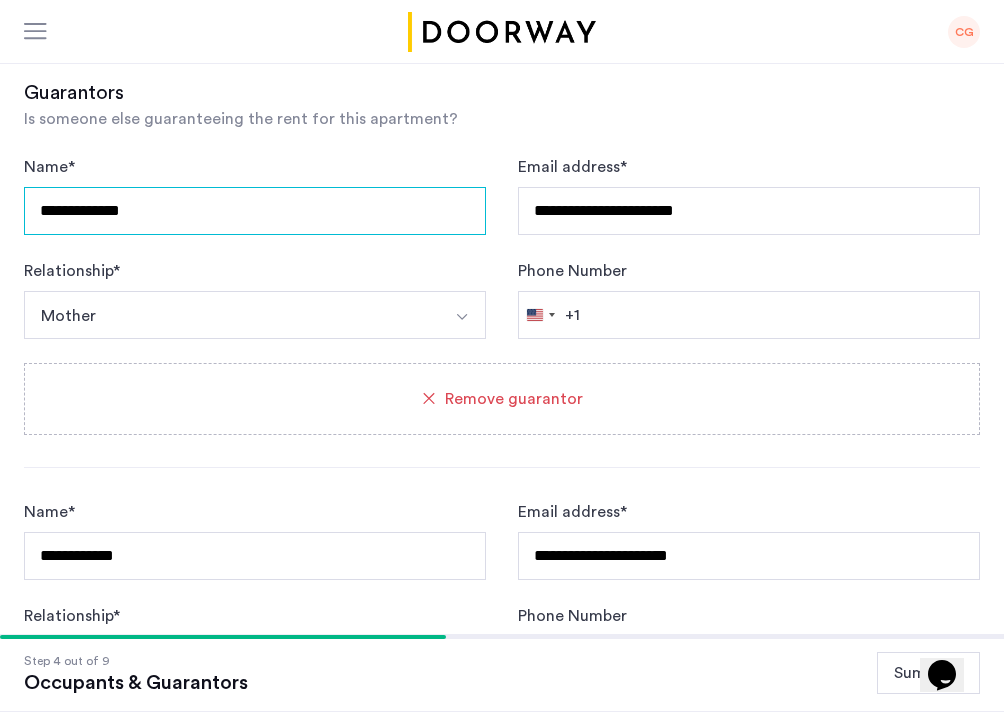 type on "**********" 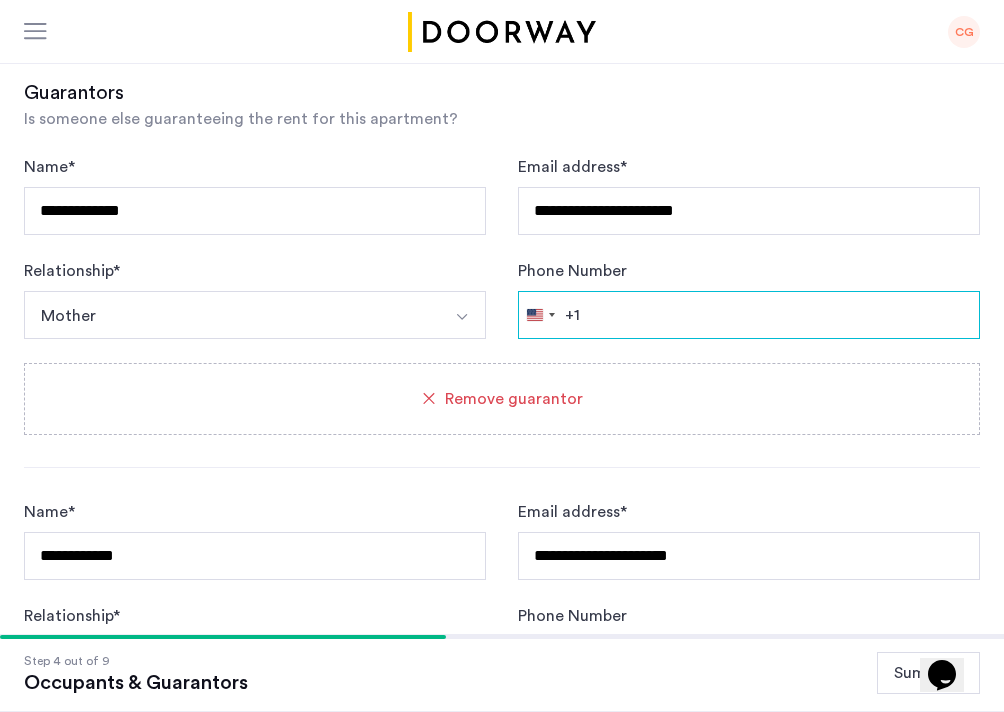 click on "Phone Number" at bounding box center [749, 315] 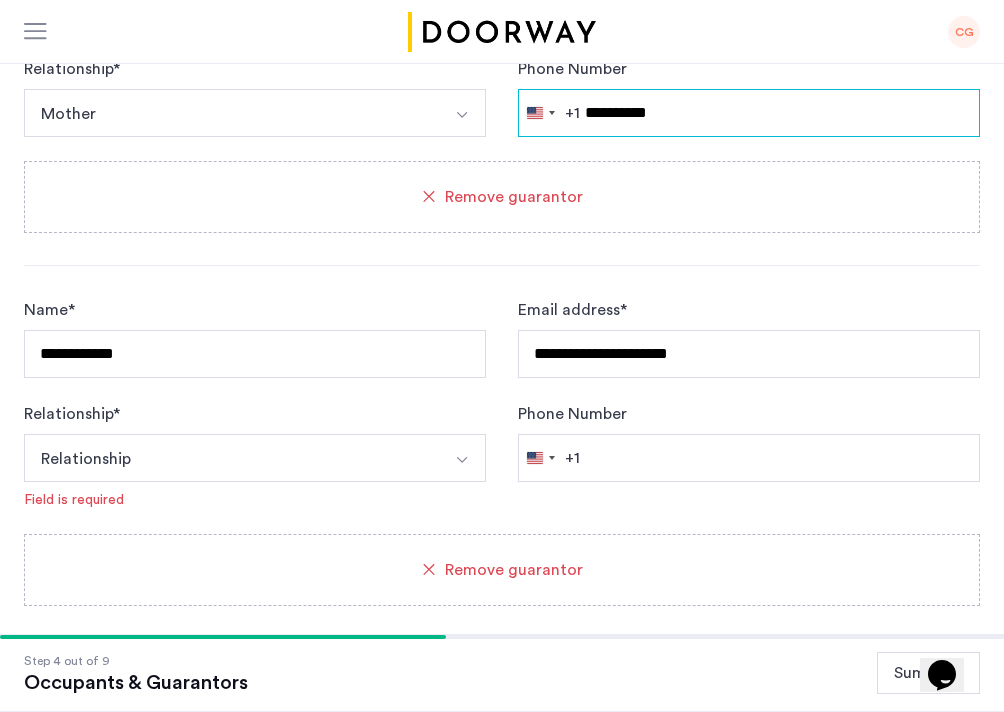 scroll, scrollTop: 1497, scrollLeft: 0, axis: vertical 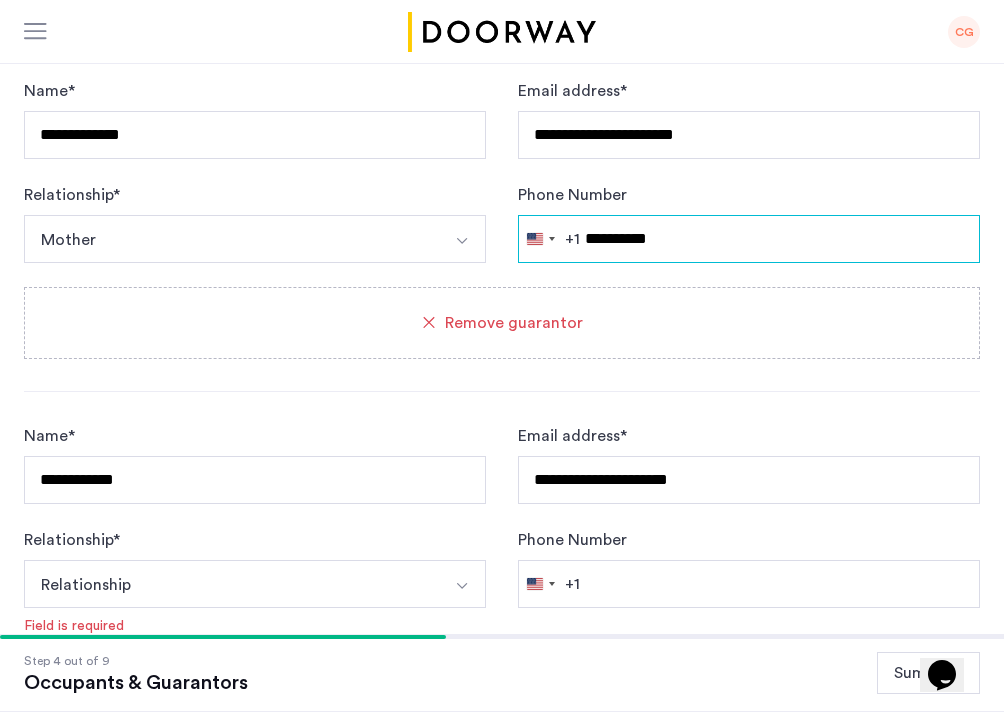 type on "**********" 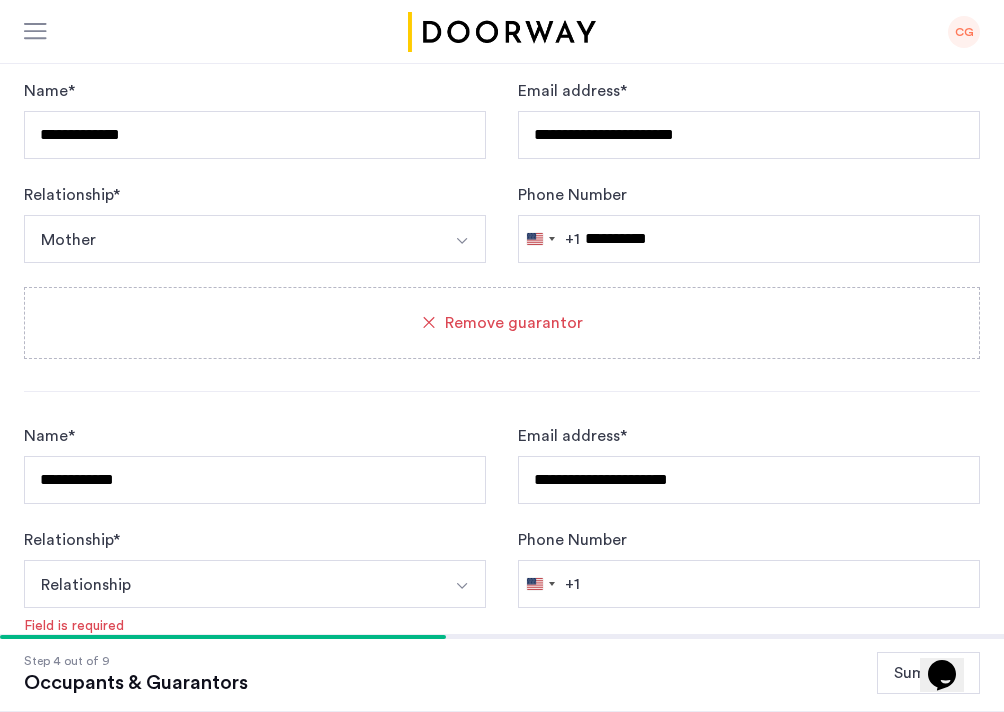 click on "Relationship" at bounding box center [231, 584] 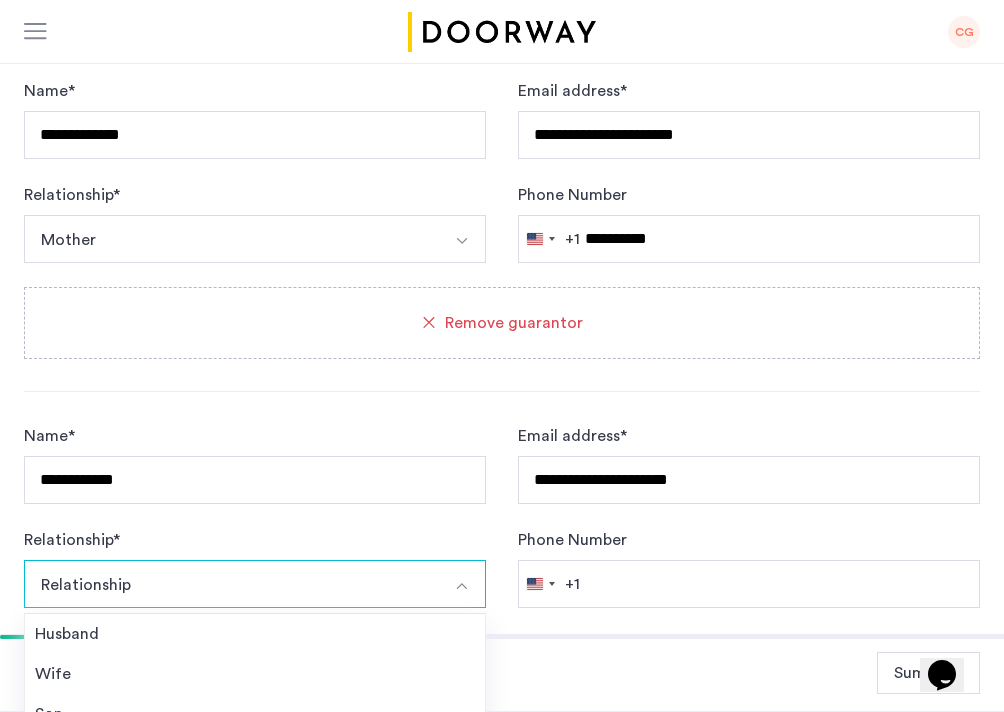 scroll, scrollTop: 1870, scrollLeft: 0, axis: vertical 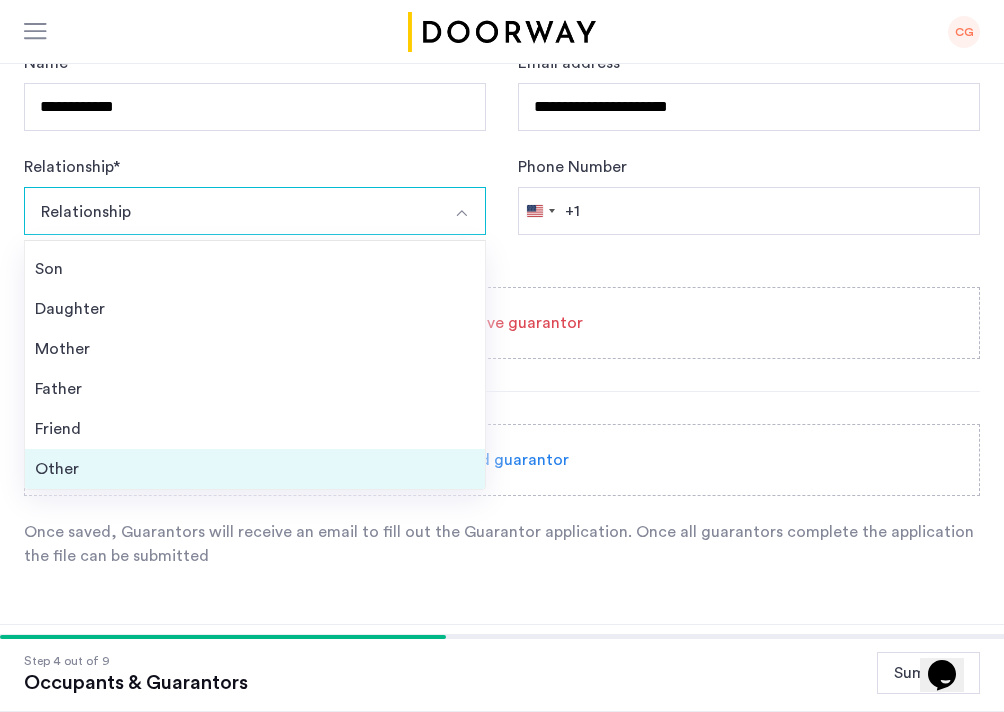 click on "Other" at bounding box center (255, 469) 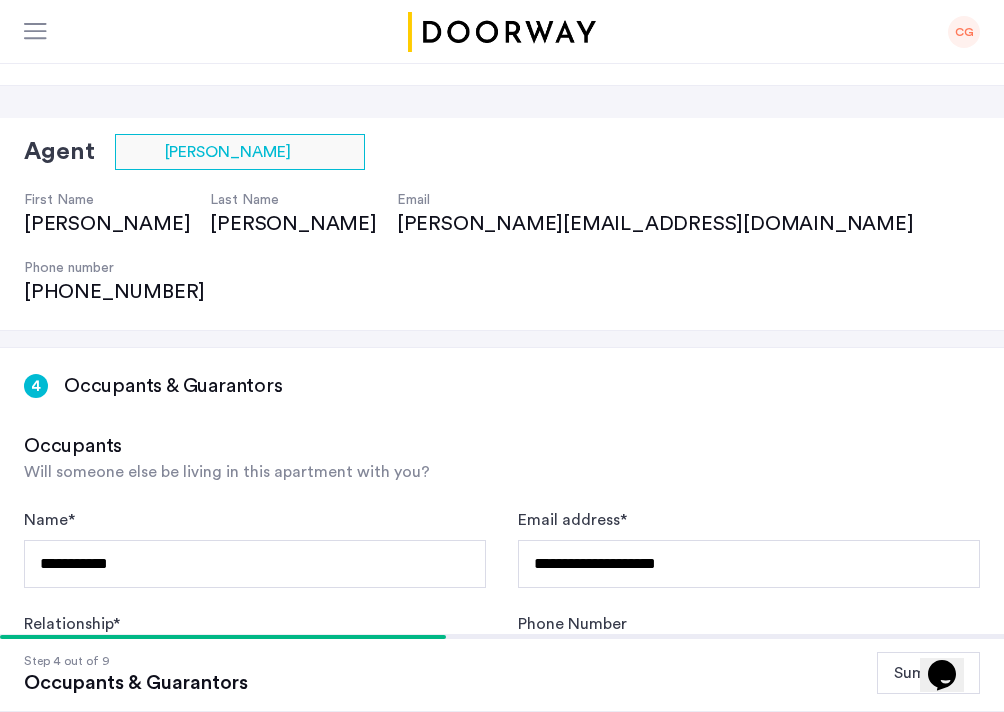 scroll, scrollTop: 0, scrollLeft: 0, axis: both 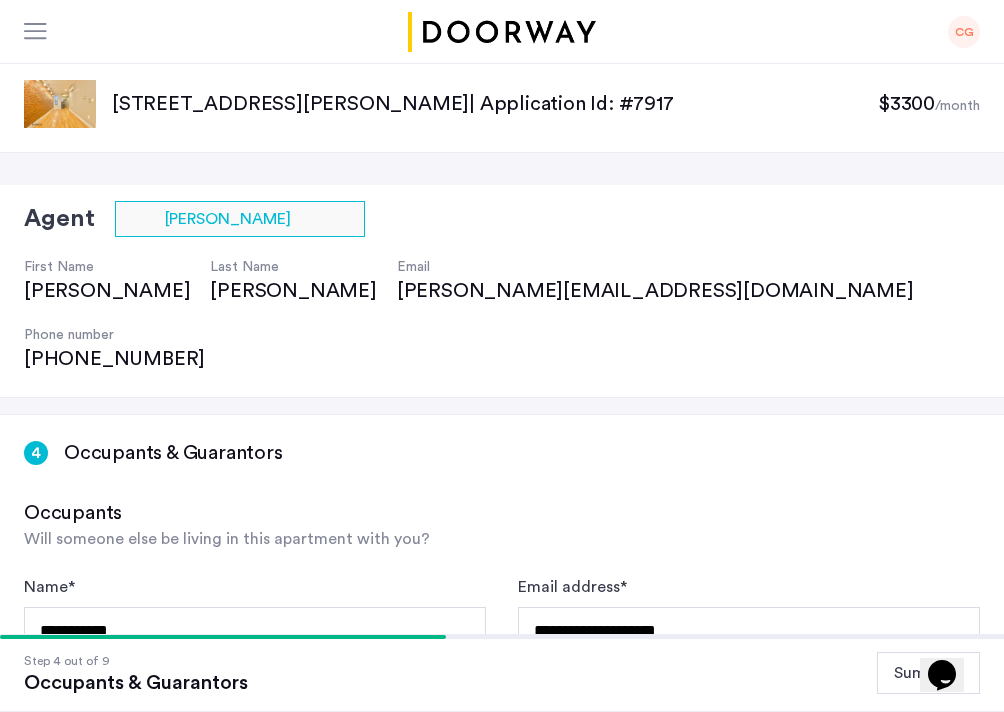 click on "Summary" 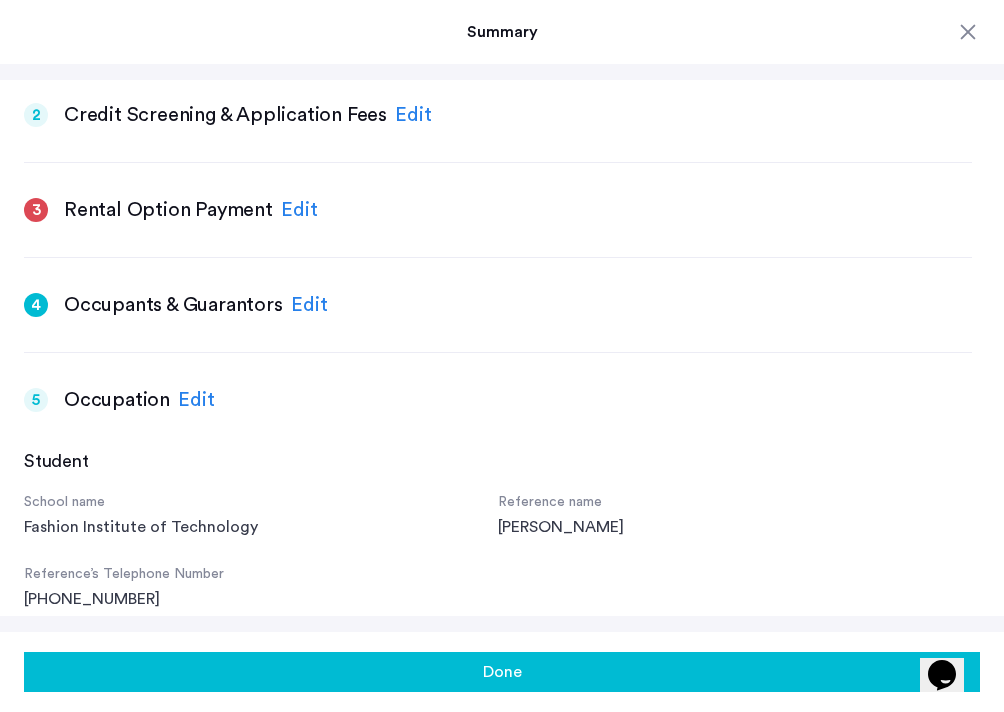 scroll, scrollTop: 645, scrollLeft: 0, axis: vertical 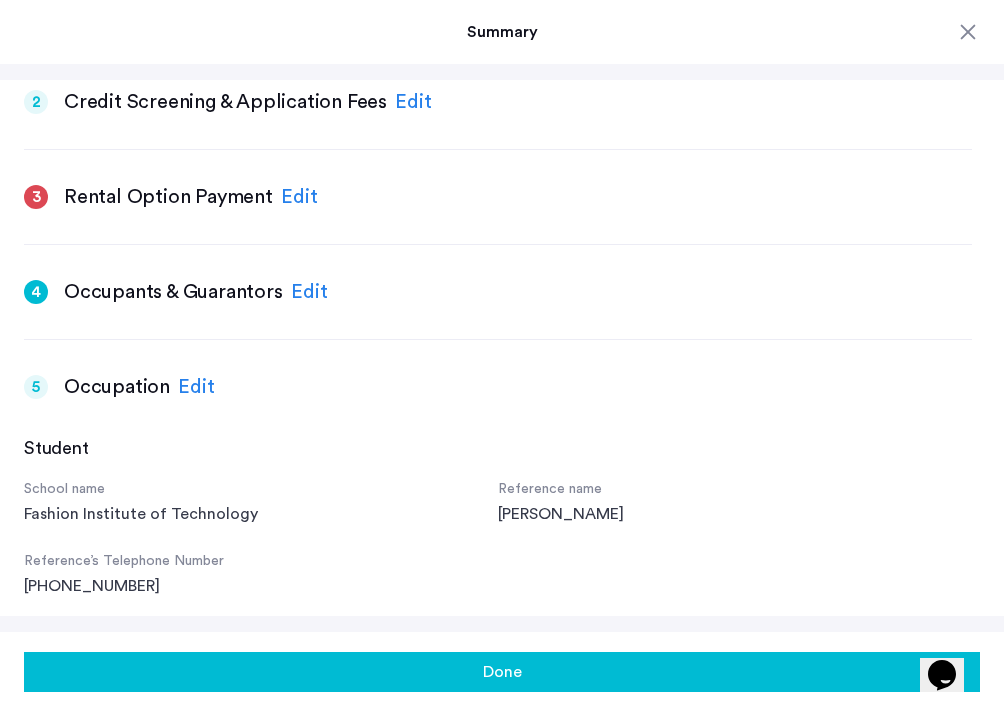 click on "Edit" at bounding box center [299, 197] 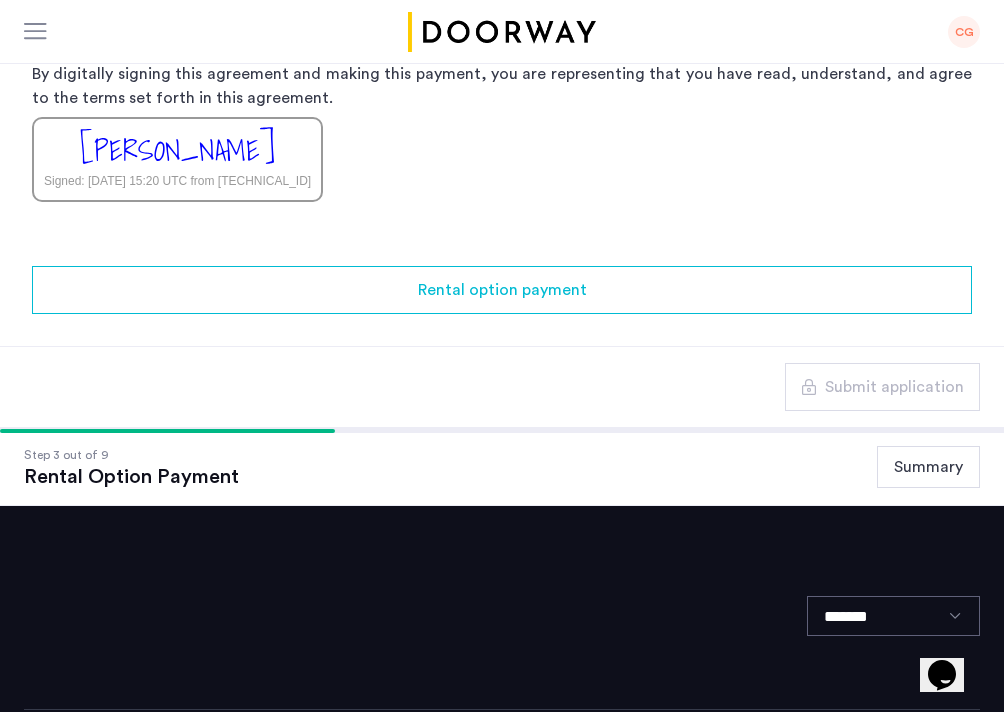 scroll, scrollTop: 687, scrollLeft: 0, axis: vertical 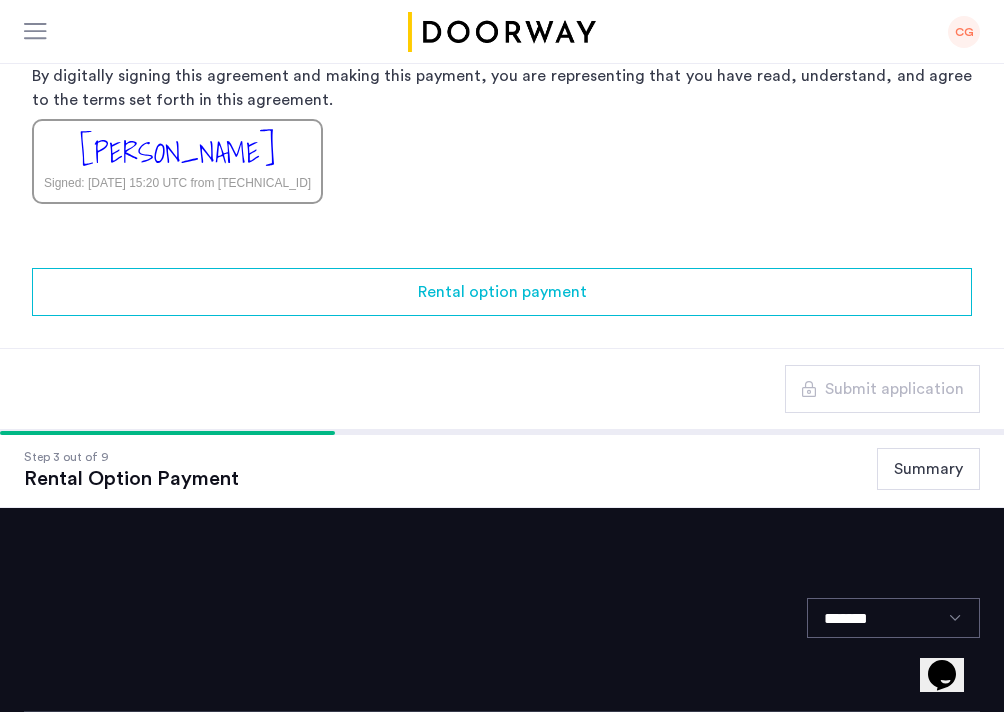 click on "Summary" 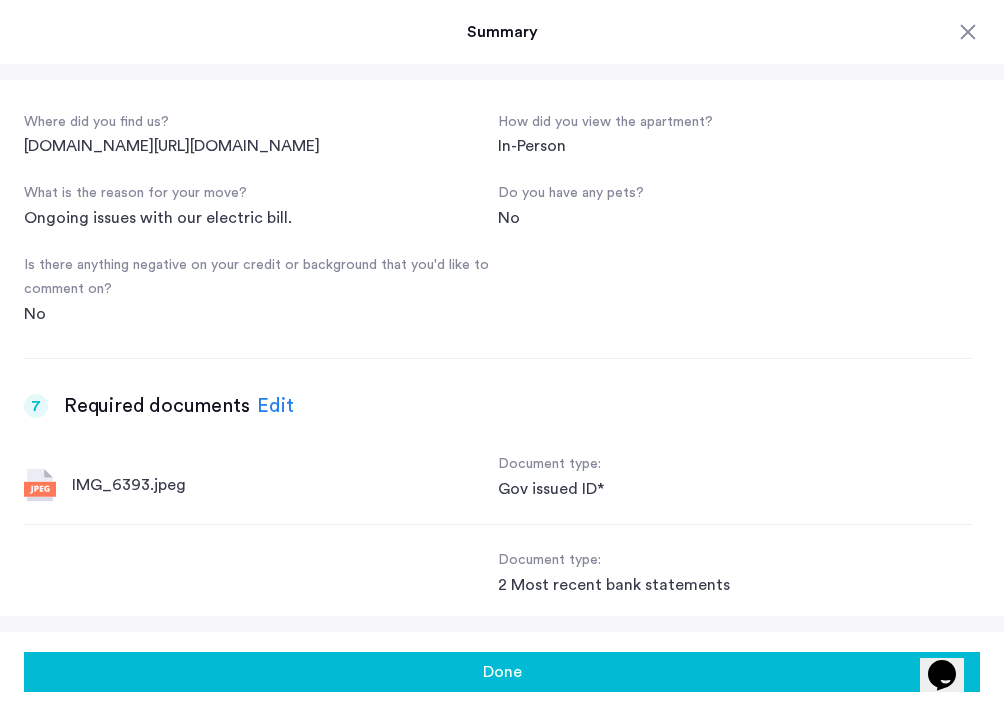 scroll, scrollTop: 1262, scrollLeft: 0, axis: vertical 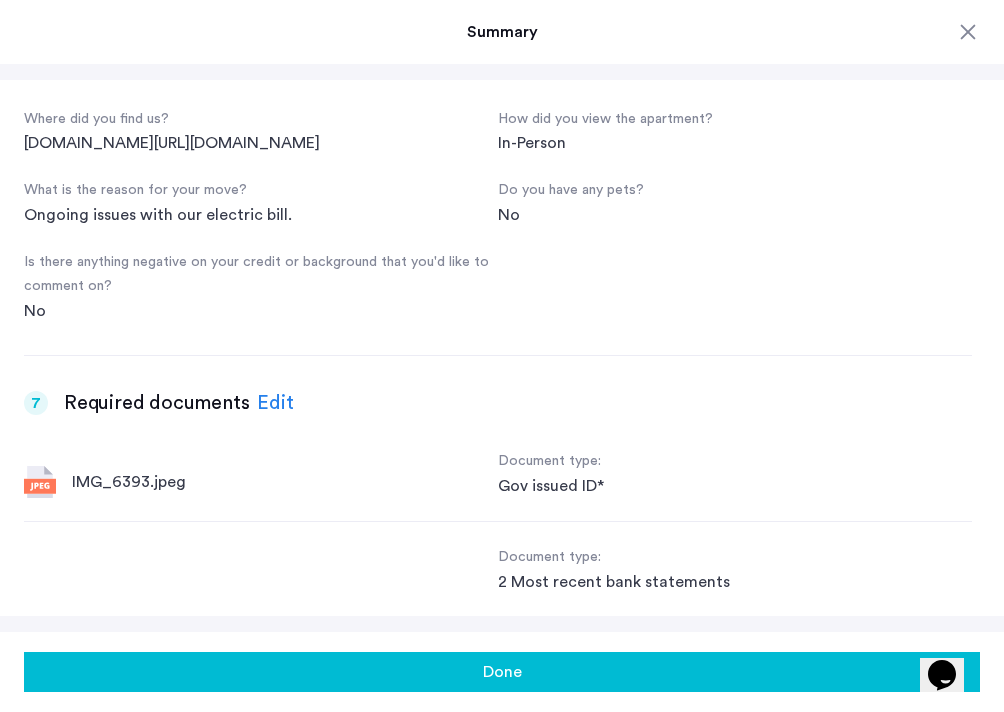 click on "Edit" at bounding box center [275, 403] 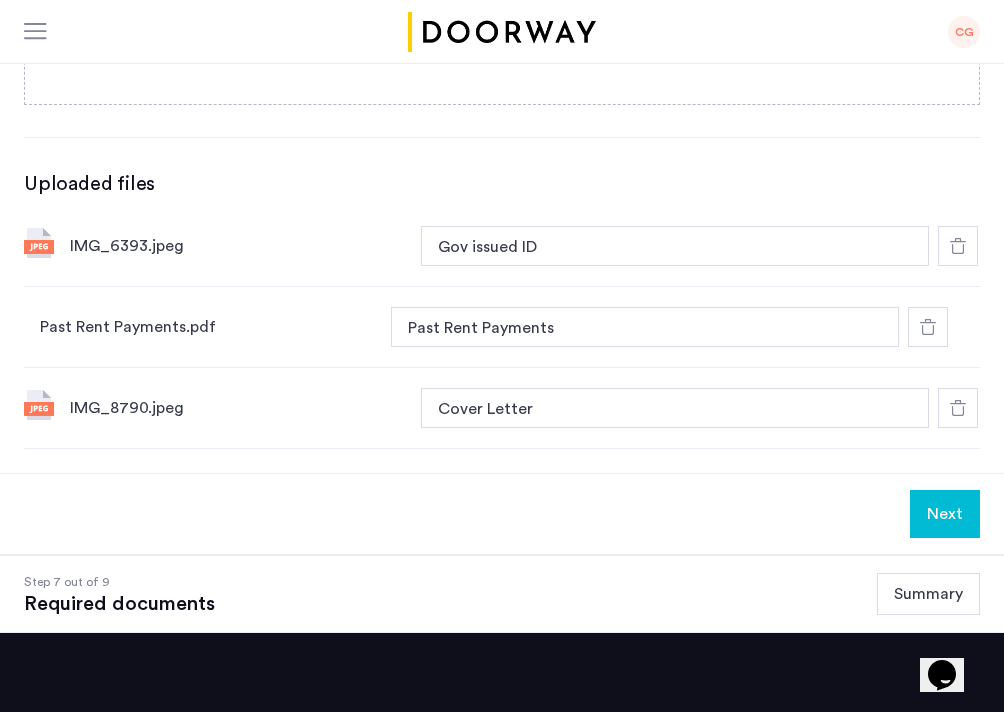 scroll, scrollTop: 670, scrollLeft: 0, axis: vertical 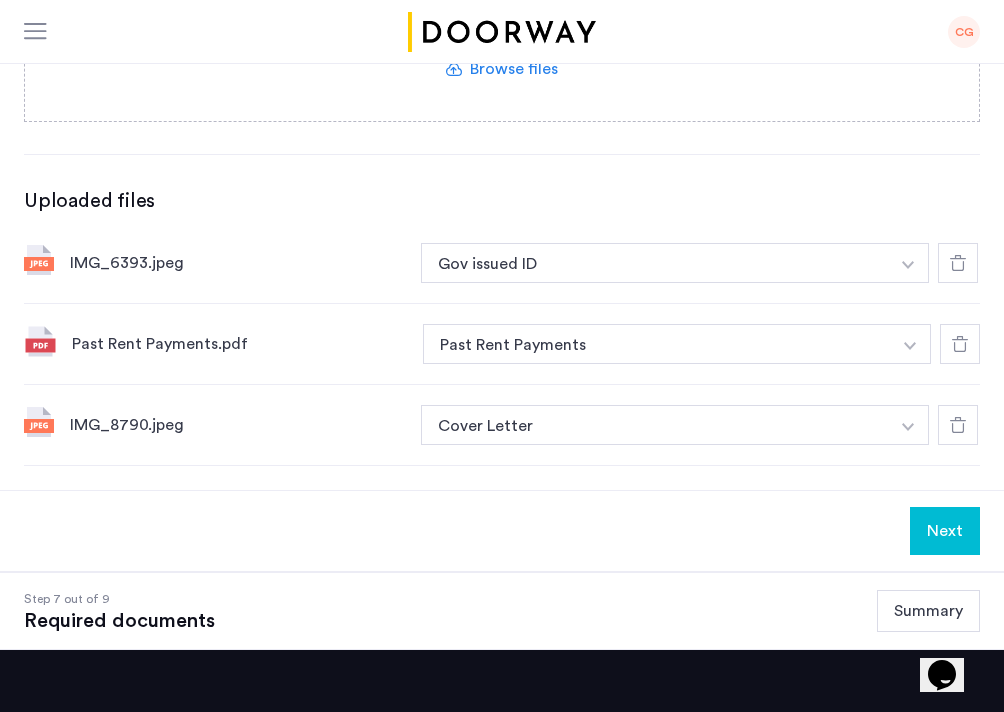 click on "Summary" 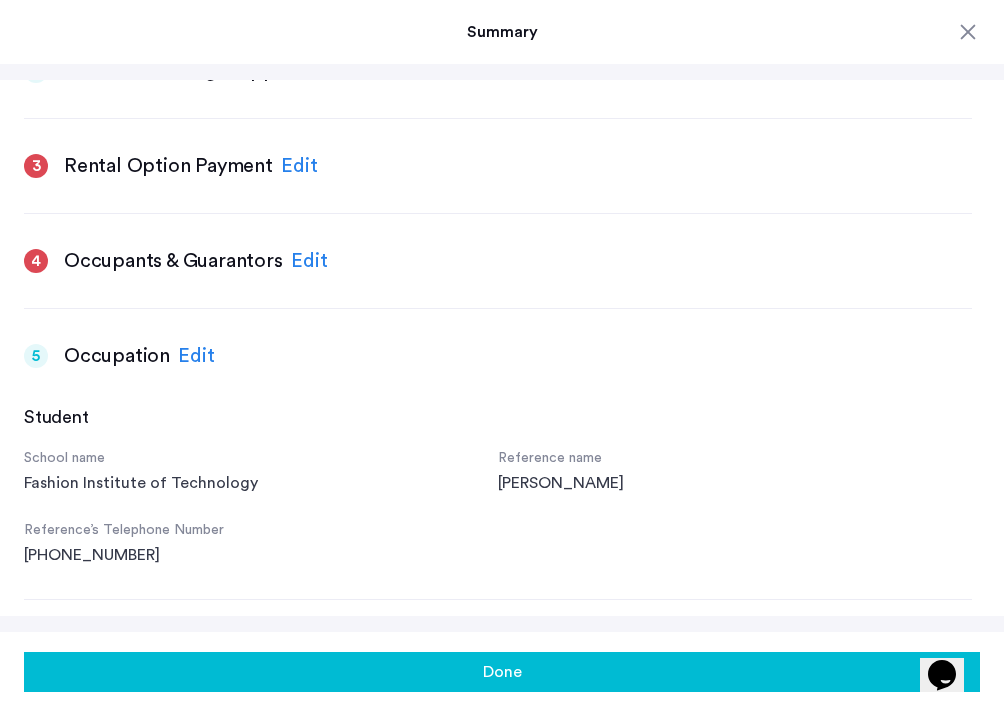 scroll, scrollTop: 680, scrollLeft: 0, axis: vertical 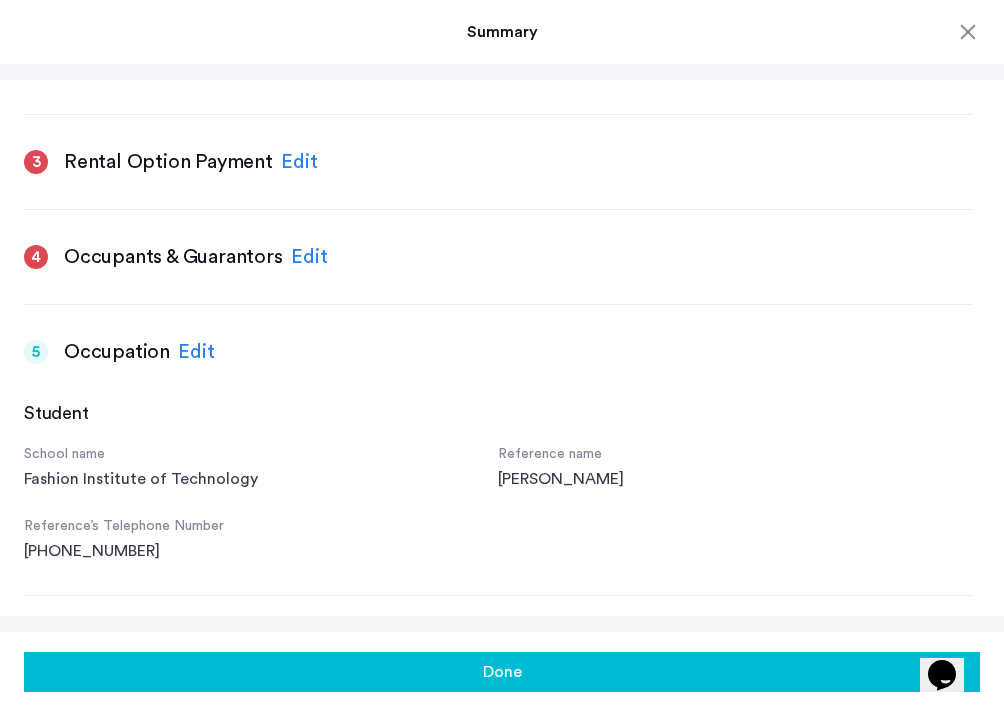 click on "Edit" at bounding box center (309, 257) 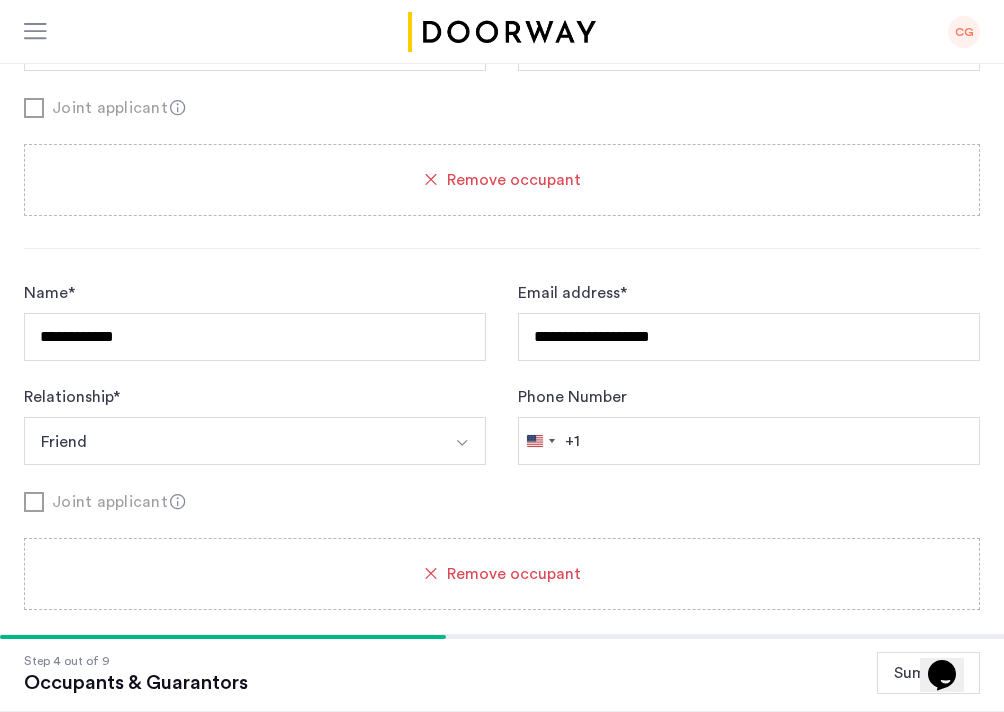 scroll, scrollTop: 692, scrollLeft: 0, axis: vertical 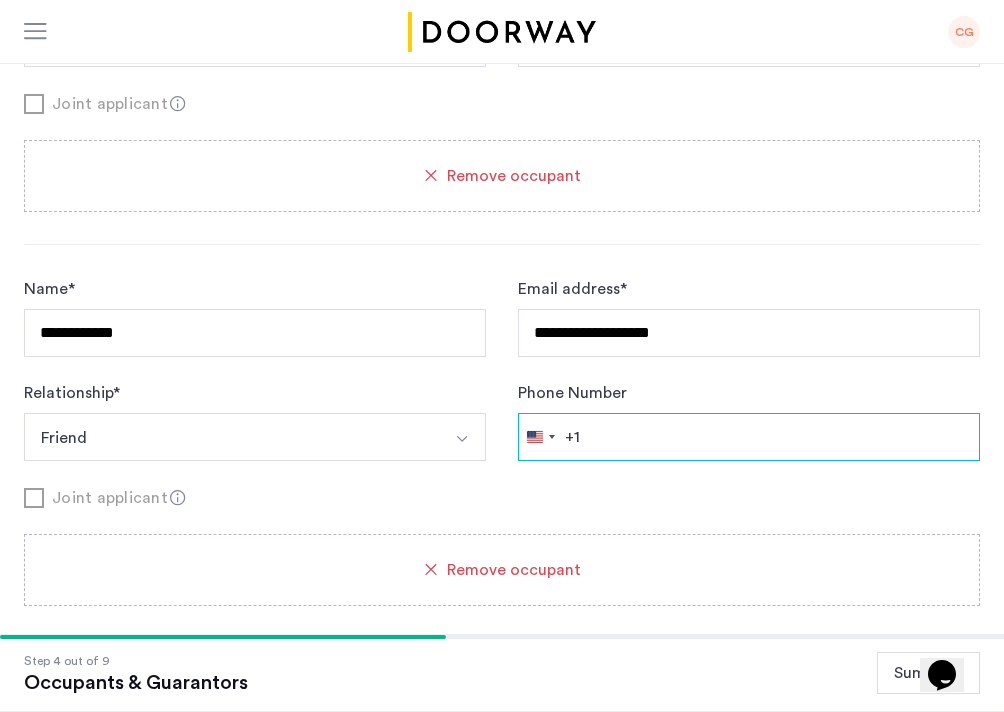 click on "Phone Number" at bounding box center [749, 43] 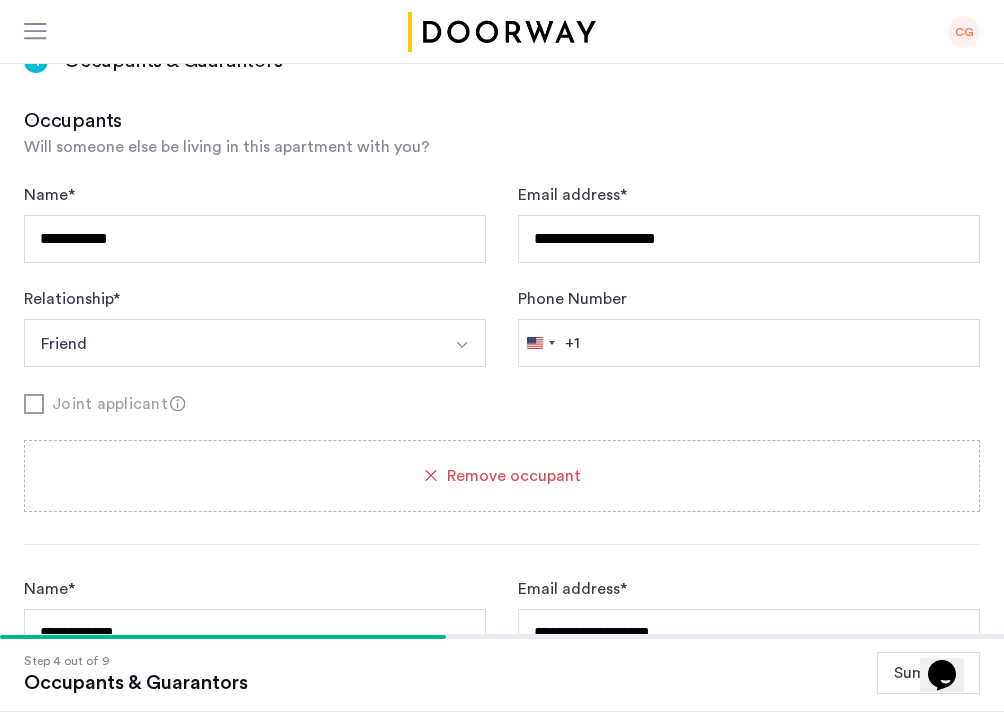 scroll, scrollTop: 393, scrollLeft: 0, axis: vertical 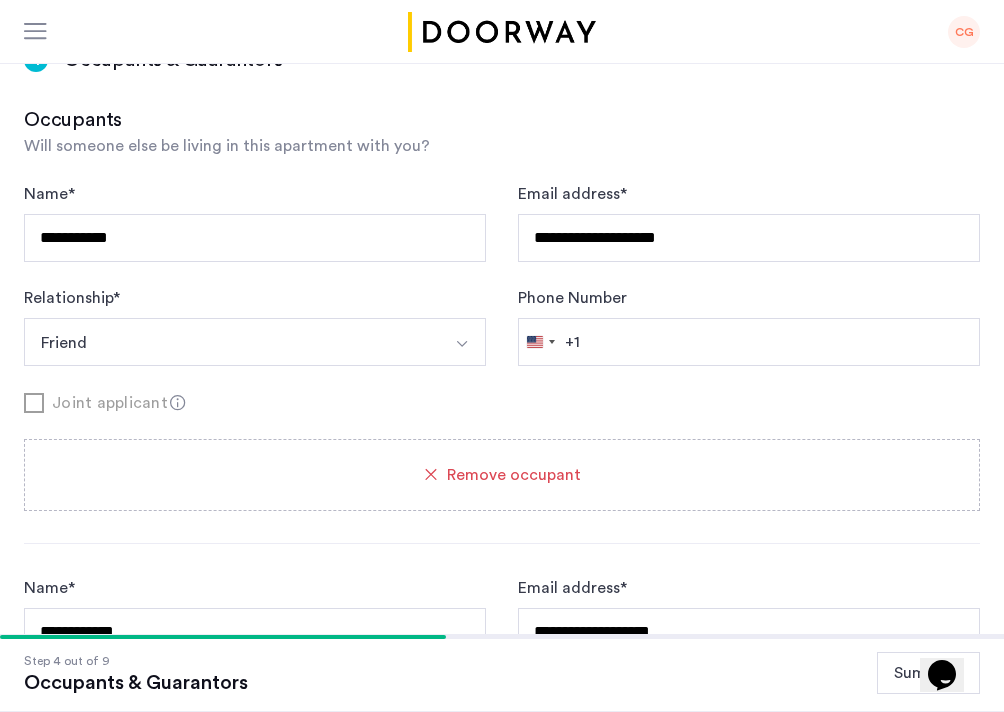 type on "**********" 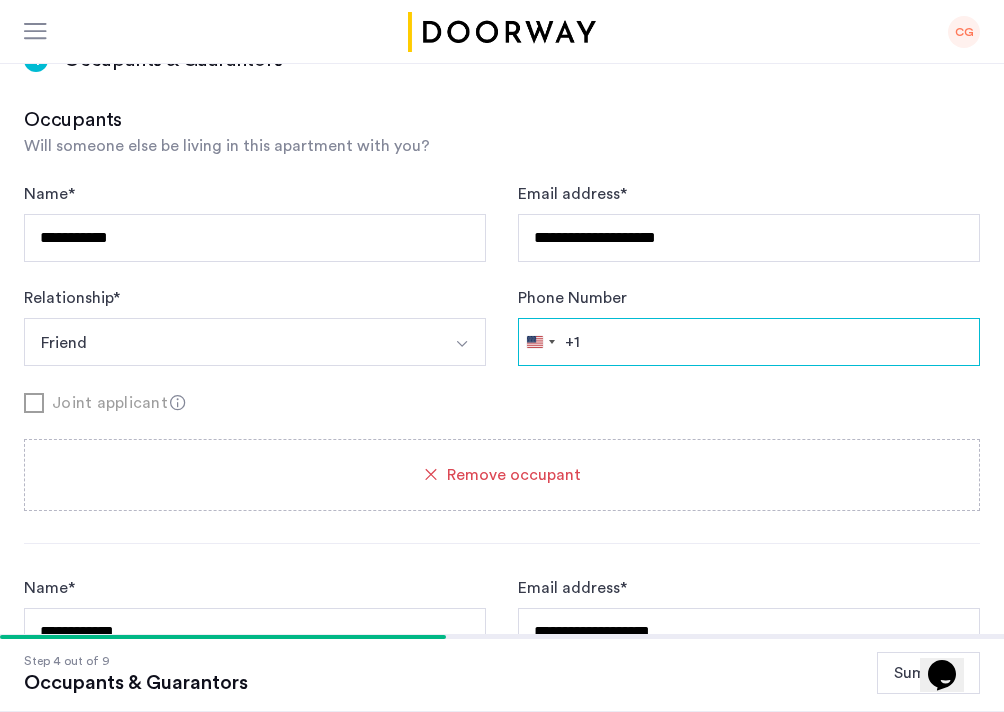 click on "Phone Number" at bounding box center [749, 342] 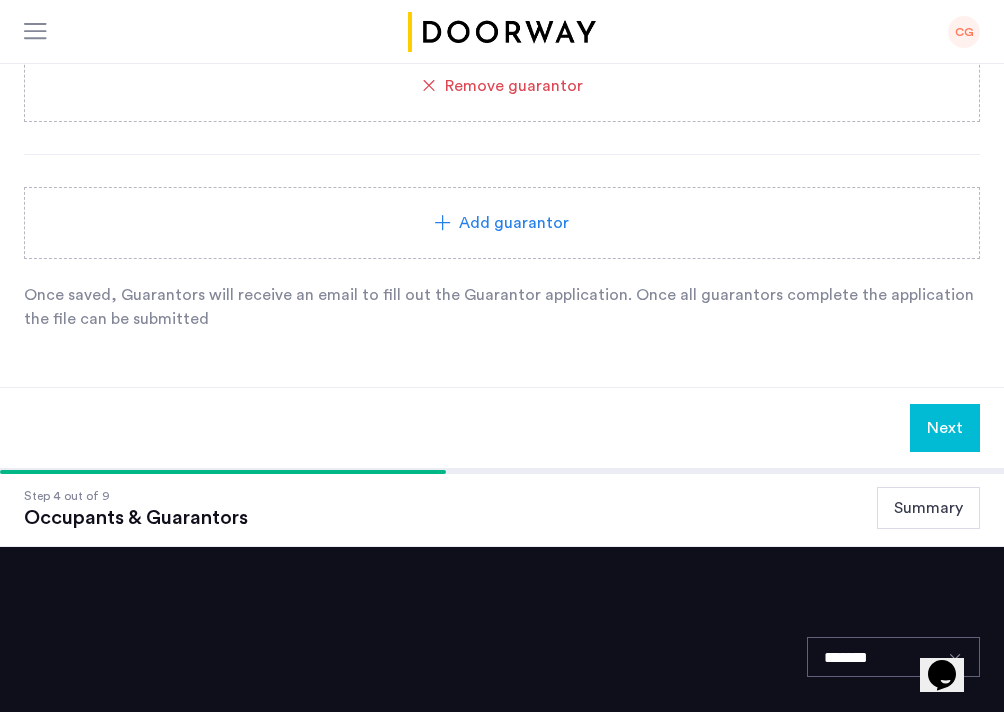 scroll, scrollTop: 2094, scrollLeft: 0, axis: vertical 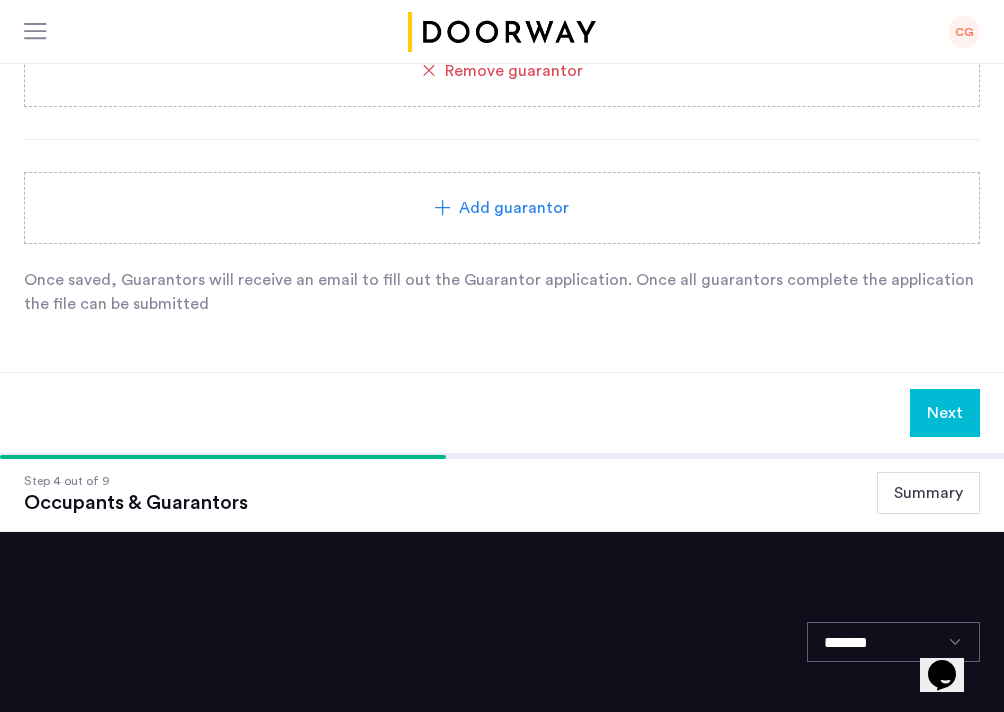 type on "**********" 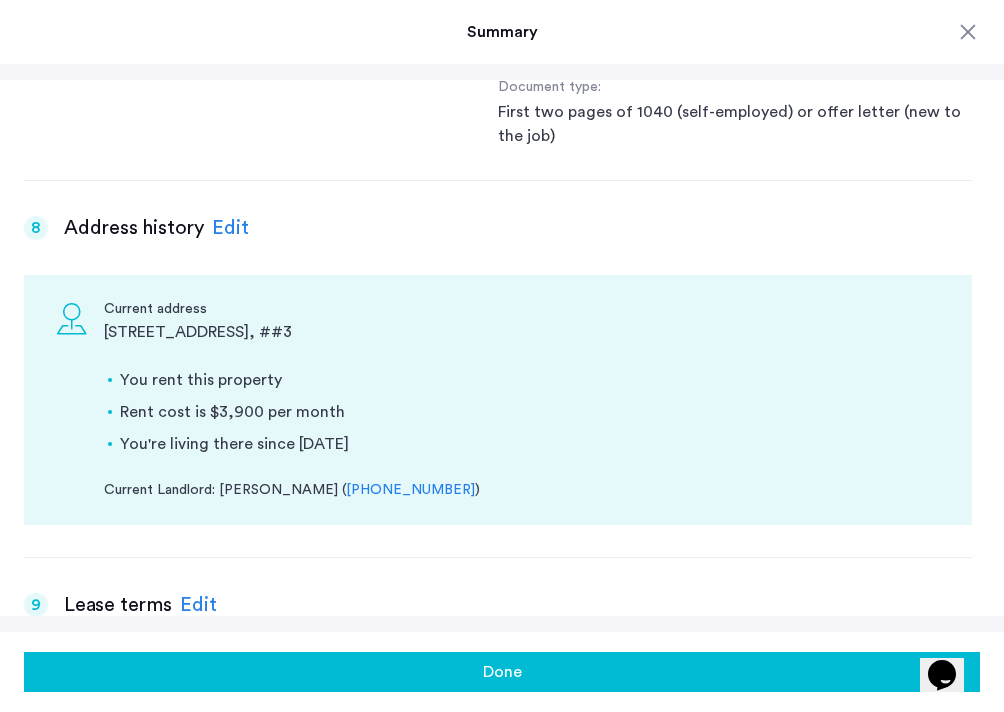 scroll, scrollTop: 2040, scrollLeft: 0, axis: vertical 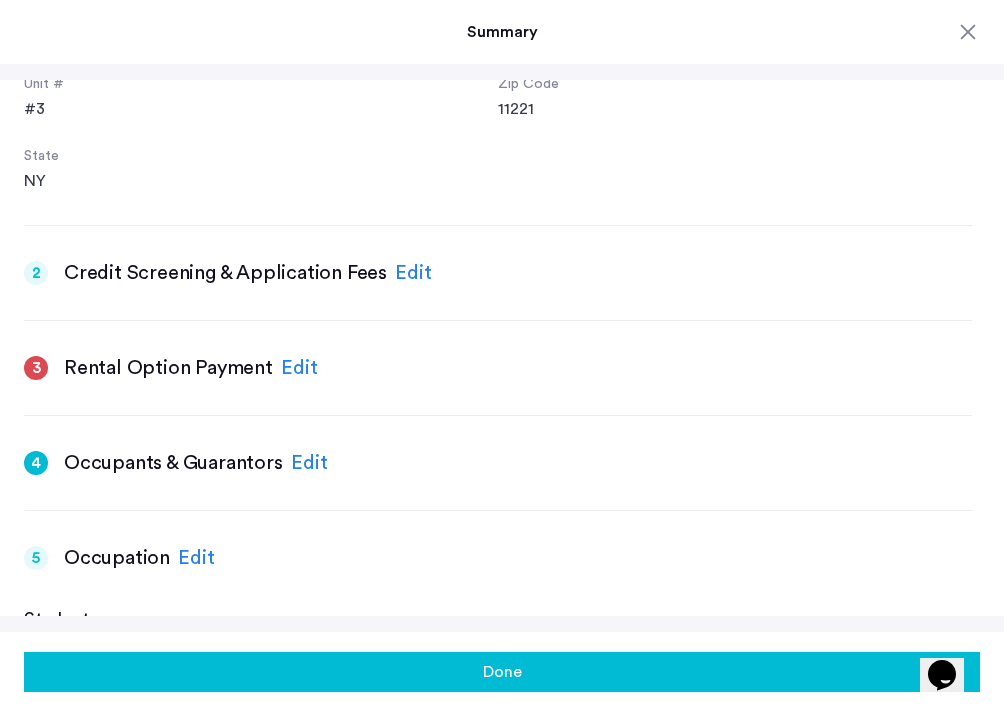 click on "Edit" at bounding box center [299, 368] 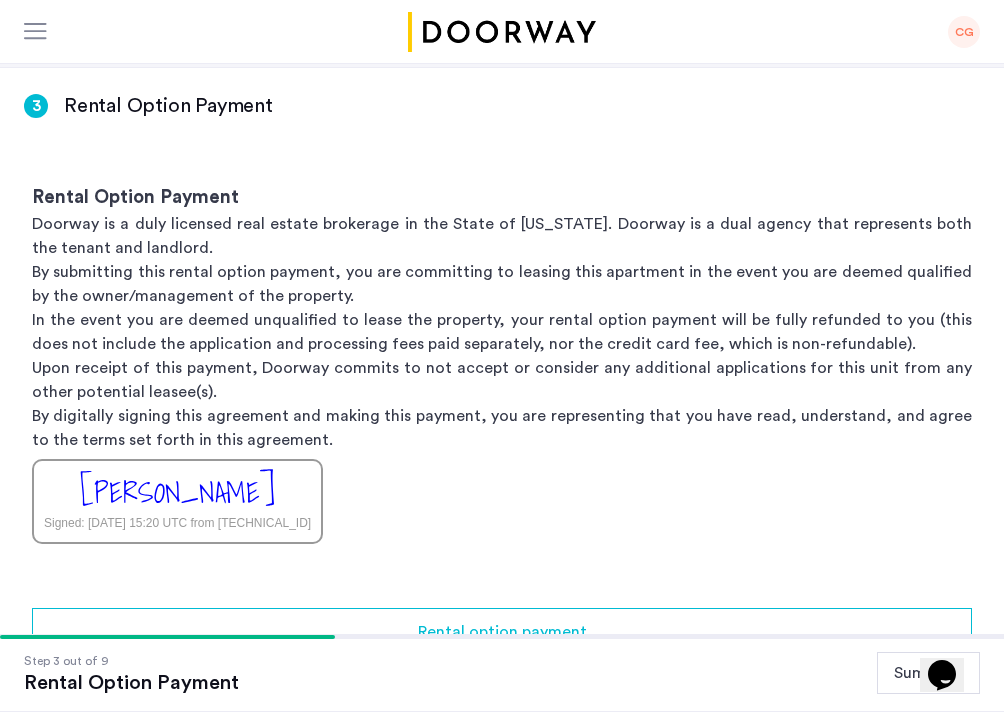 scroll, scrollTop: 346, scrollLeft: 0, axis: vertical 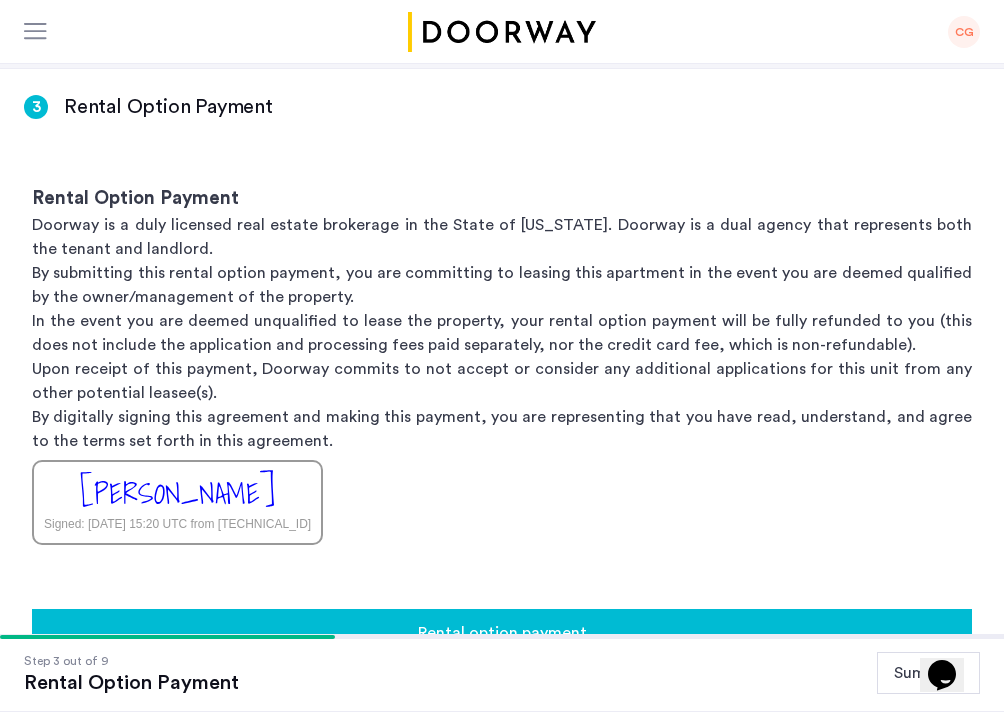 click on "Rental option payment" 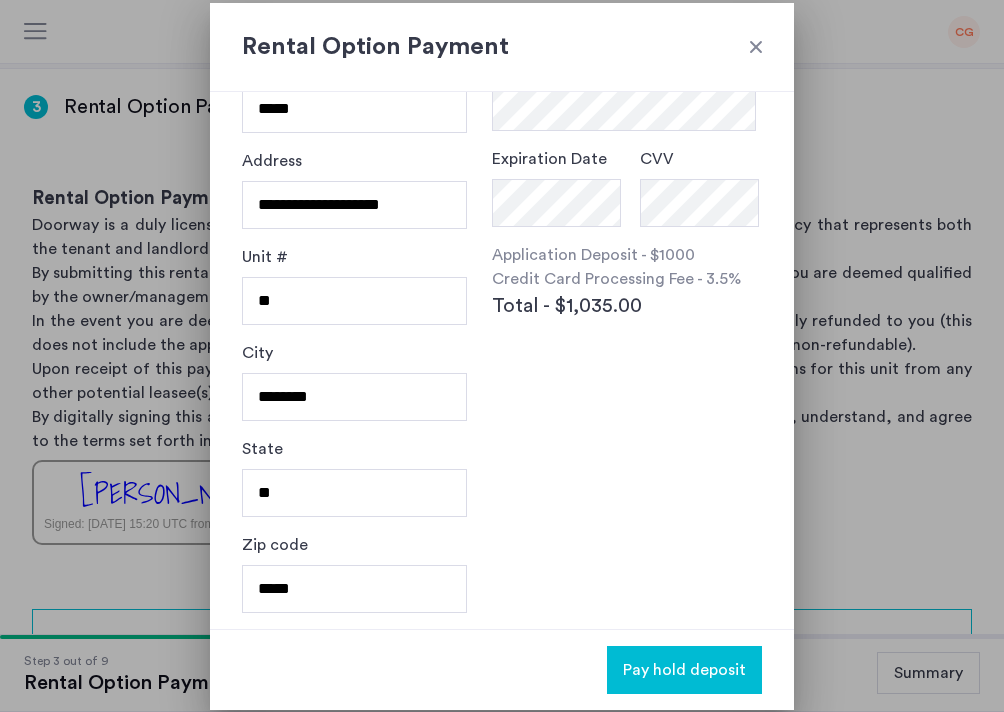 scroll, scrollTop: 0, scrollLeft: 0, axis: both 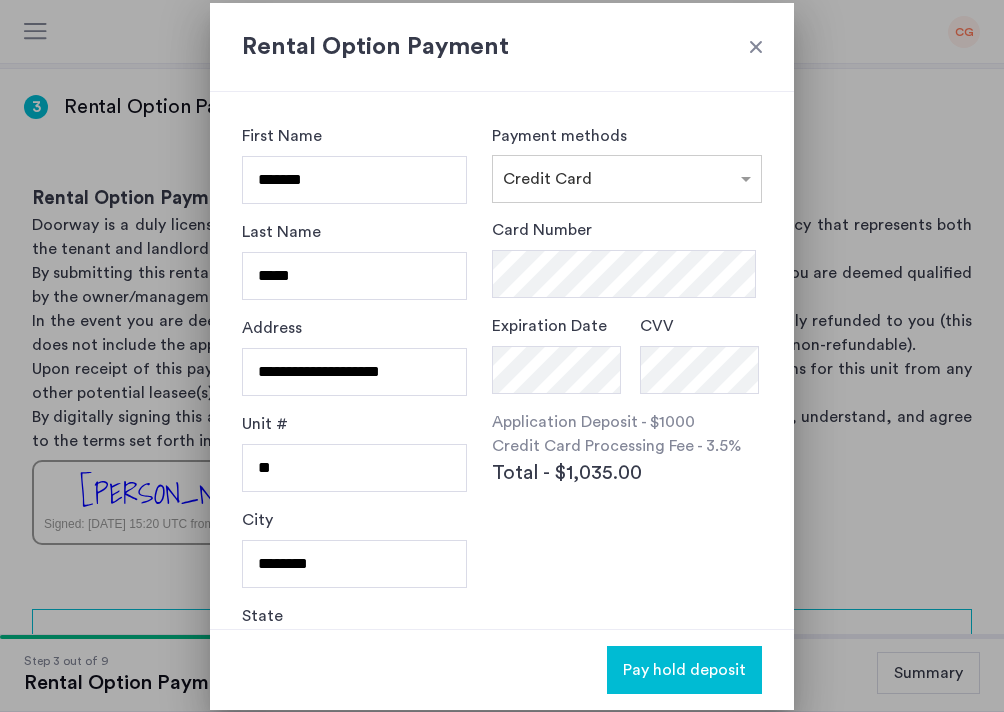 drag, startPoint x: 358, startPoint y: 170, endPoint x: 227, endPoint y: 167, distance: 131.03435 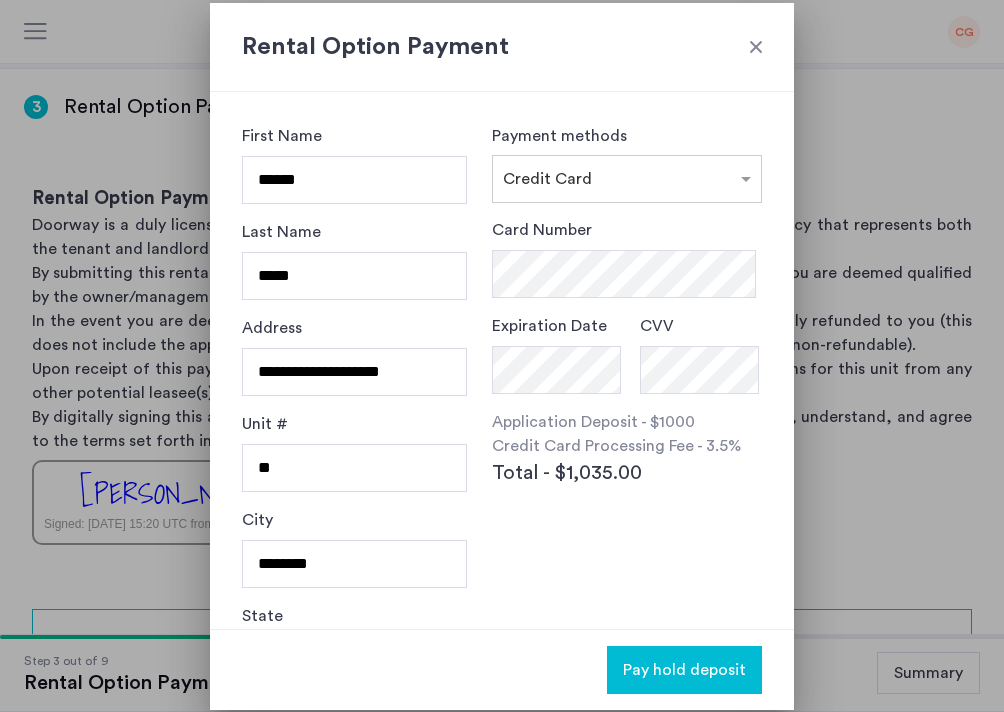 type on "*****" 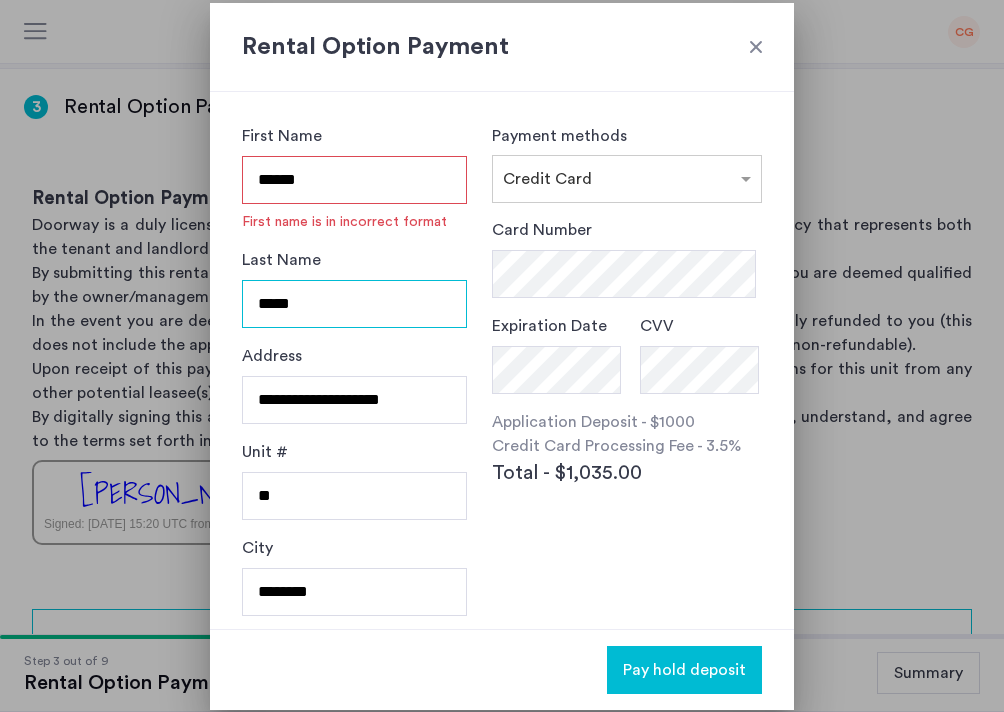 drag, startPoint x: 368, startPoint y: 282, endPoint x: 336, endPoint y: 313, distance: 44.553337 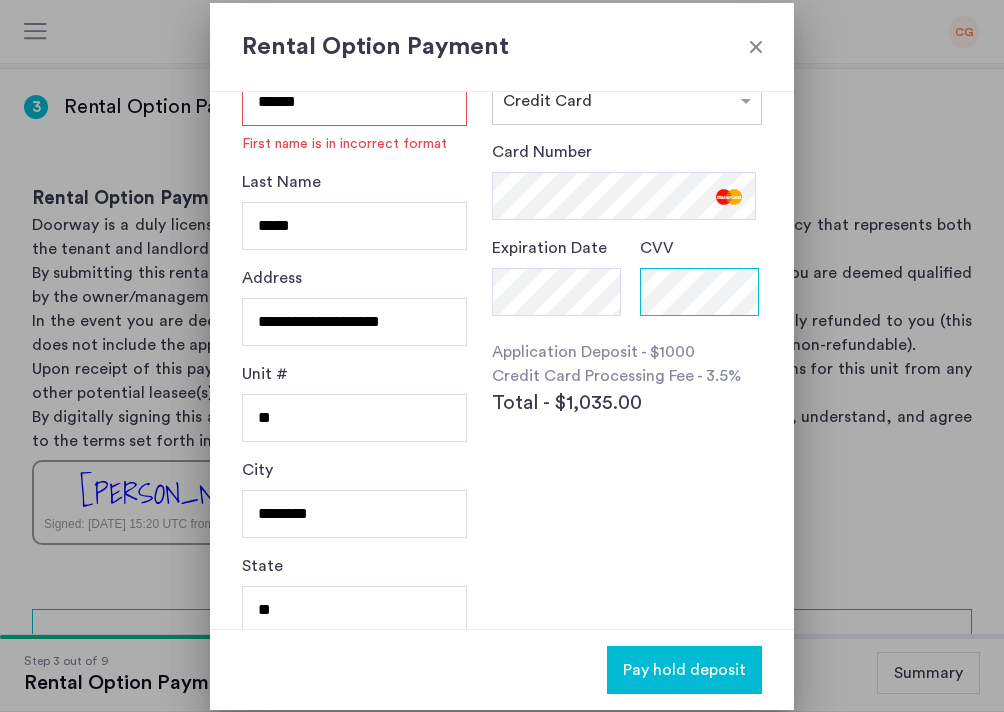 scroll, scrollTop: 0, scrollLeft: 0, axis: both 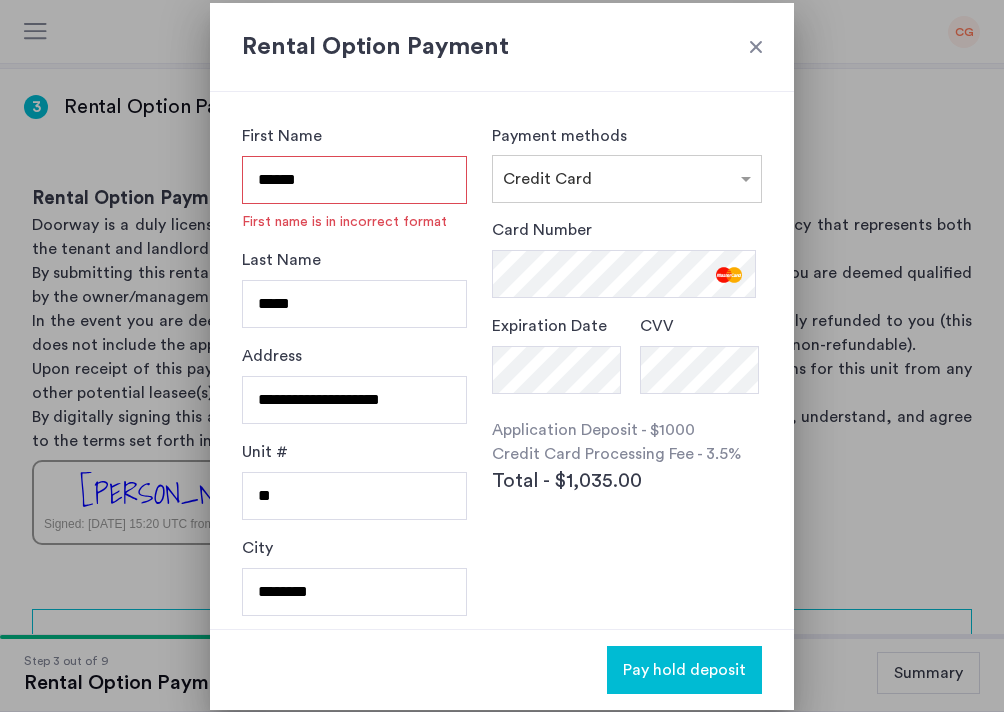 click on "*****" at bounding box center (354, 180) 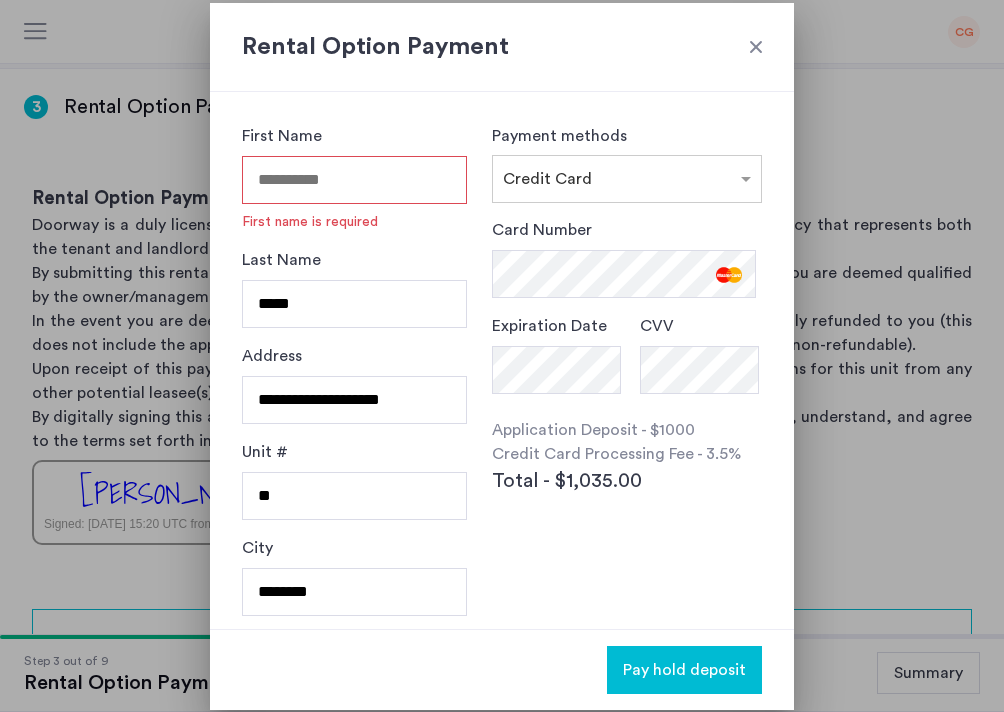 type on "*" 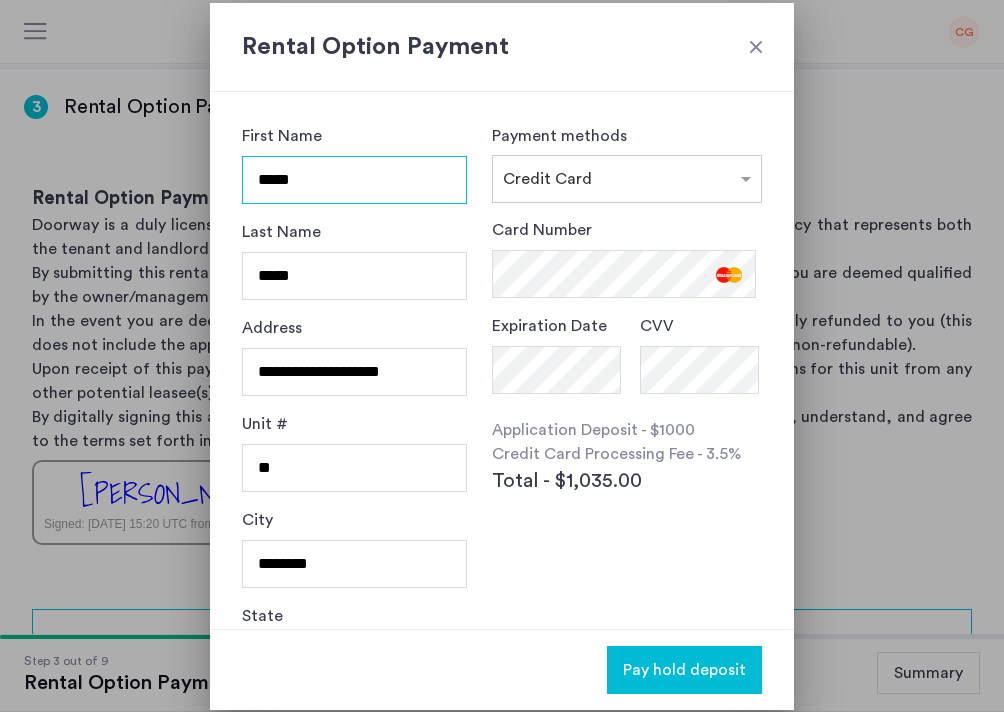 type on "*****" 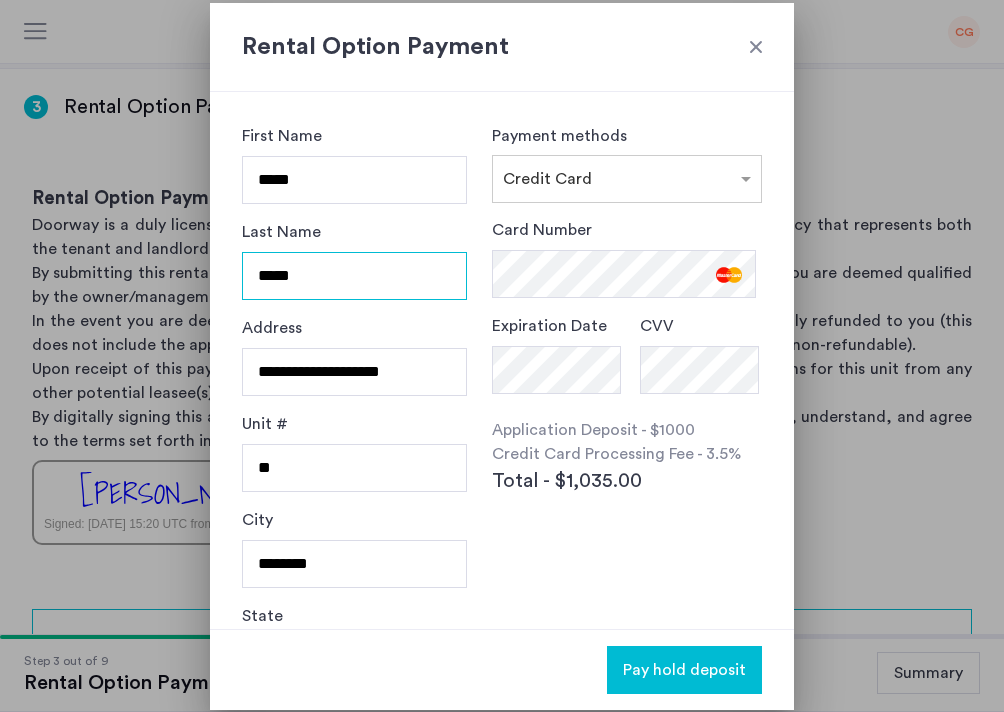 drag, startPoint x: 330, startPoint y: 276, endPoint x: 193, endPoint y: 274, distance: 137.0146 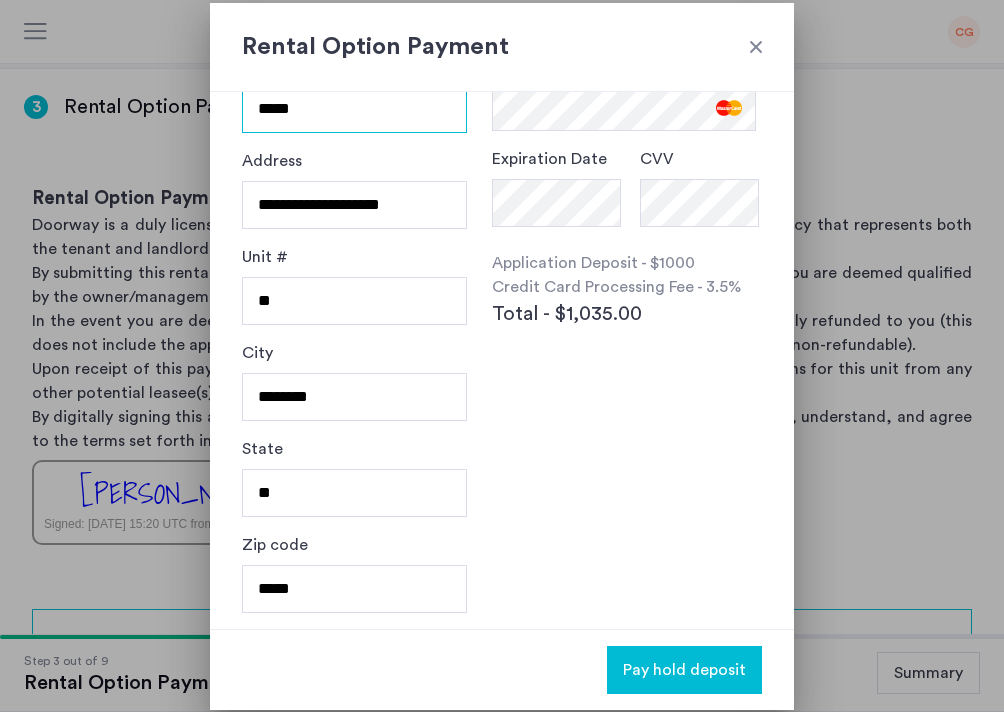 type on "*****" 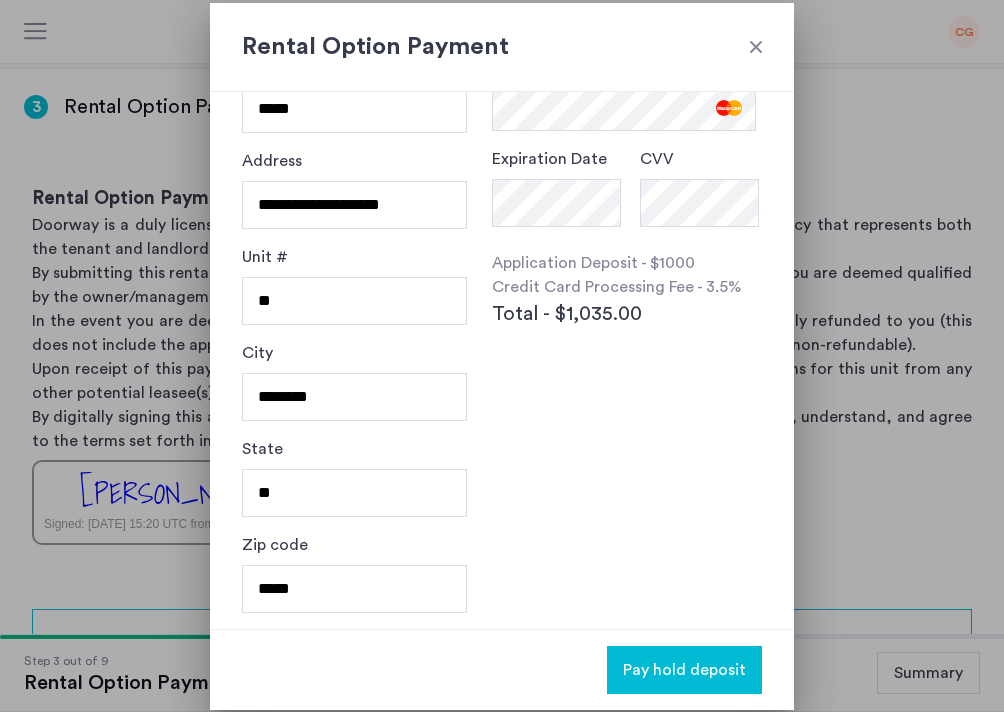 click on "Pay hold deposit" at bounding box center [684, 670] 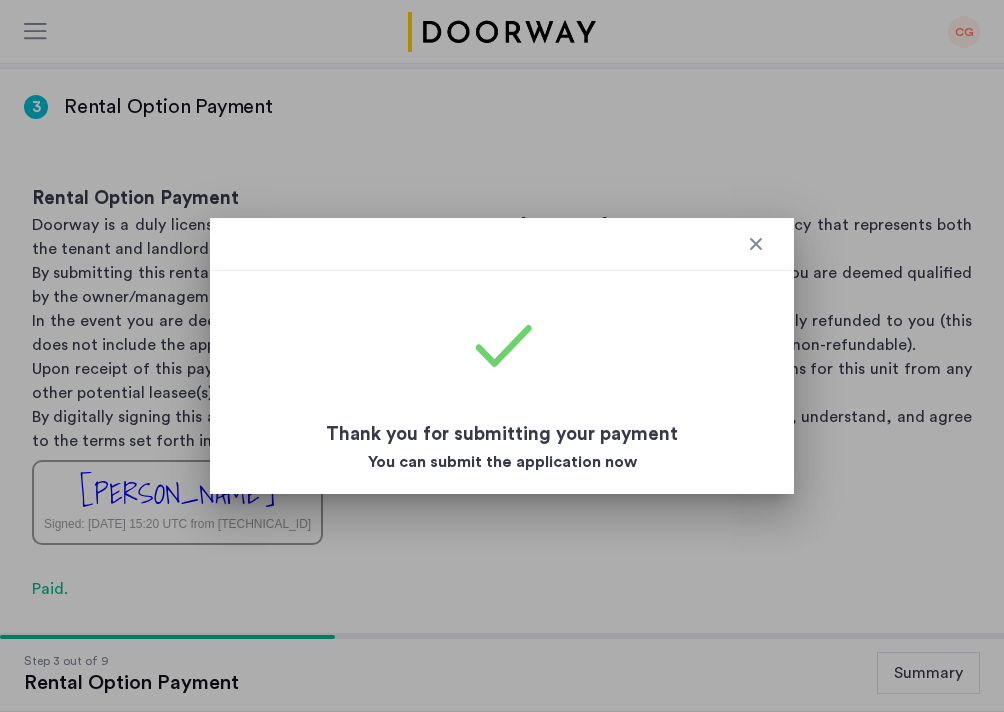 click at bounding box center (756, 244) 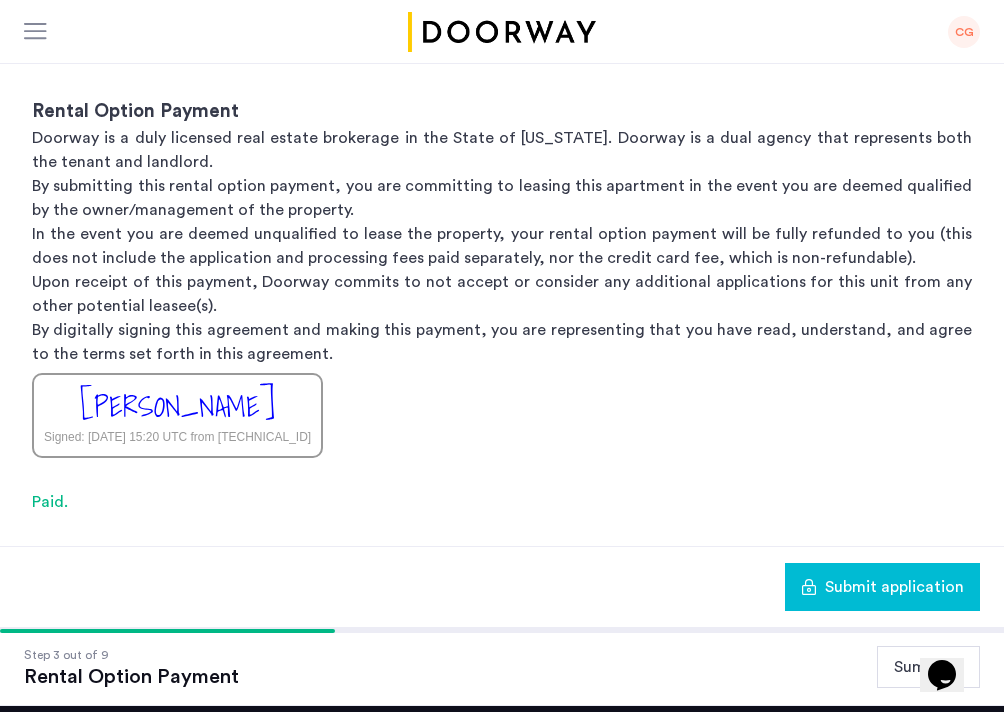 scroll, scrollTop: 434, scrollLeft: 0, axis: vertical 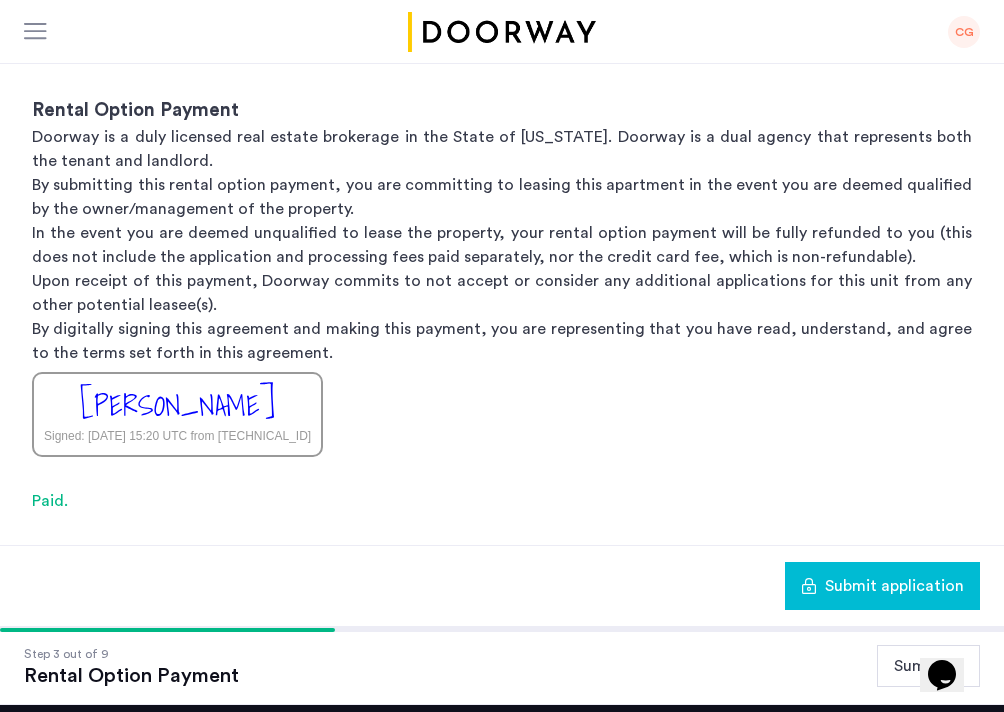 click on "Summary" 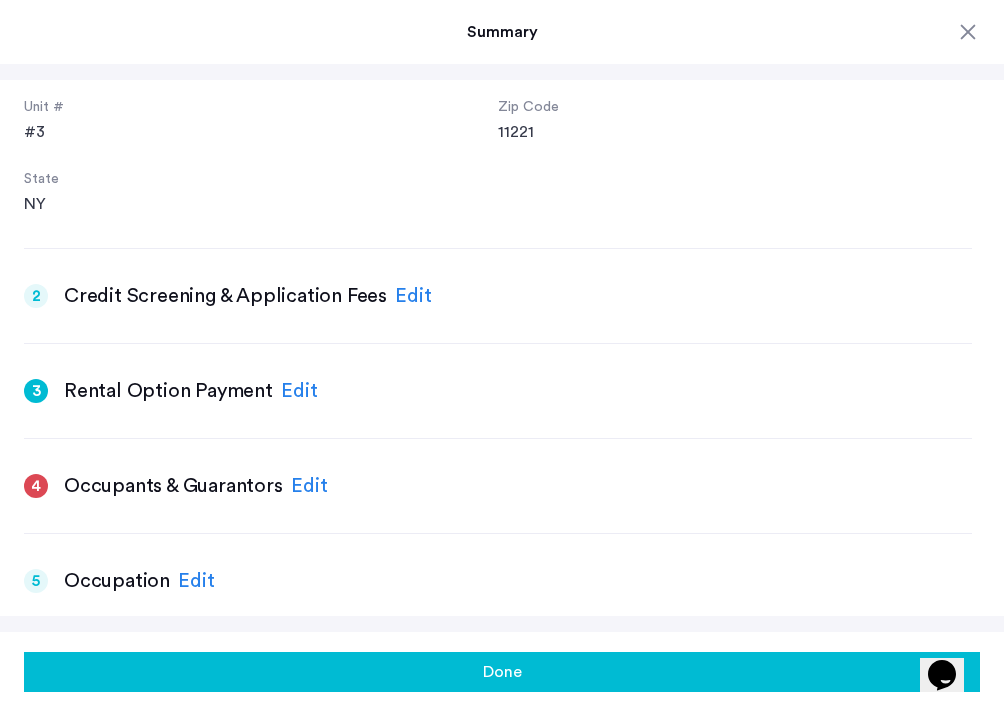scroll, scrollTop: 479, scrollLeft: 0, axis: vertical 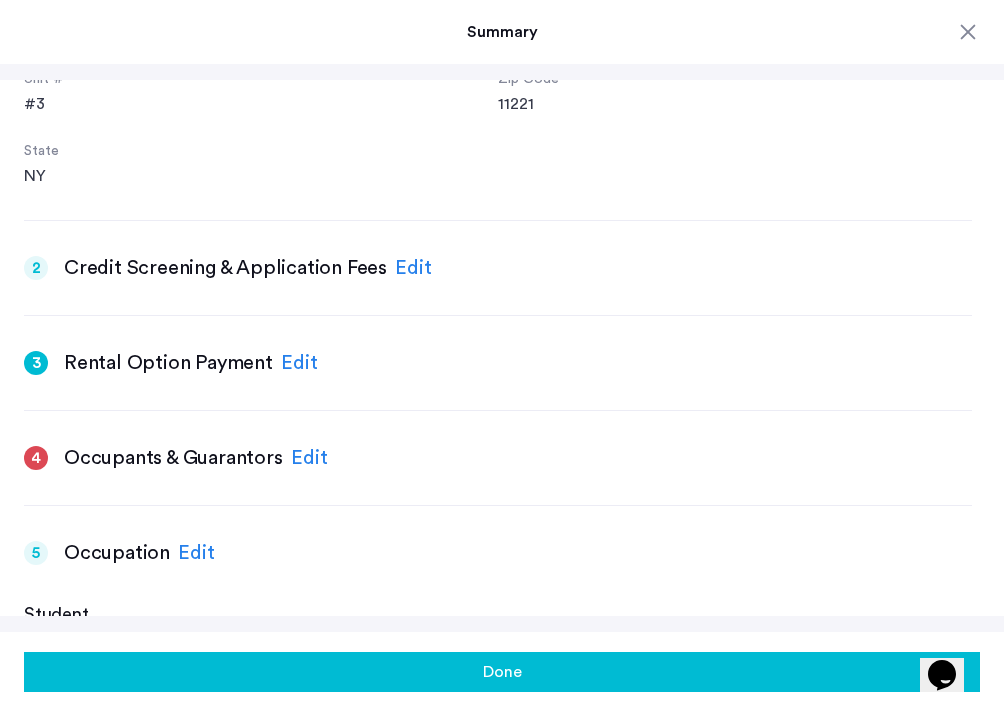 click on "Edit" at bounding box center (309, 458) 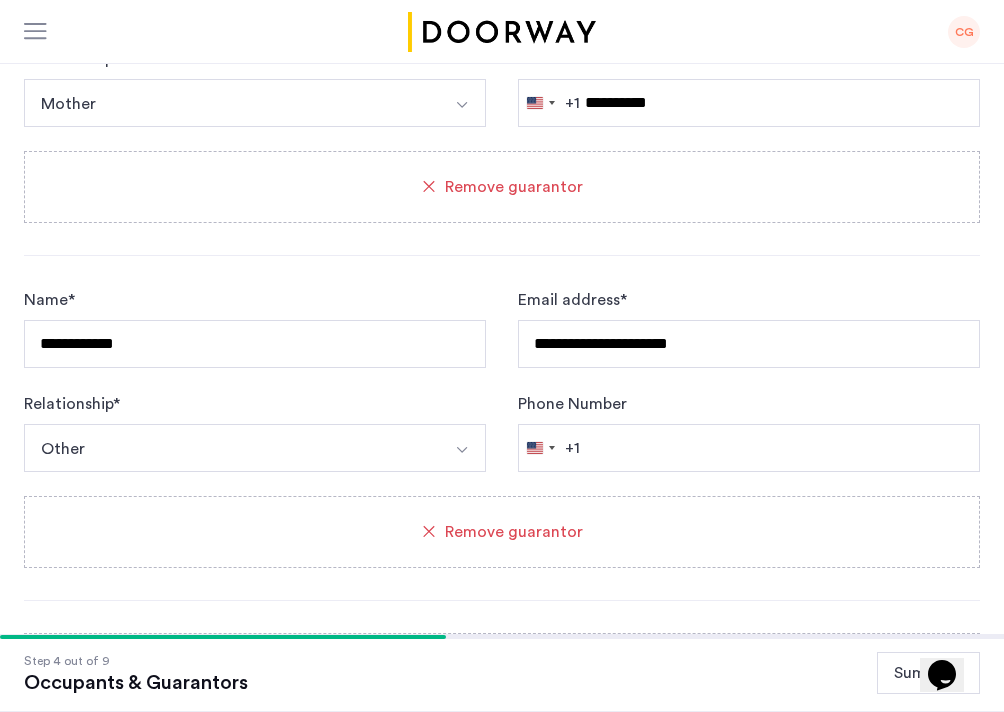 click on "Other" at bounding box center [231, 103] 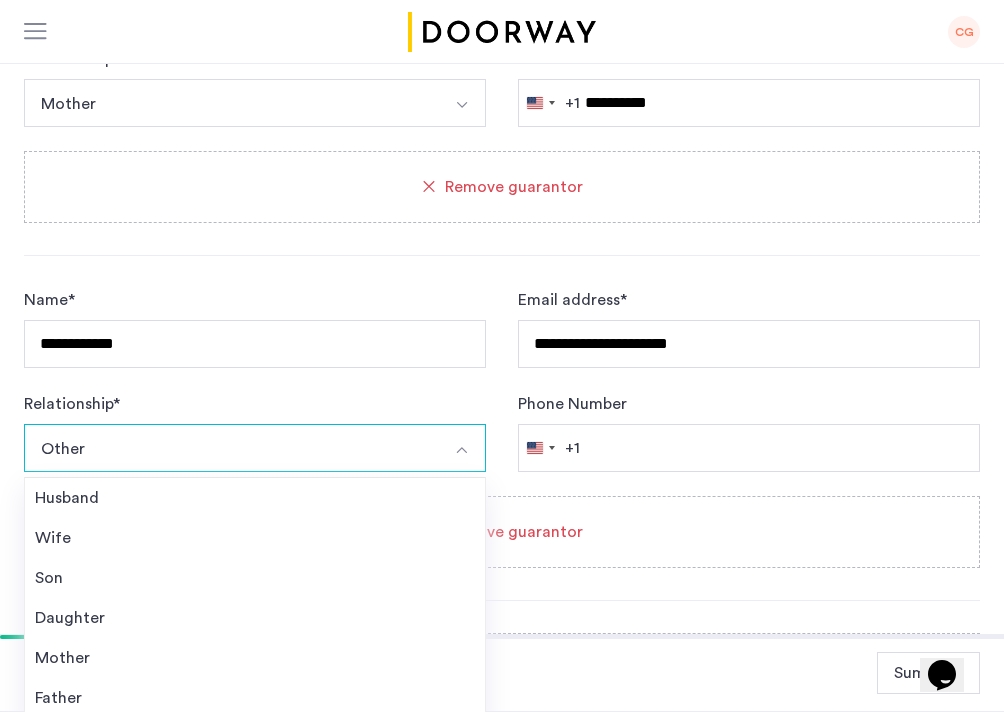 scroll, scrollTop: 1870, scrollLeft: 0, axis: vertical 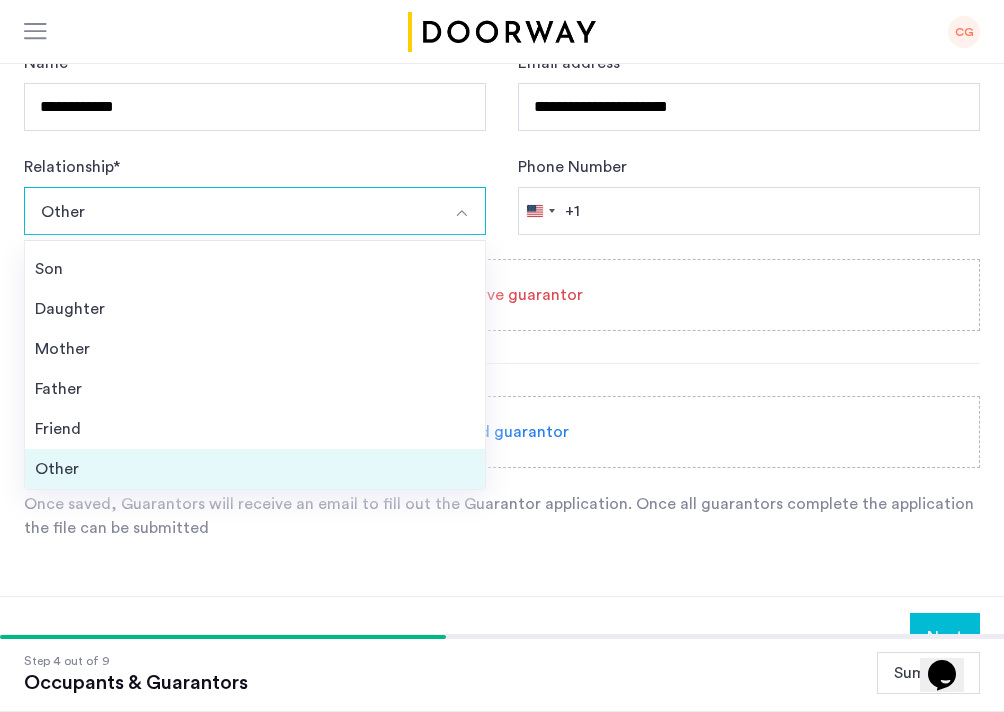 click on "Other" at bounding box center [255, 469] 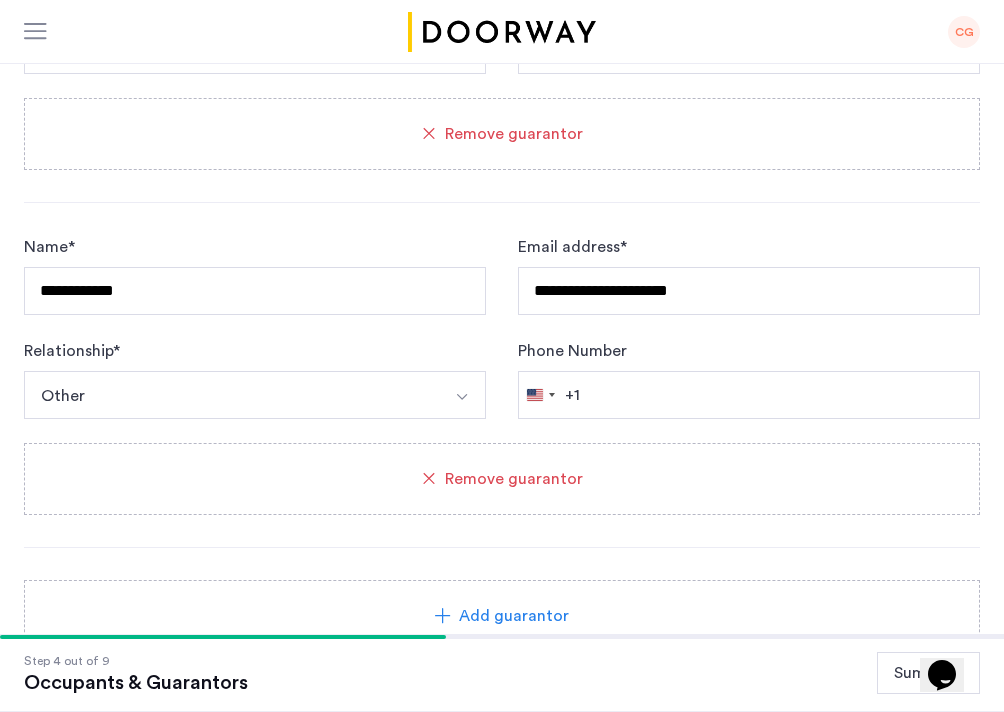 scroll, scrollTop: 1684, scrollLeft: 0, axis: vertical 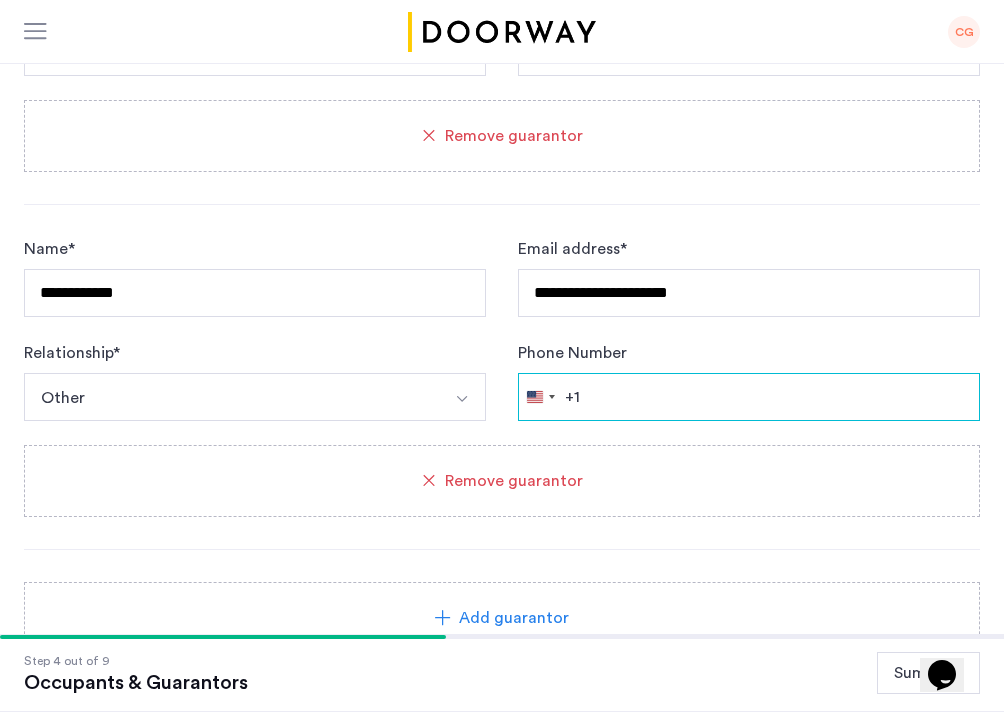 click on "Phone Number" at bounding box center [749, 397] 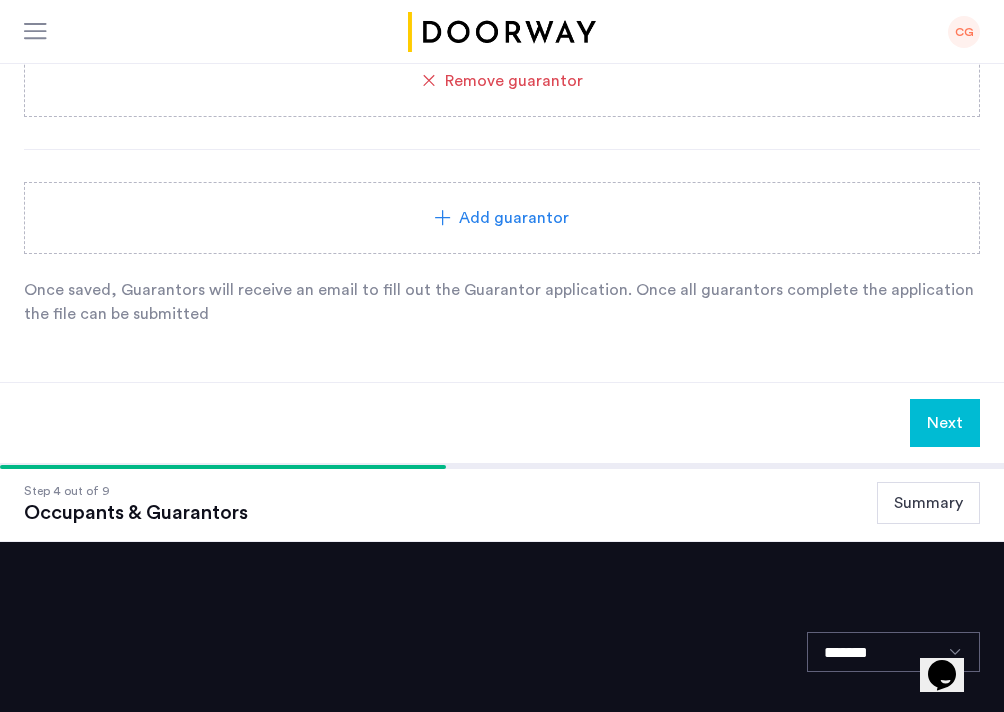 scroll, scrollTop: 2095, scrollLeft: 0, axis: vertical 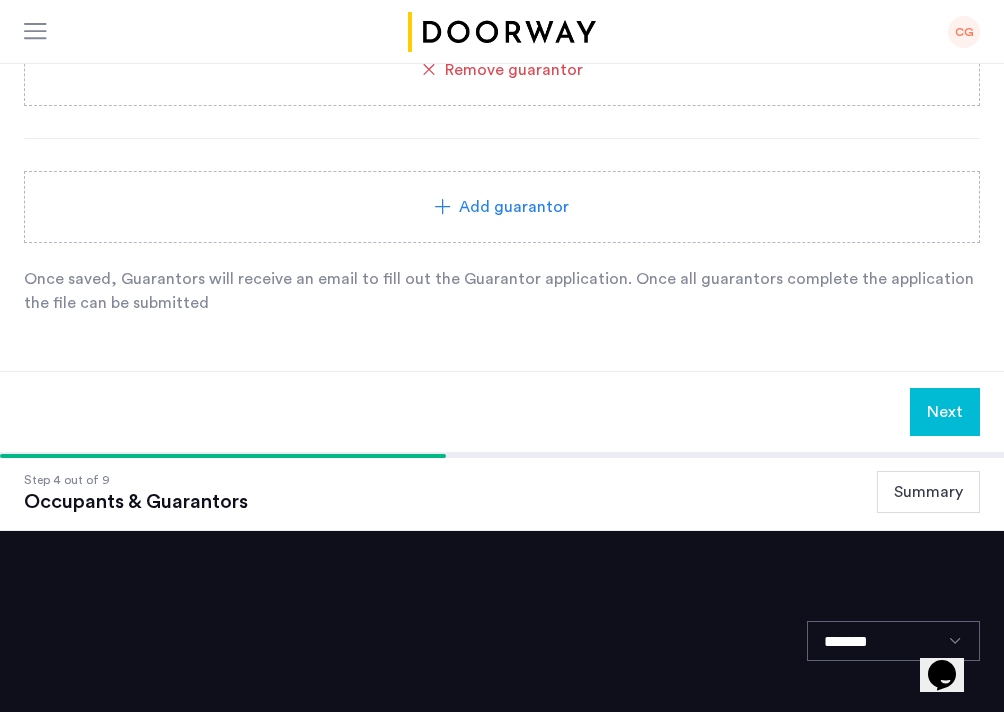 type on "**********" 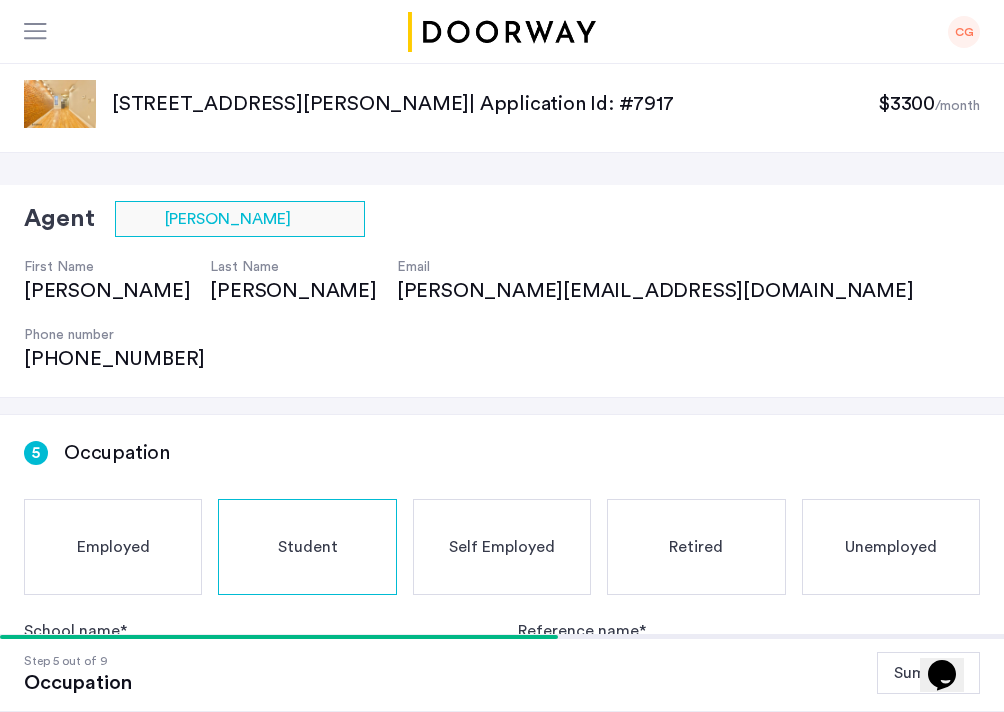 scroll, scrollTop: 483, scrollLeft: 0, axis: vertical 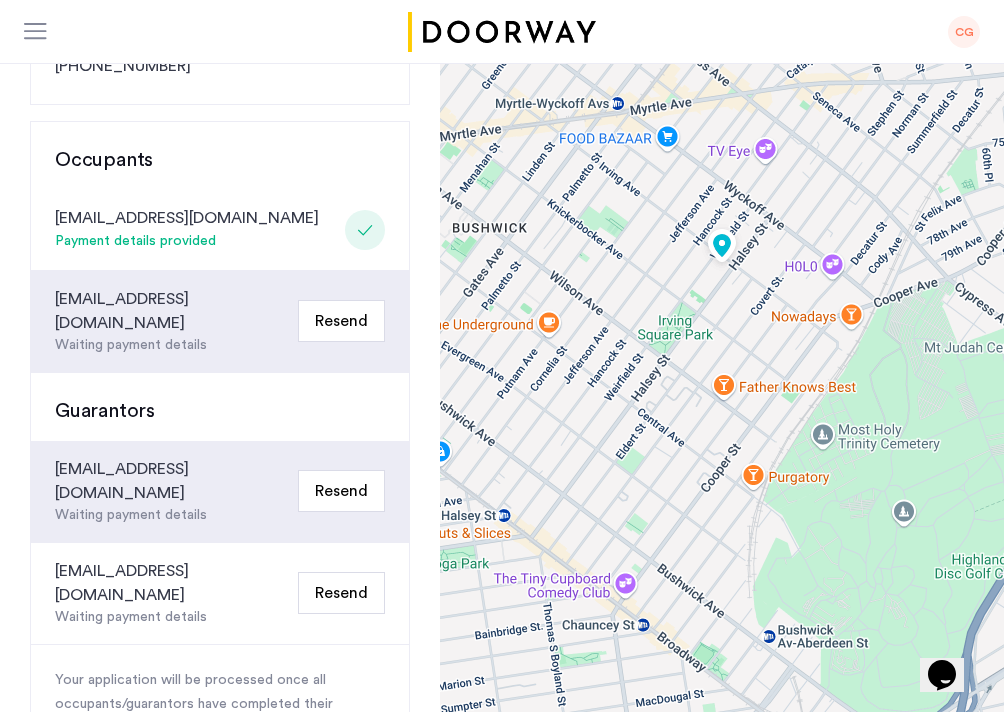 click on "Resend" 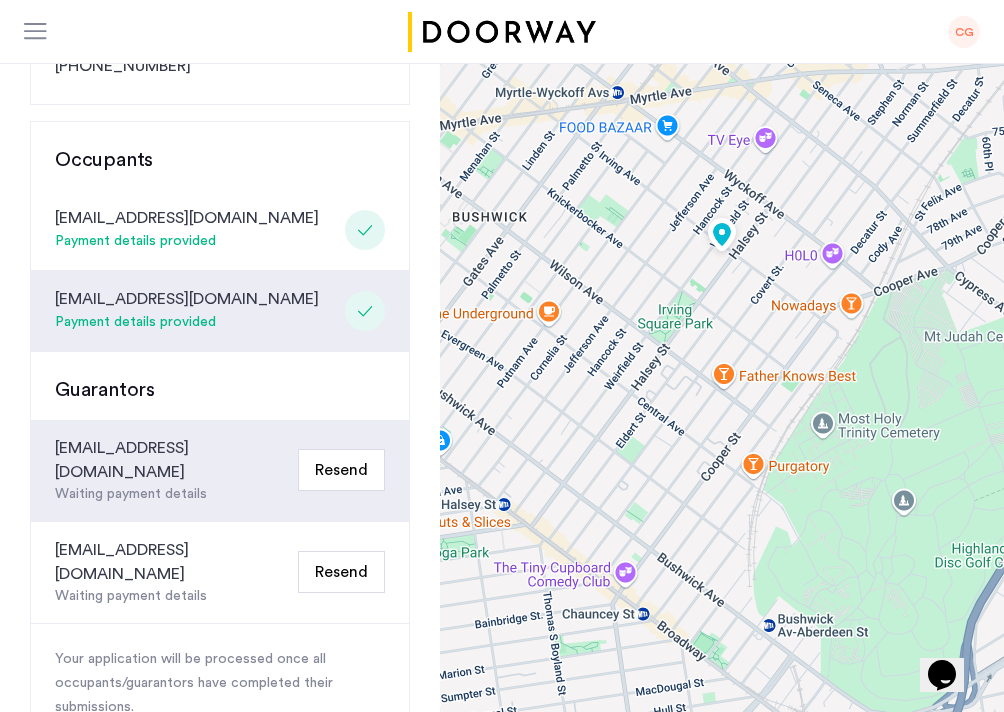 click on "Resend" 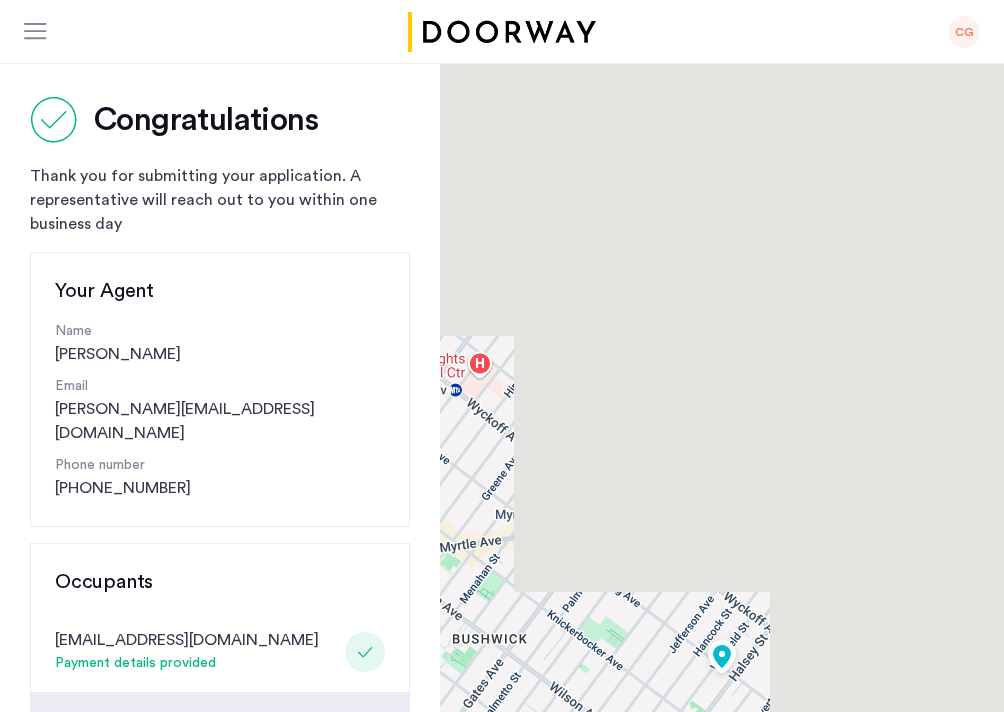 scroll, scrollTop: 198, scrollLeft: 0, axis: vertical 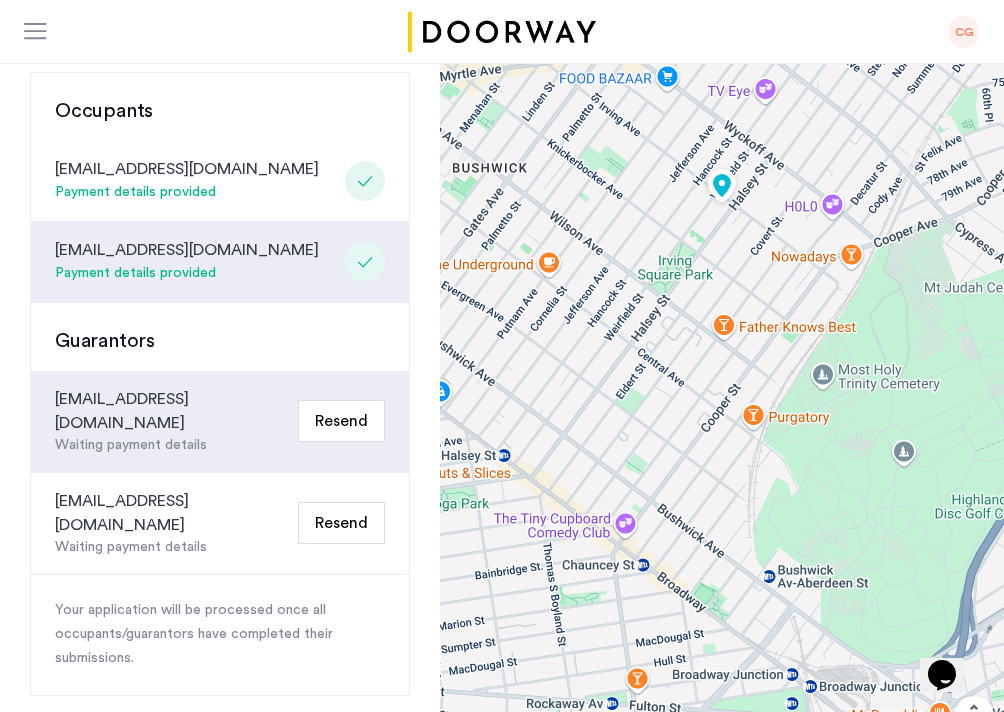 click on "Resend" 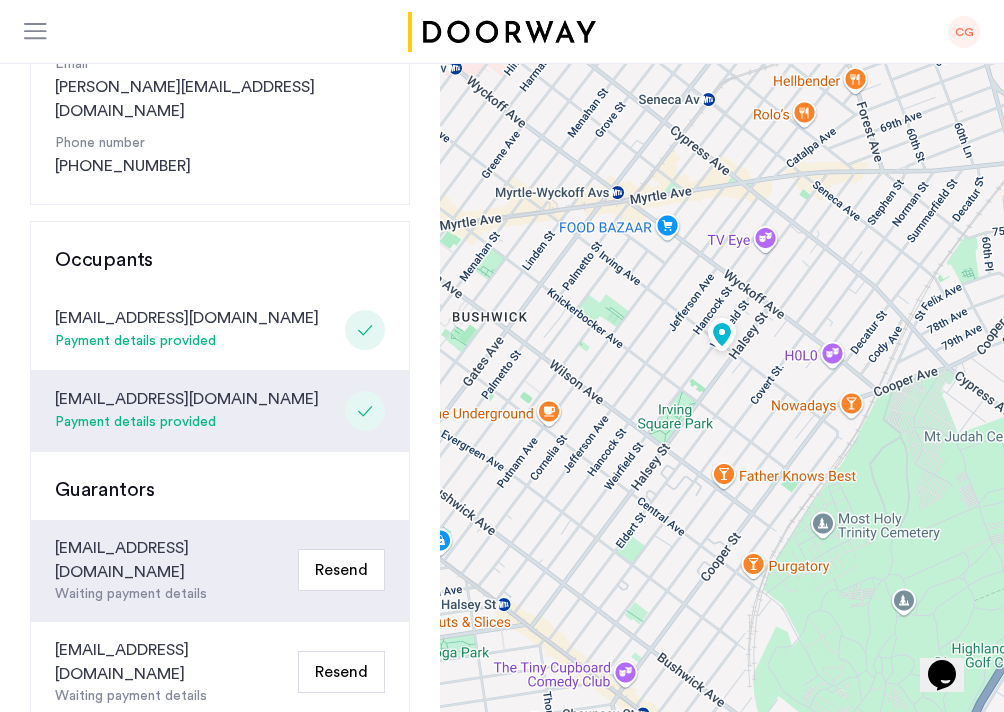 scroll, scrollTop: 306, scrollLeft: 0, axis: vertical 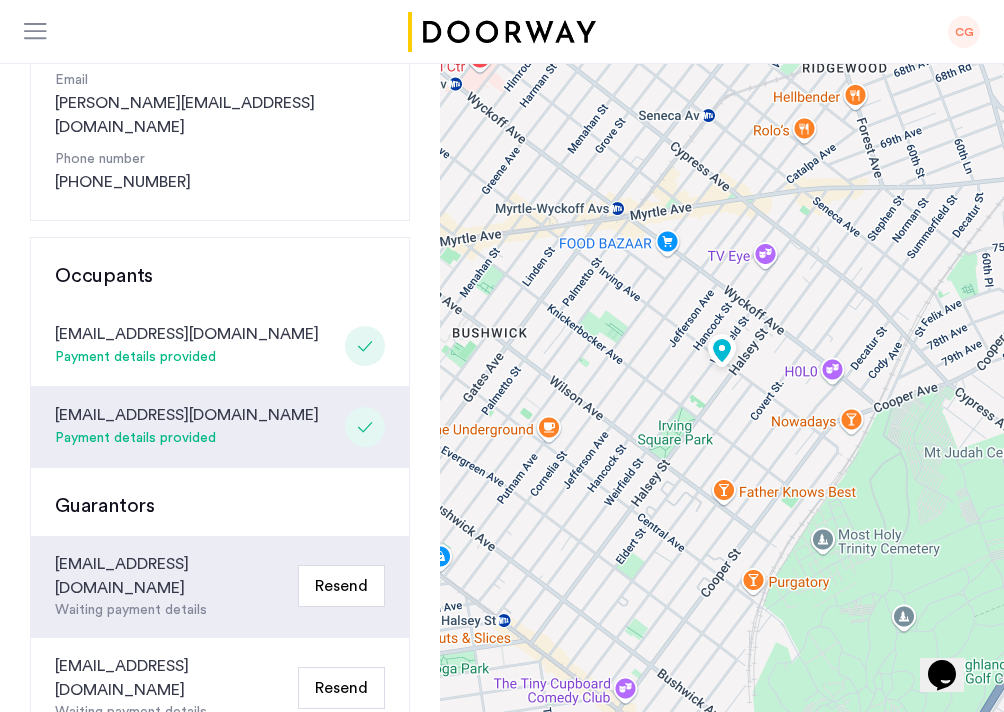 click on "Resend" 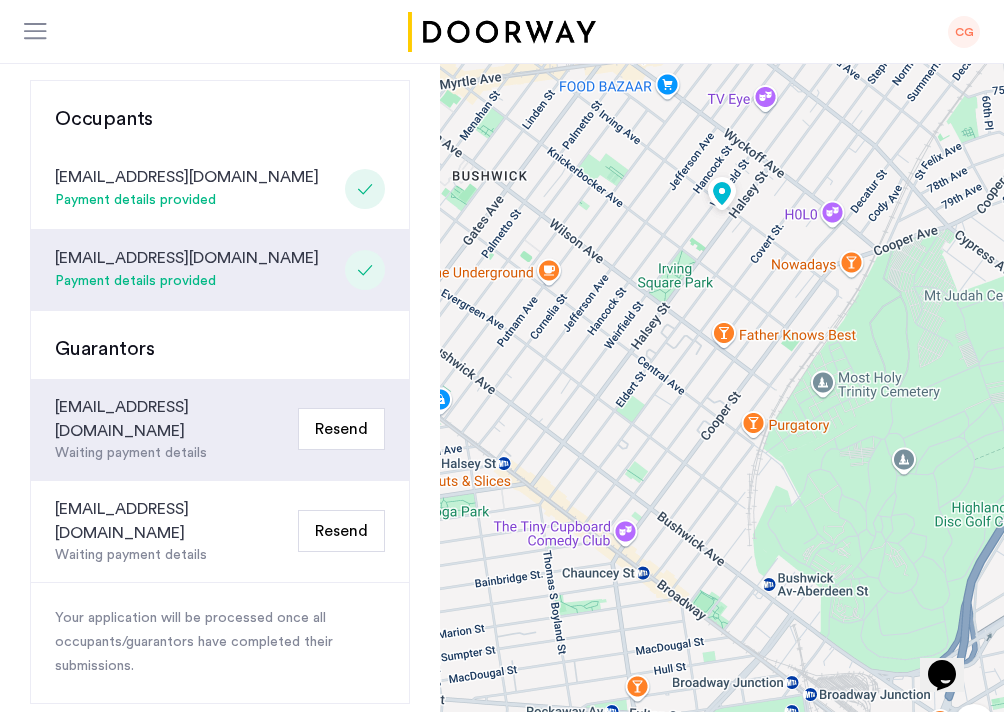 scroll, scrollTop: 472, scrollLeft: 0, axis: vertical 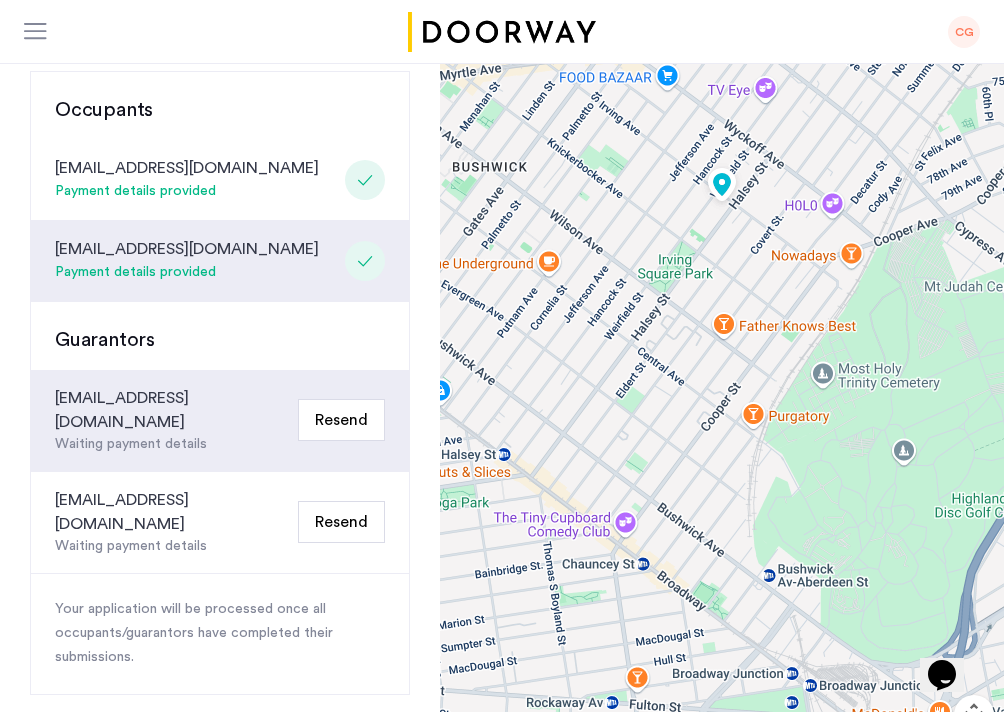 click on "Resend" 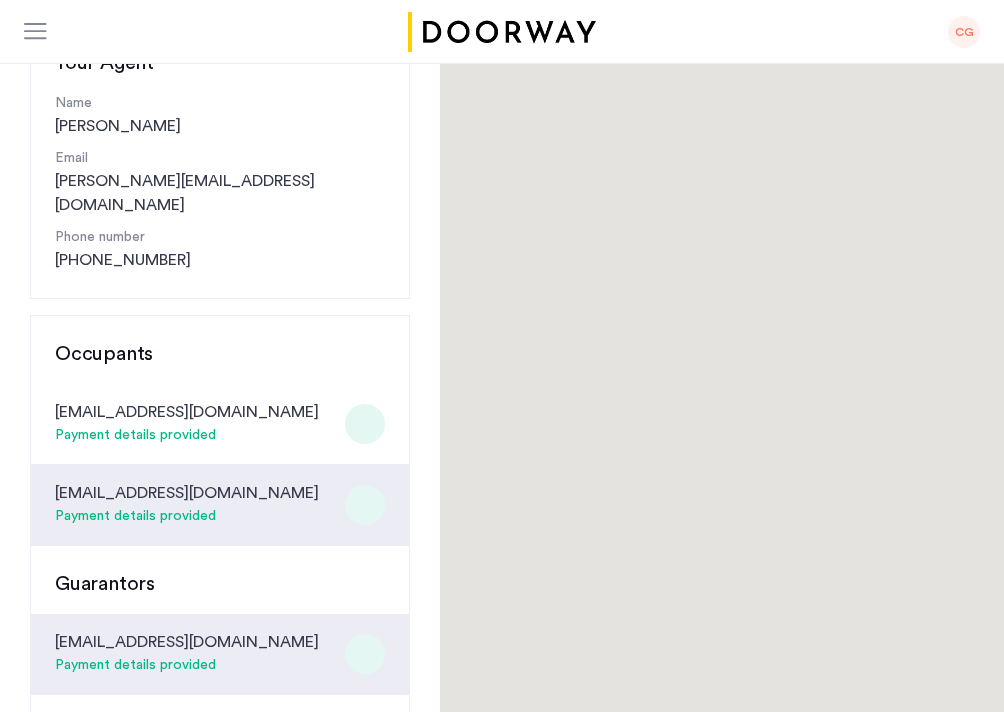 scroll, scrollTop: 0, scrollLeft: 0, axis: both 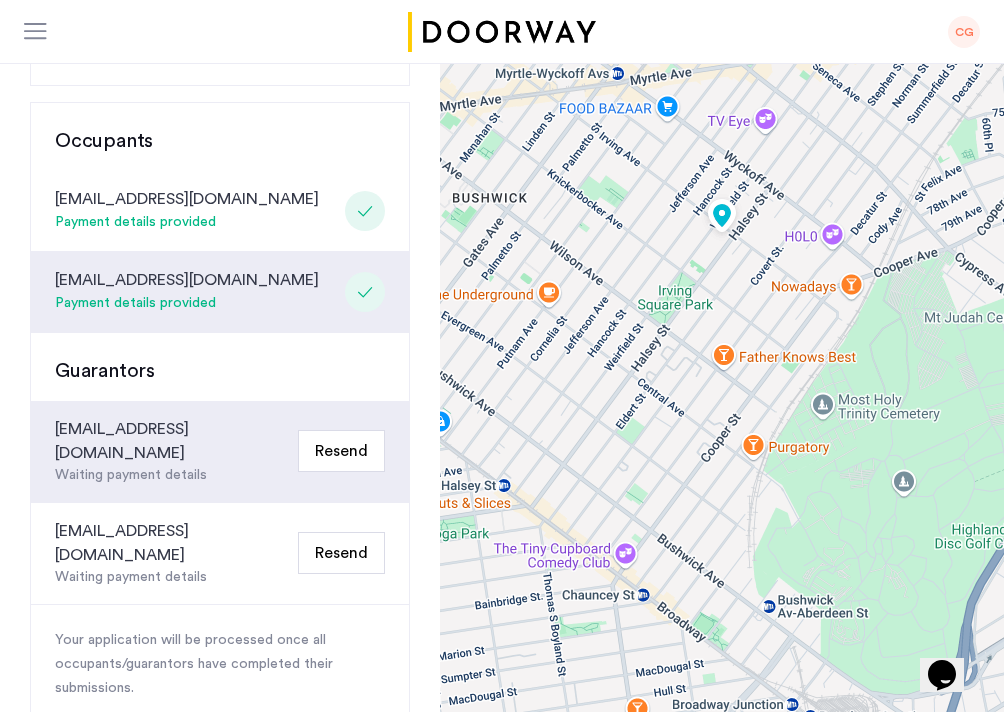click on "Resend" 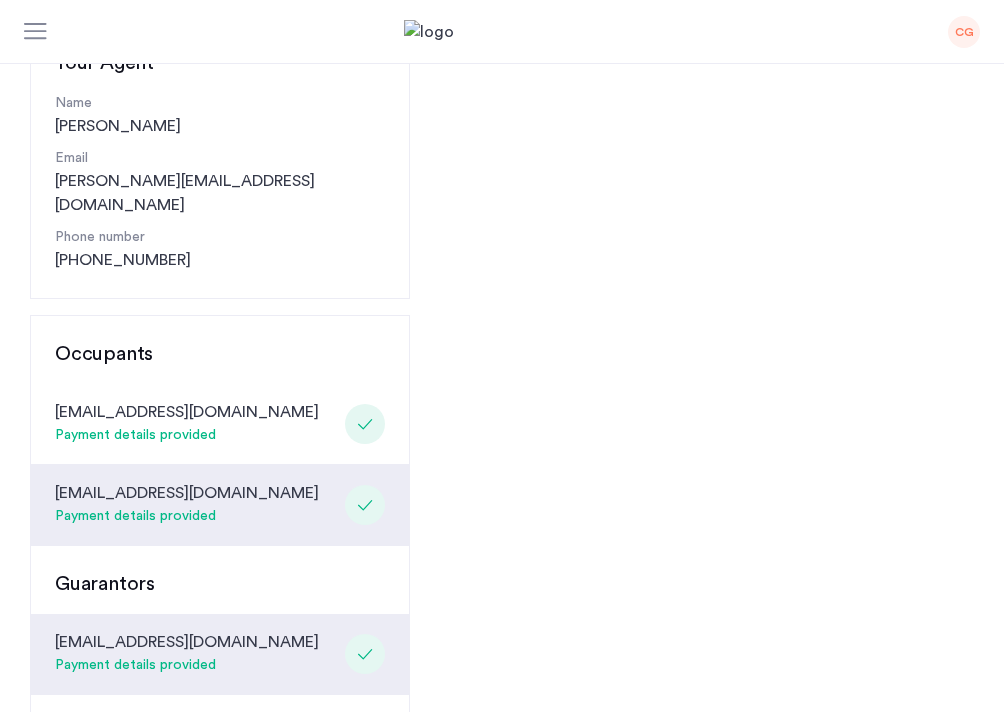 scroll, scrollTop: 0, scrollLeft: 0, axis: both 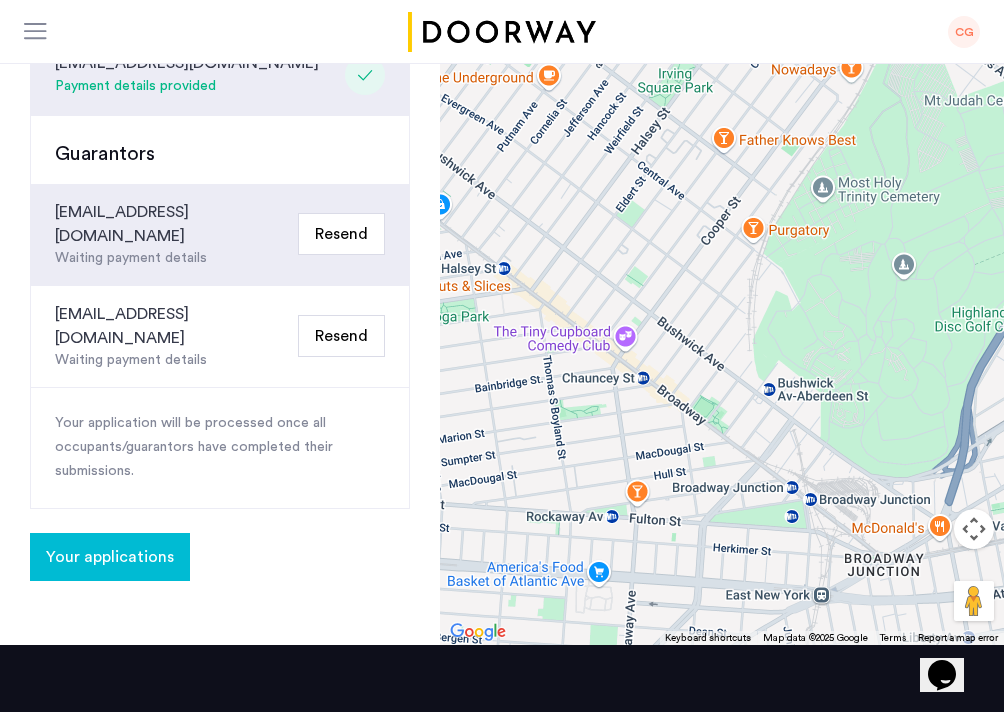click on "Resend" 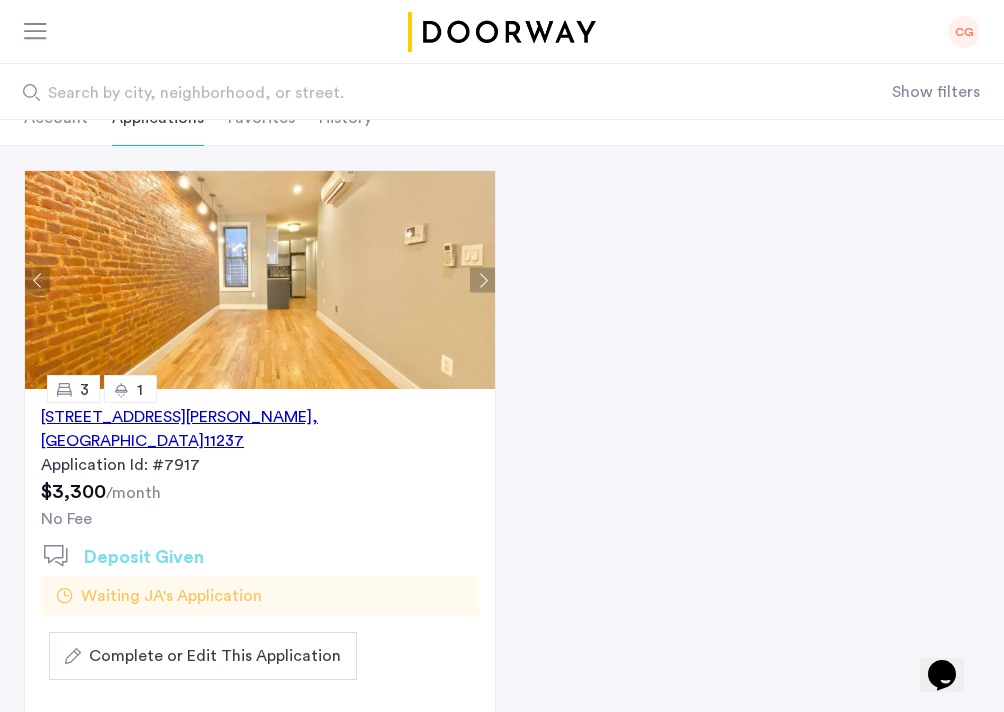 scroll, scrollTop: 190, scrollLeft: 0, axis: vertical 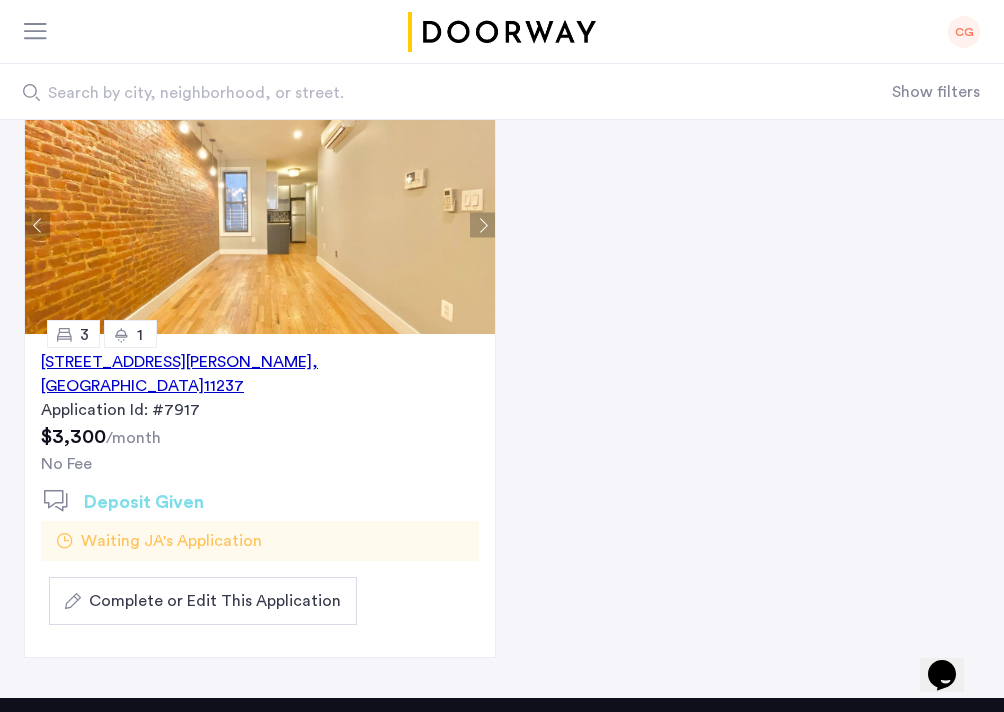click on "Complete or Edit This Application" 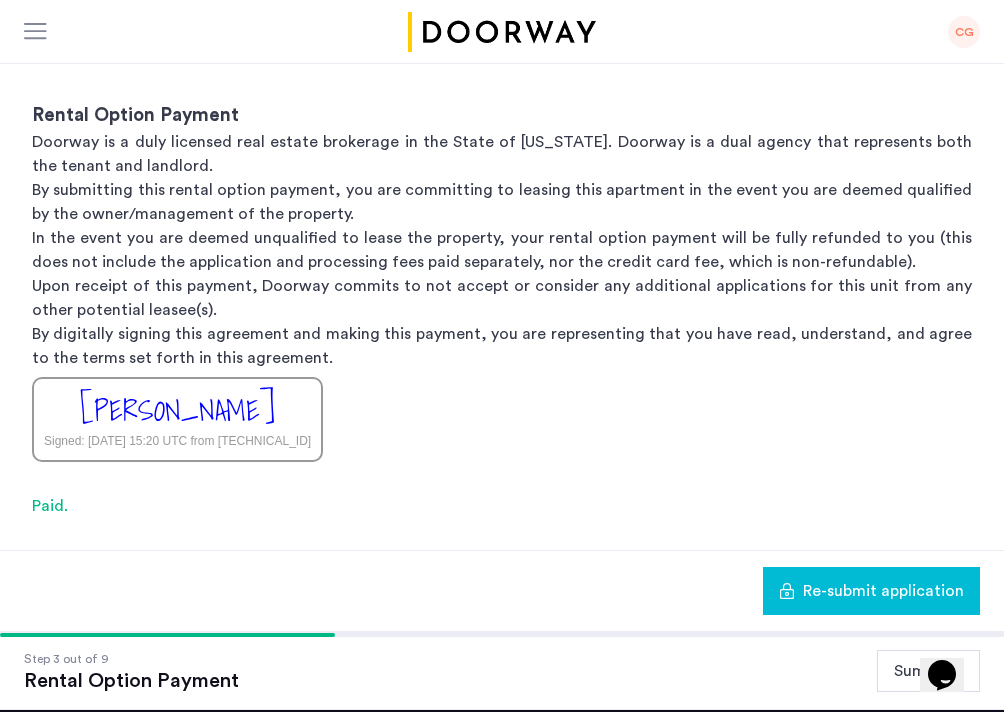 scroll, scrollTop: 457, scrollLeft: 0, axis: vertical 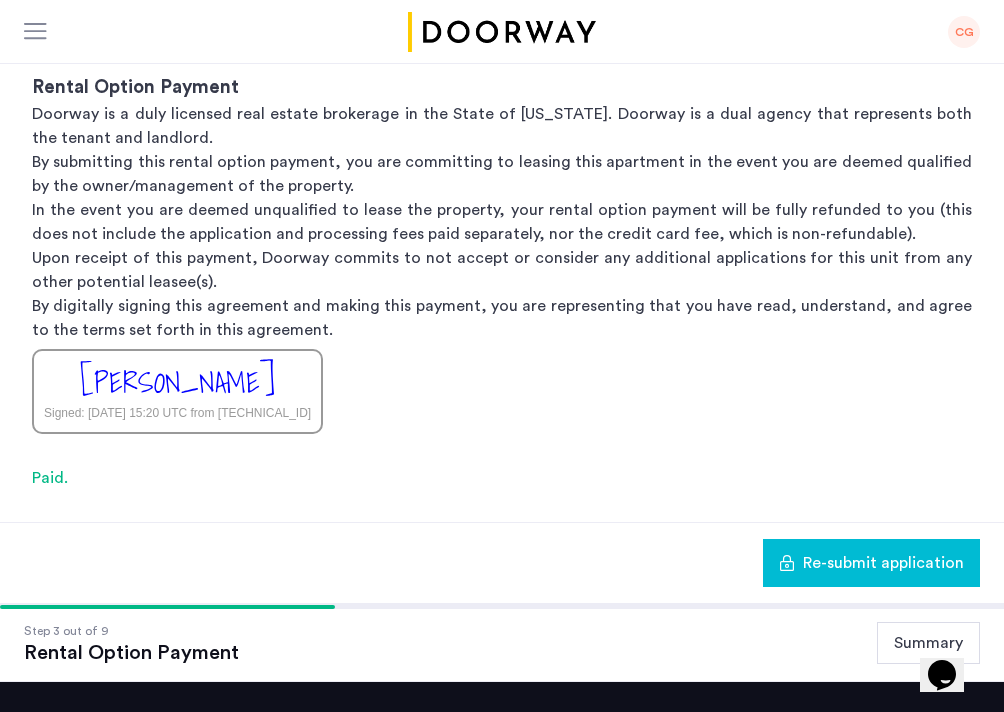 click on "Step 3 out of 9  Rental Option Payment  Summary" 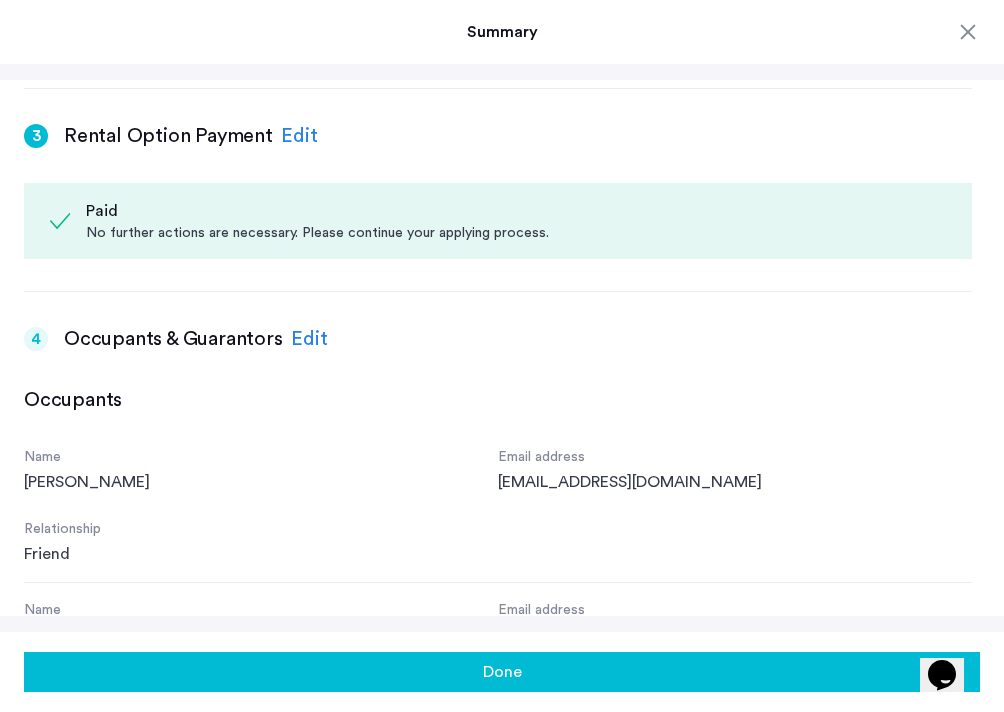 scroll, scrollTop: 737, scrollLeft: 0, axis: vertical 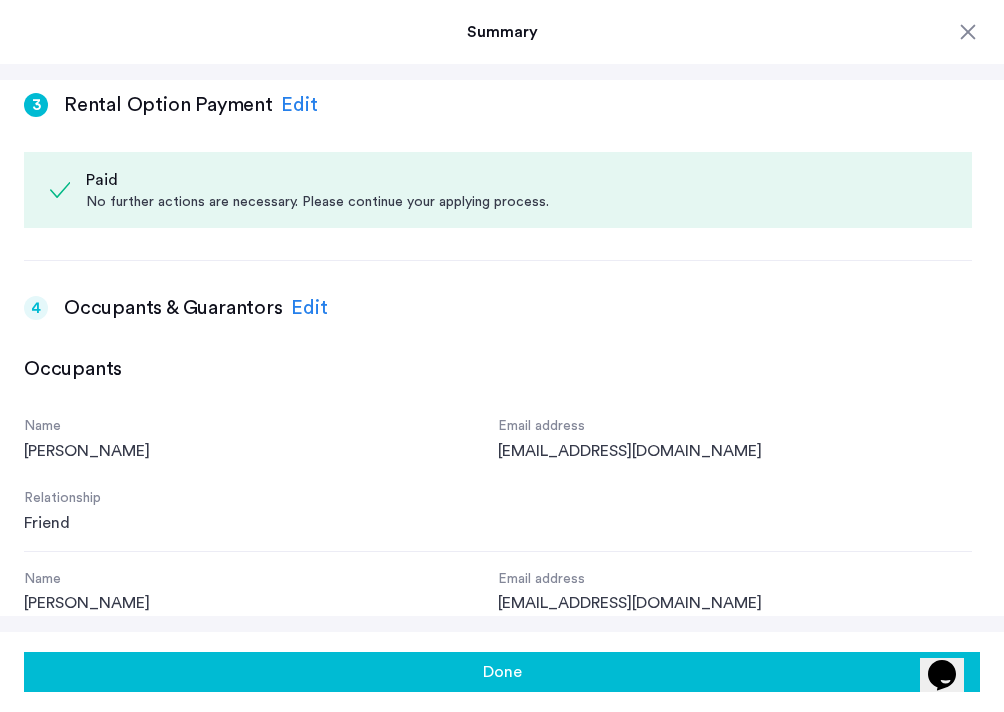 click on "Edit" at bounding box center [309, 308] 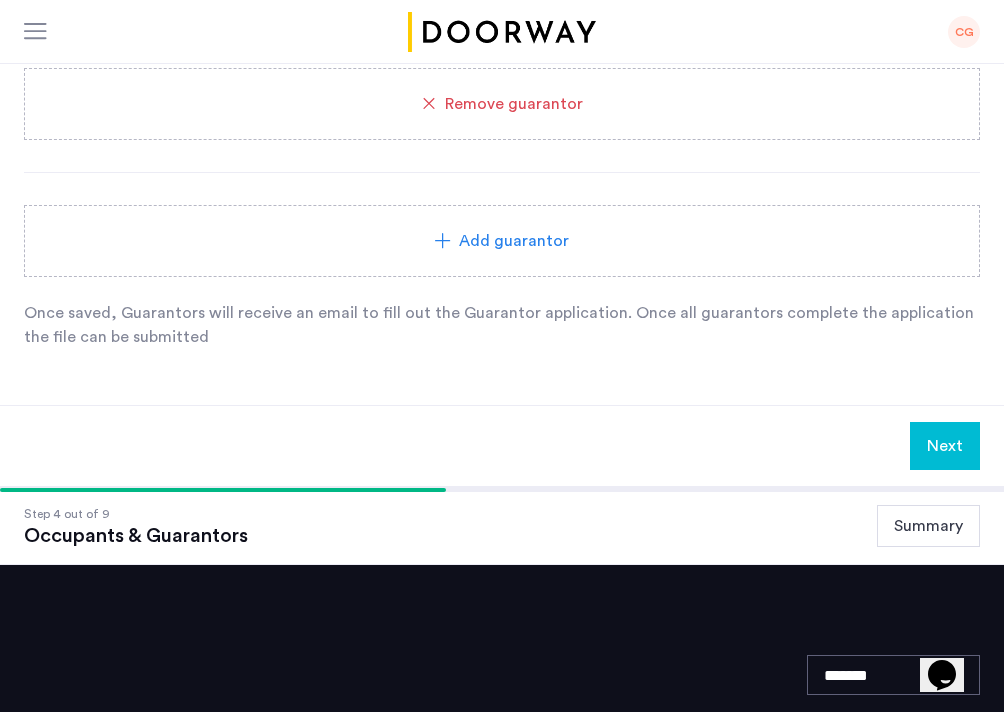 scroll, scrollTop: 2123, scrollLeft: 0, axis: vertical 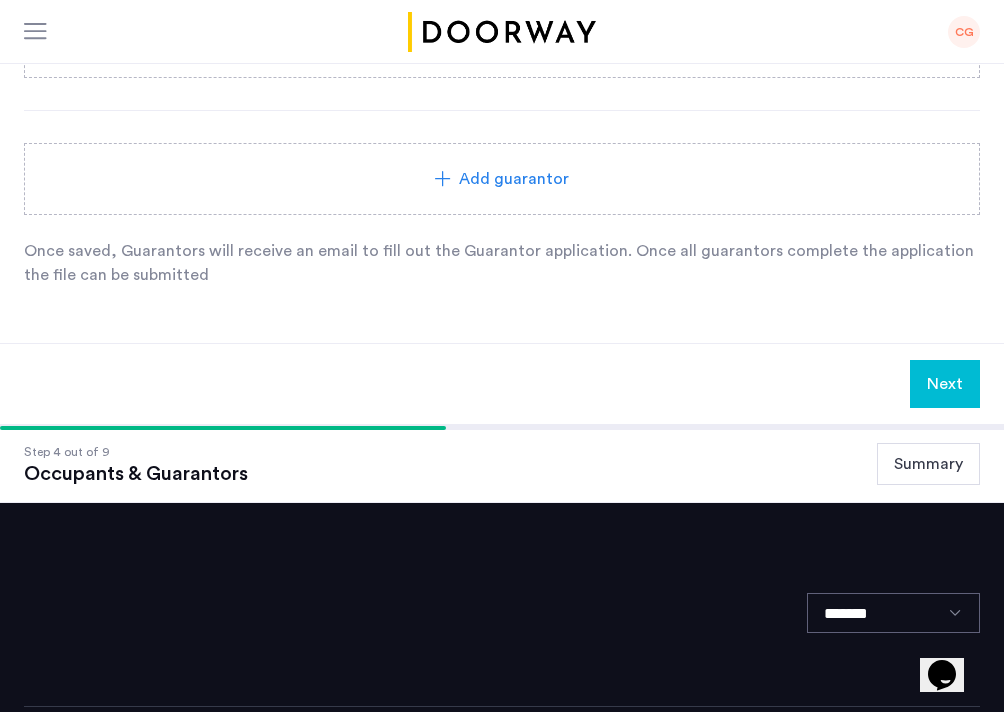 click on "Summary" 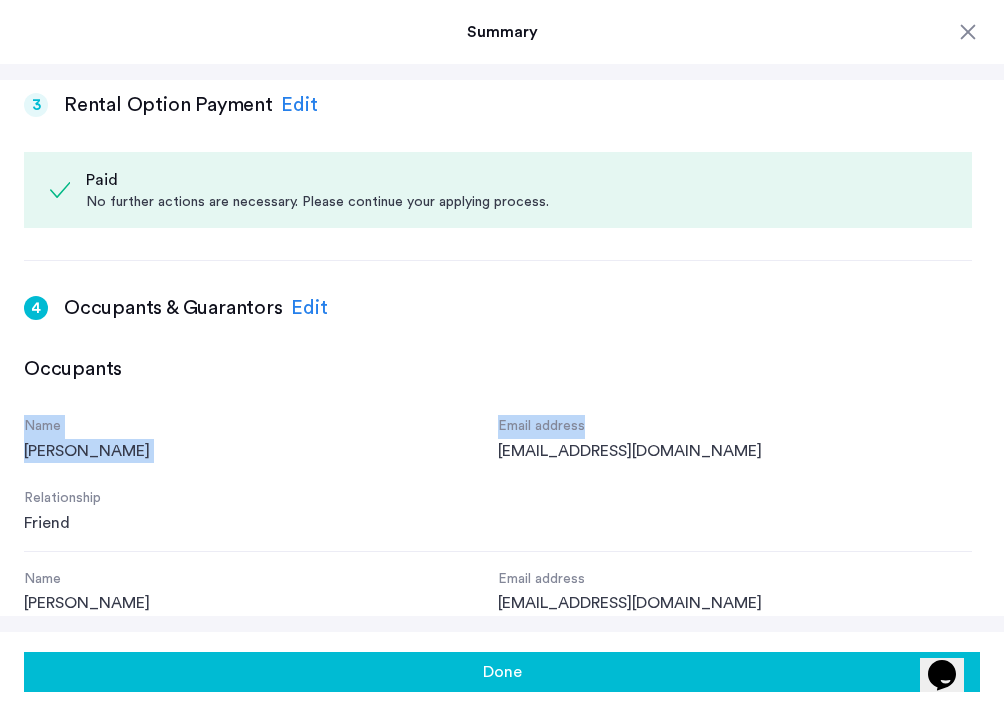 drag, startPoint x: 812, startPoint y: 414, endPoint x: 732, endPoint y: 362, distance: 95.41489 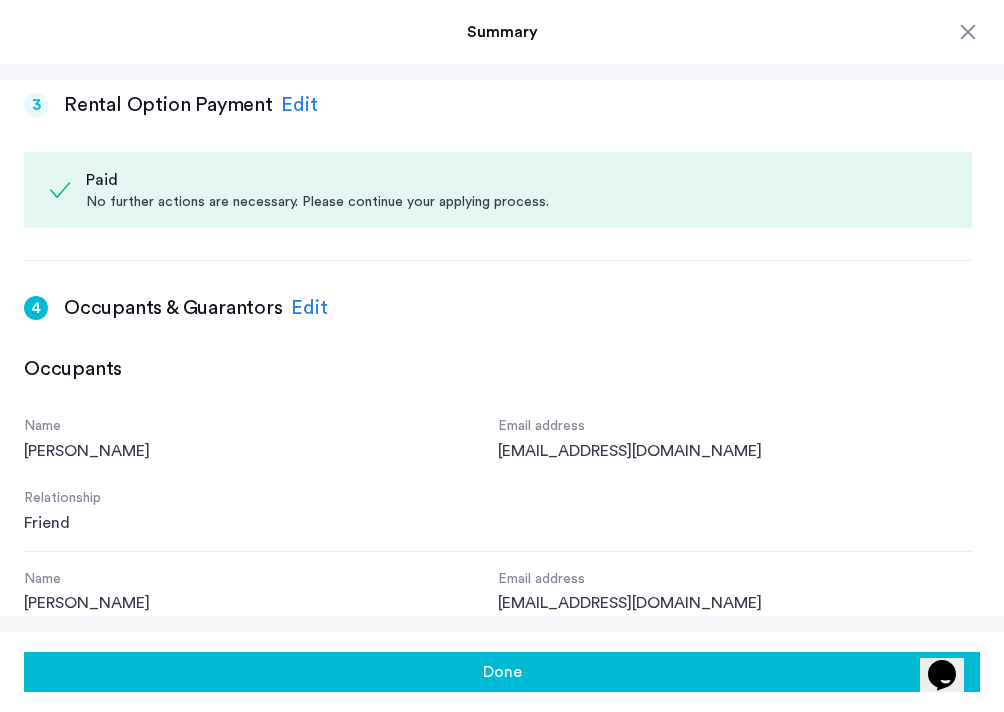 click on "Summary" 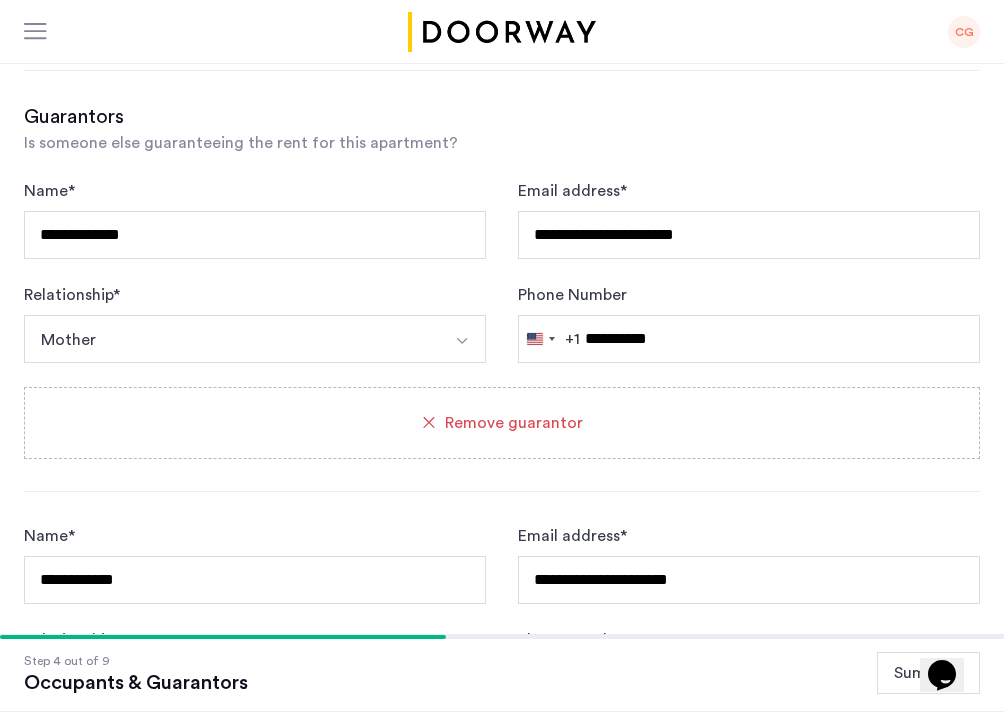 click on "CG" 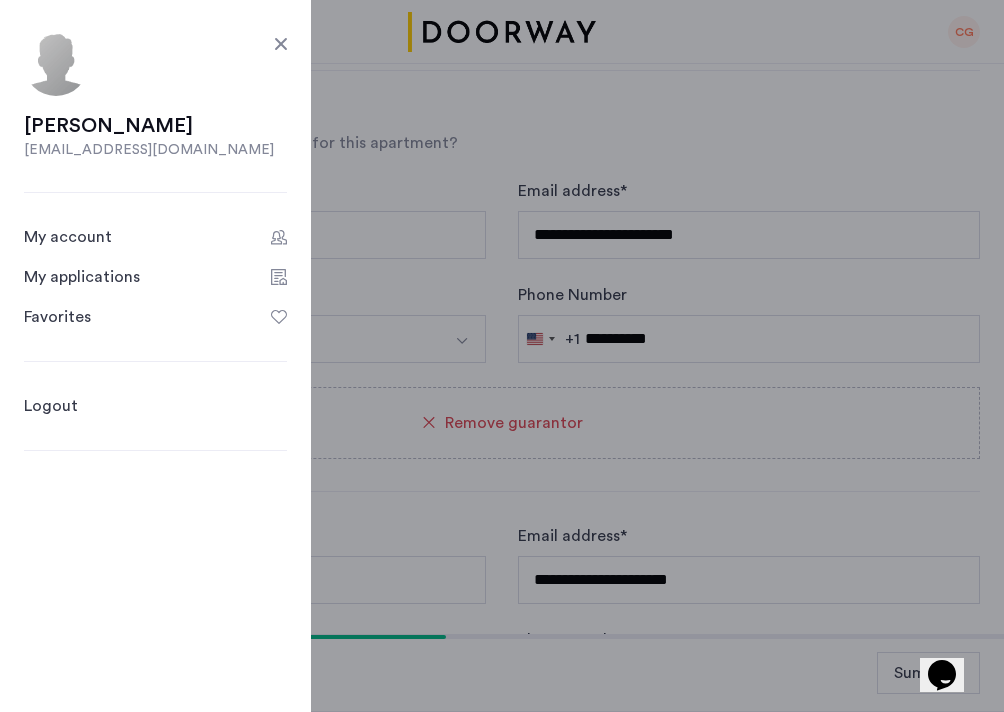 click on "My applications" 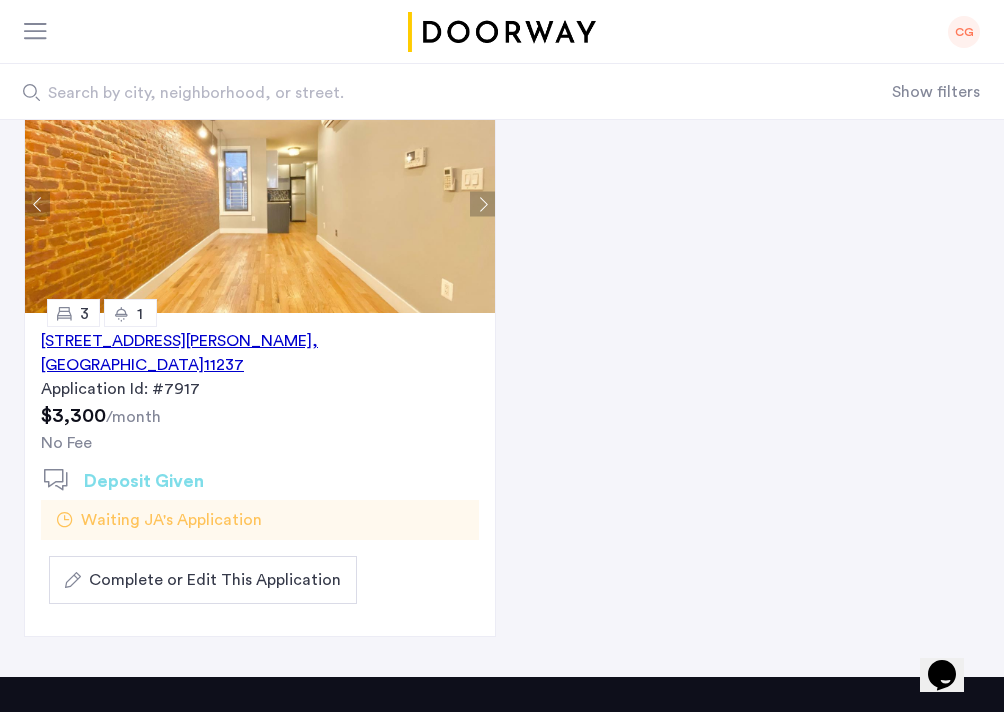 scroll, scrollTop: 217, scrollLeft: 0, axis: vertical 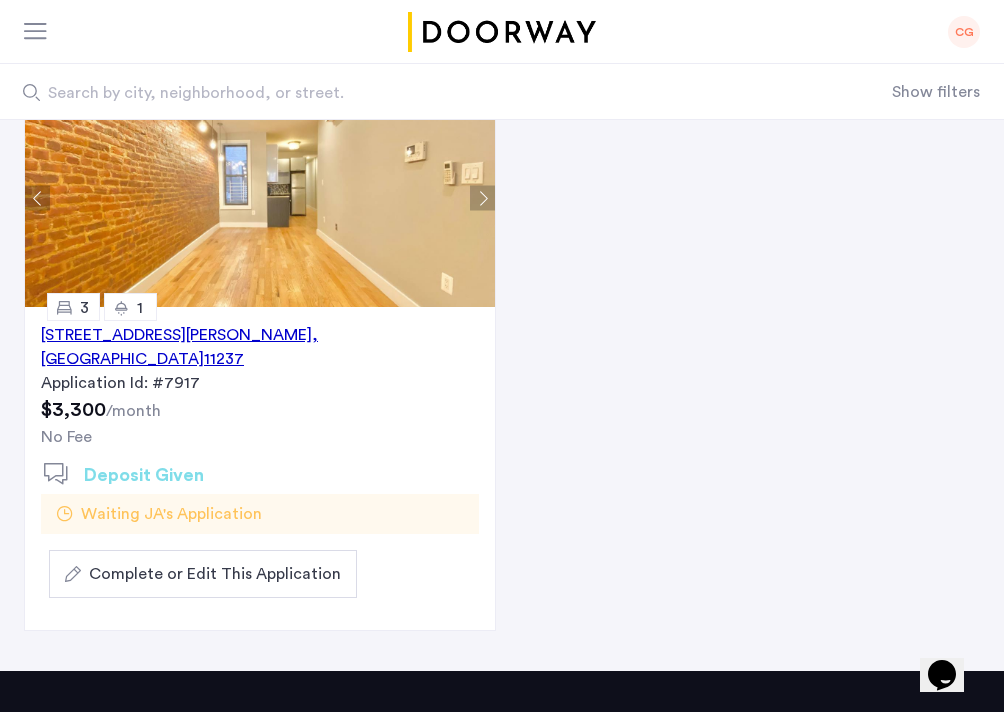 click on "Waiting JA's Application" 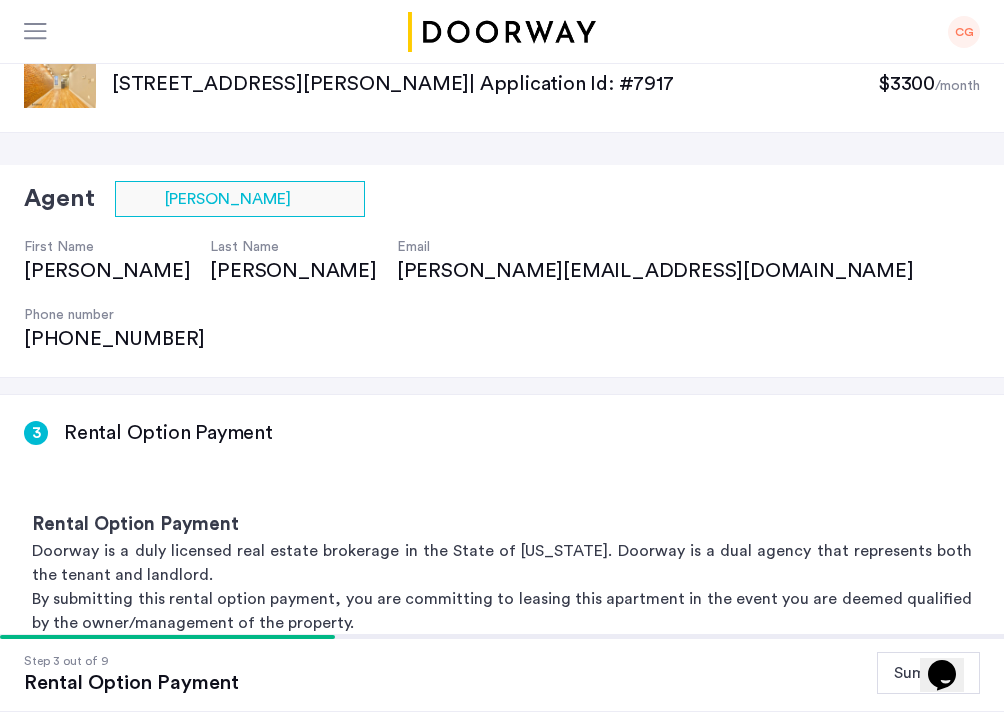 scroll, scrollTop: 0, scrollLeft: 0, axis: both 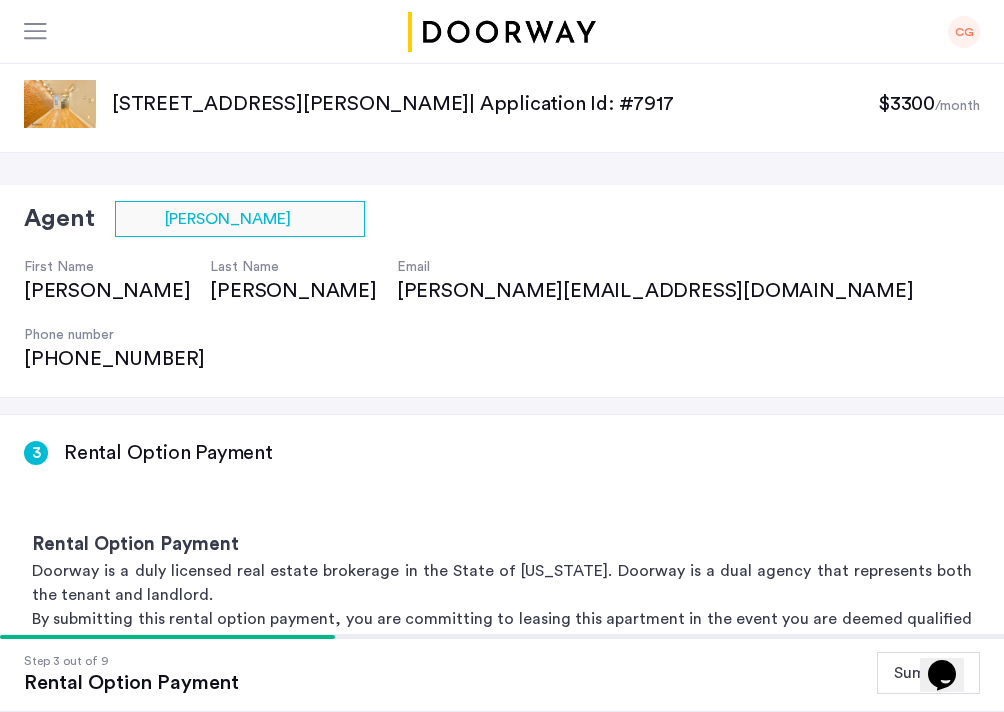 click 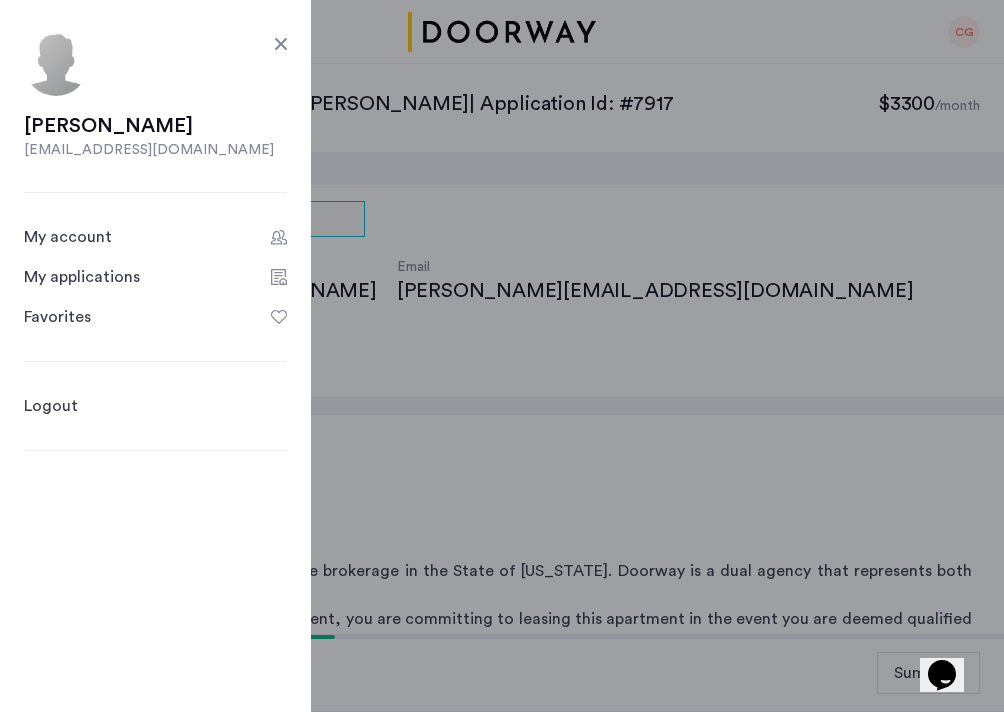 click on "My account My applications Favorites" 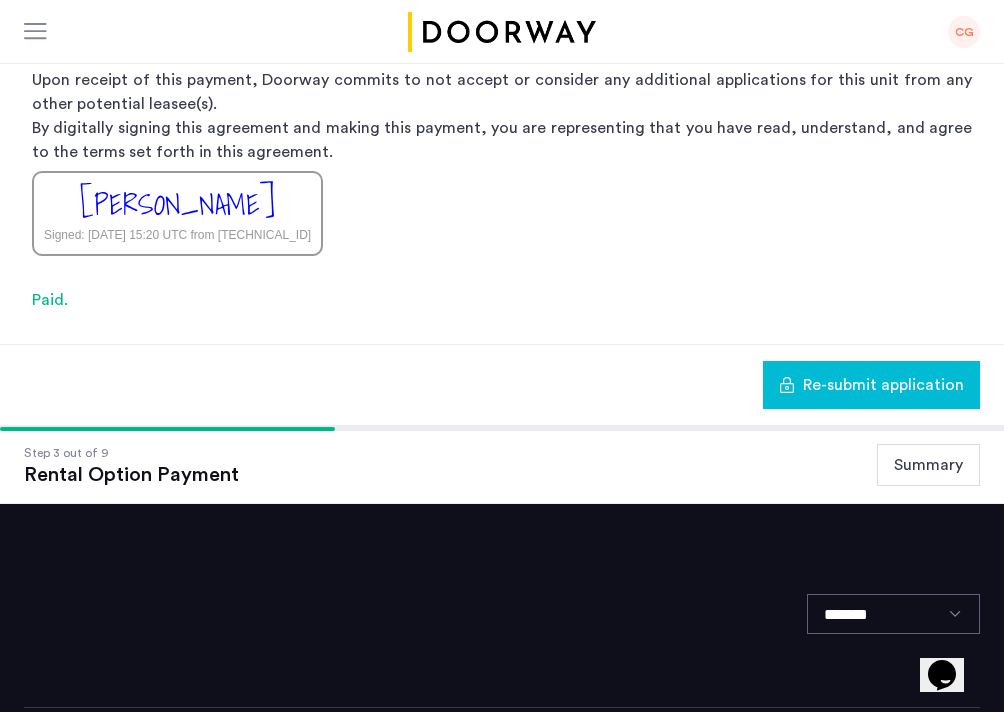 scroll, scrollTop: 0, scrollLeft: 0, axis: both 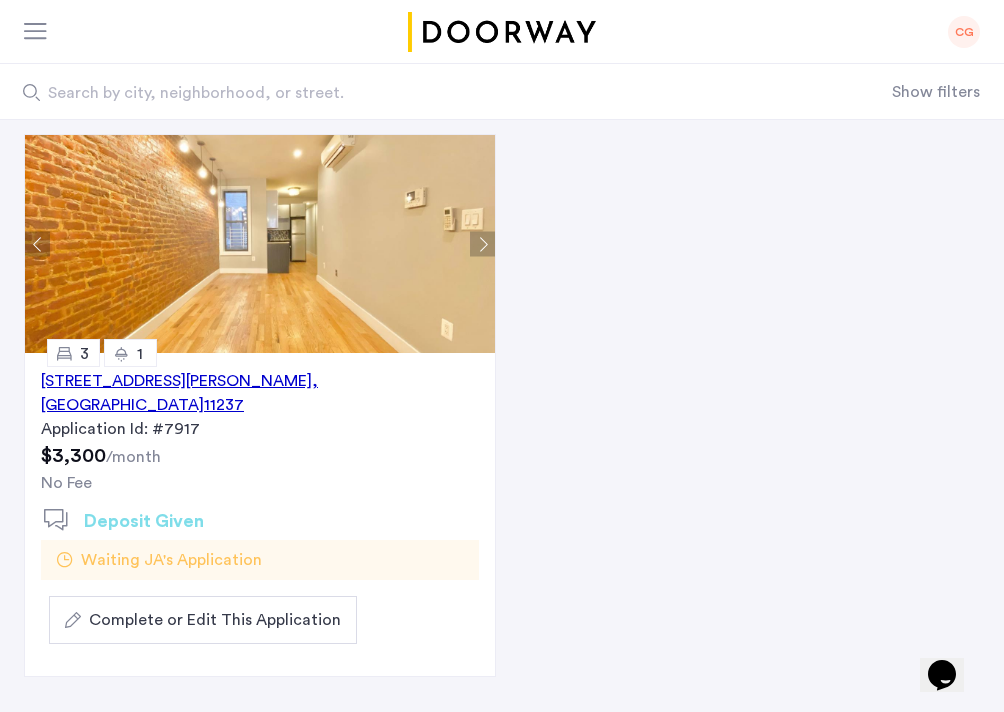 click on "Complete or Edit This Application" 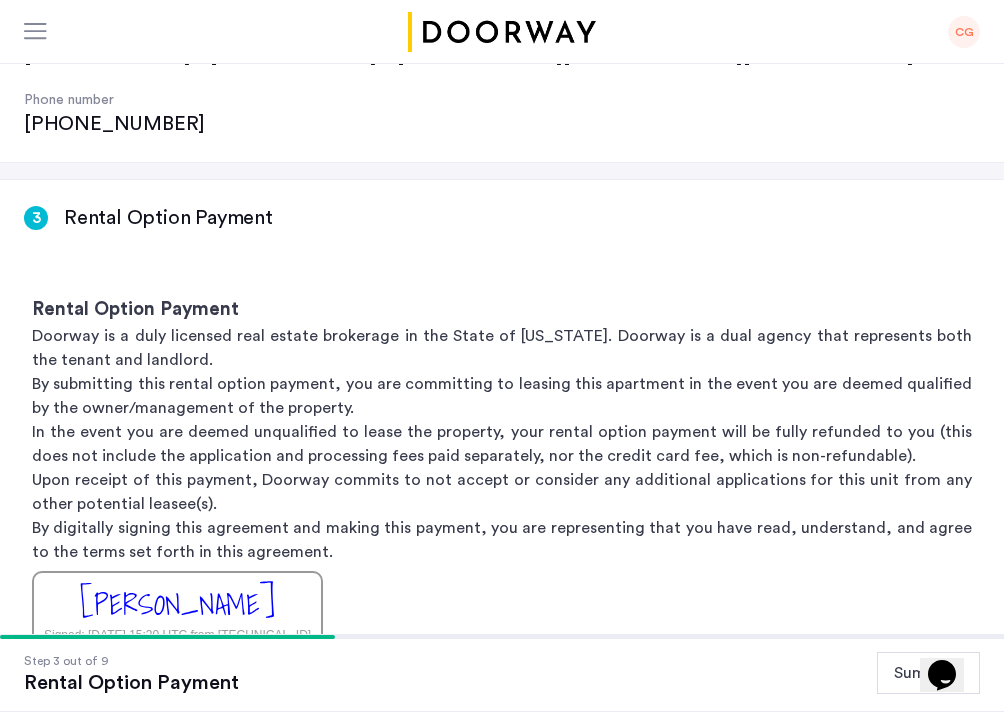 scroll, scrollTop: 635, scrollLeft: 0, axis: vertical 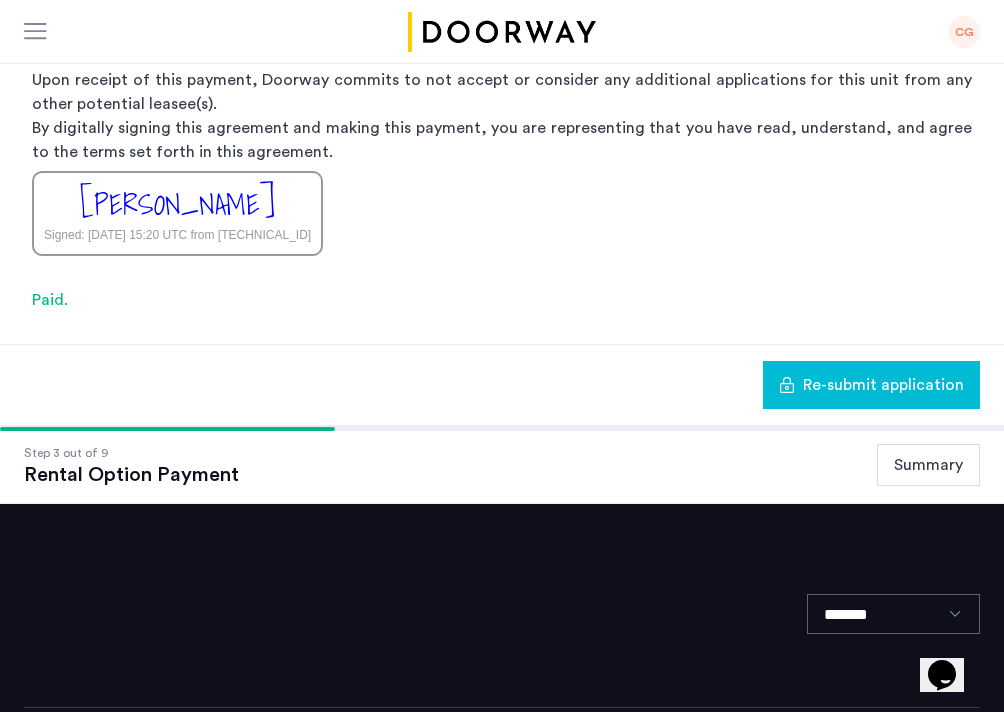 click on "Summary" 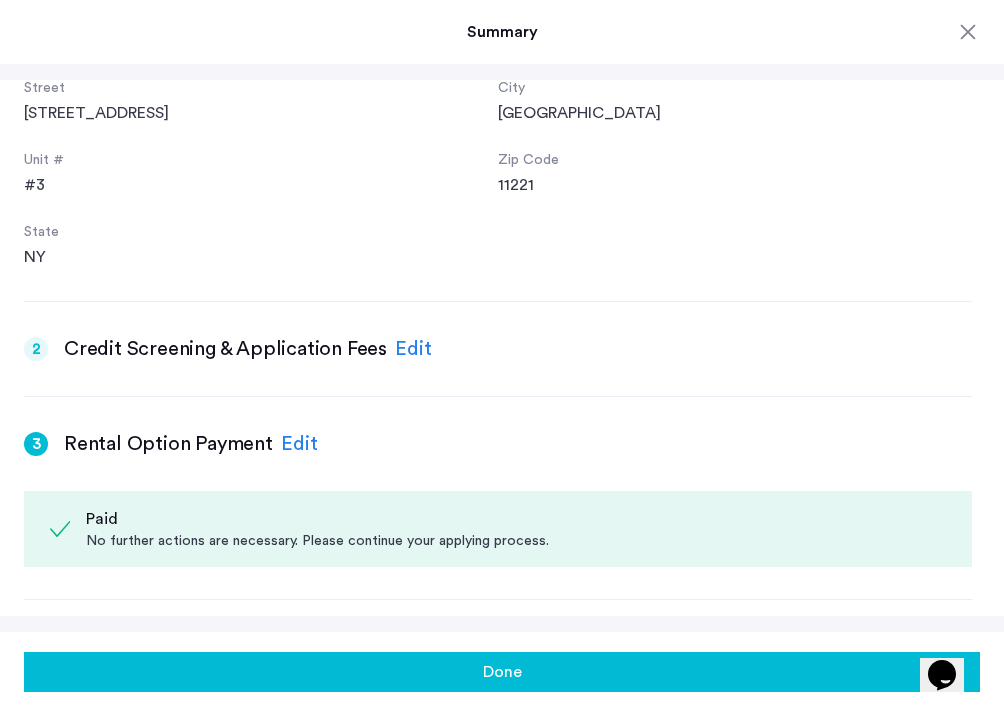 scroll, scrollTop: 0, scrollLeft: 0, axis: both 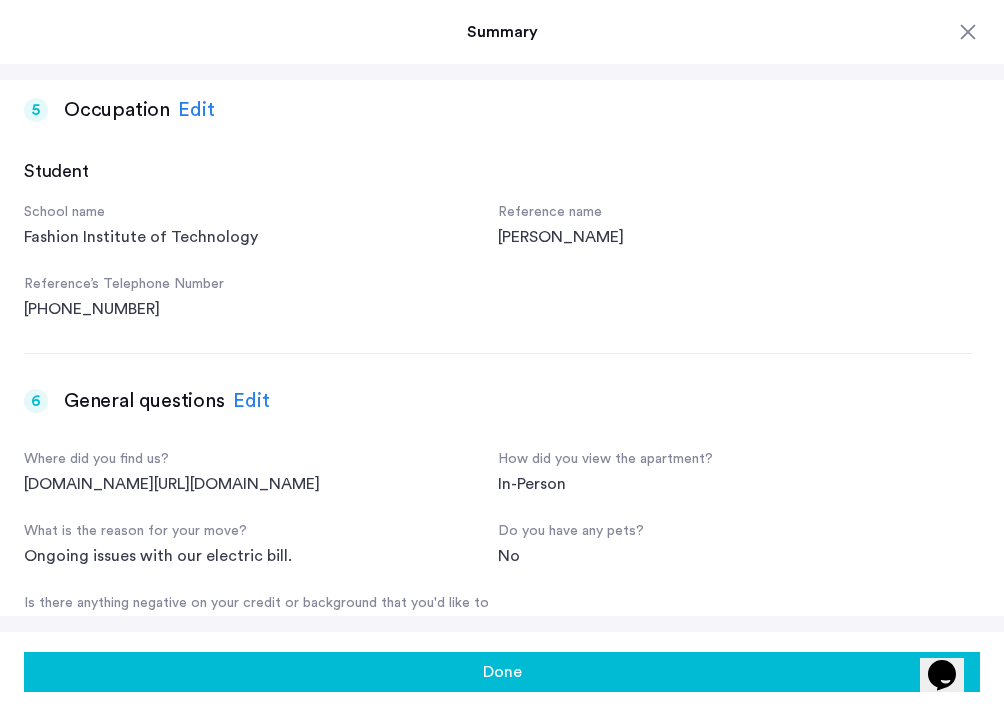 click 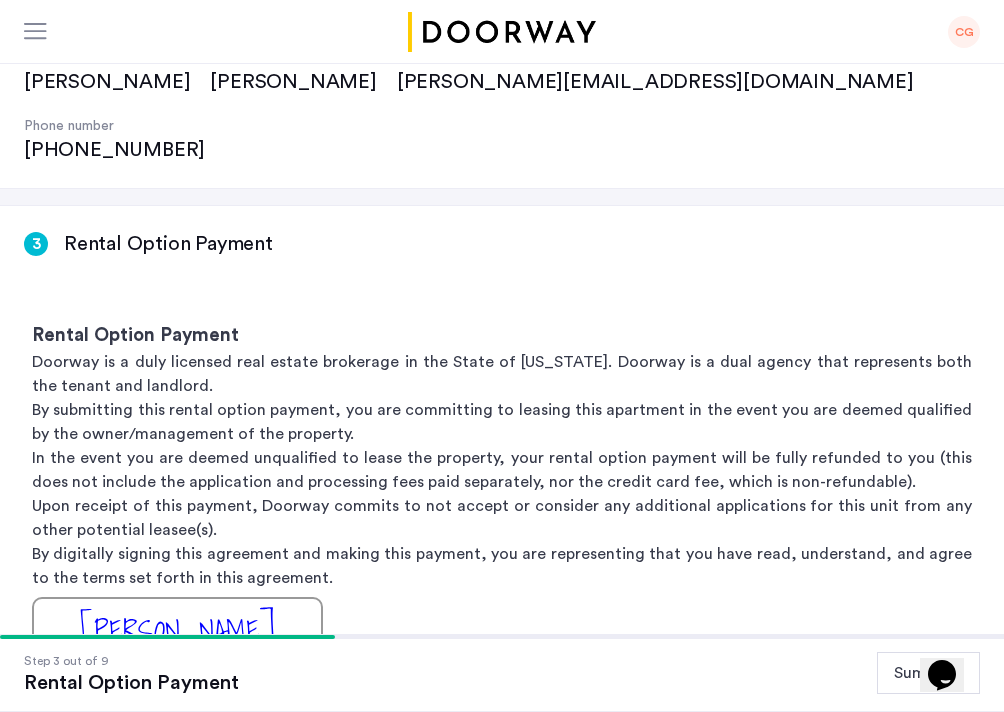 scroll, scrollTop: 635, scrollLeft: 0, axis: vertical 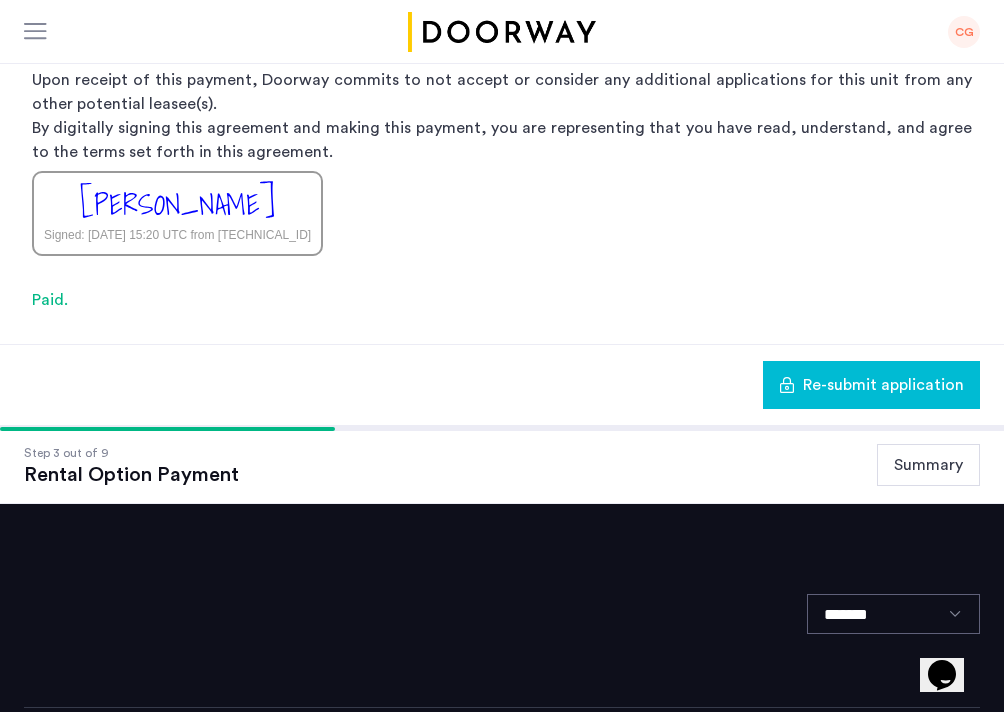 click on "Summary" 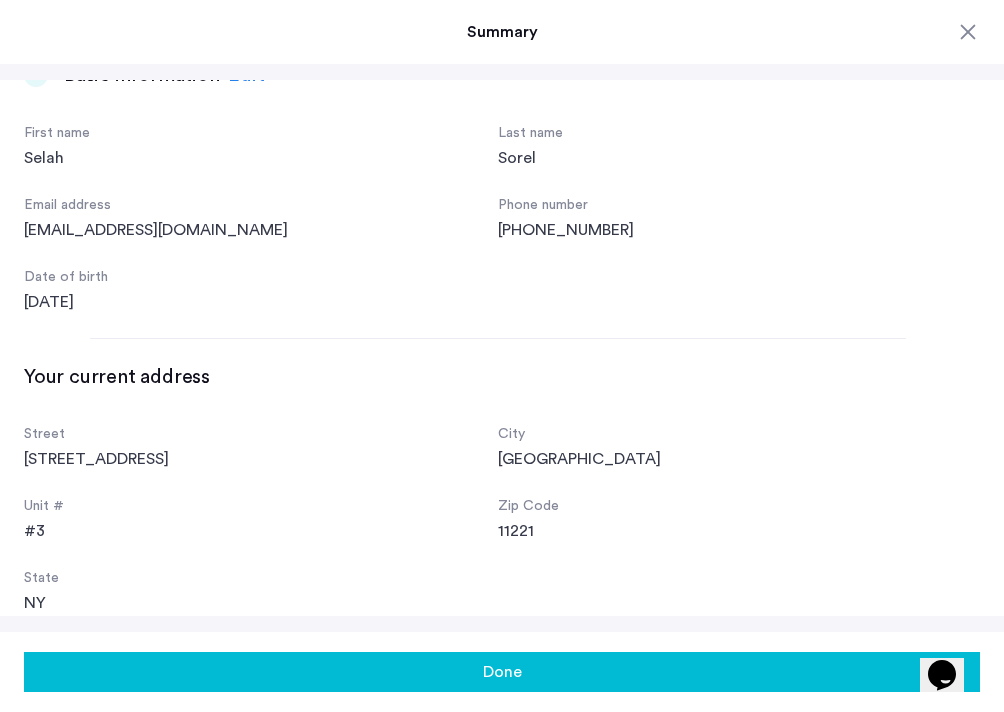 scroll, scrollTop: 0, scrollLeft: 0, axis: both 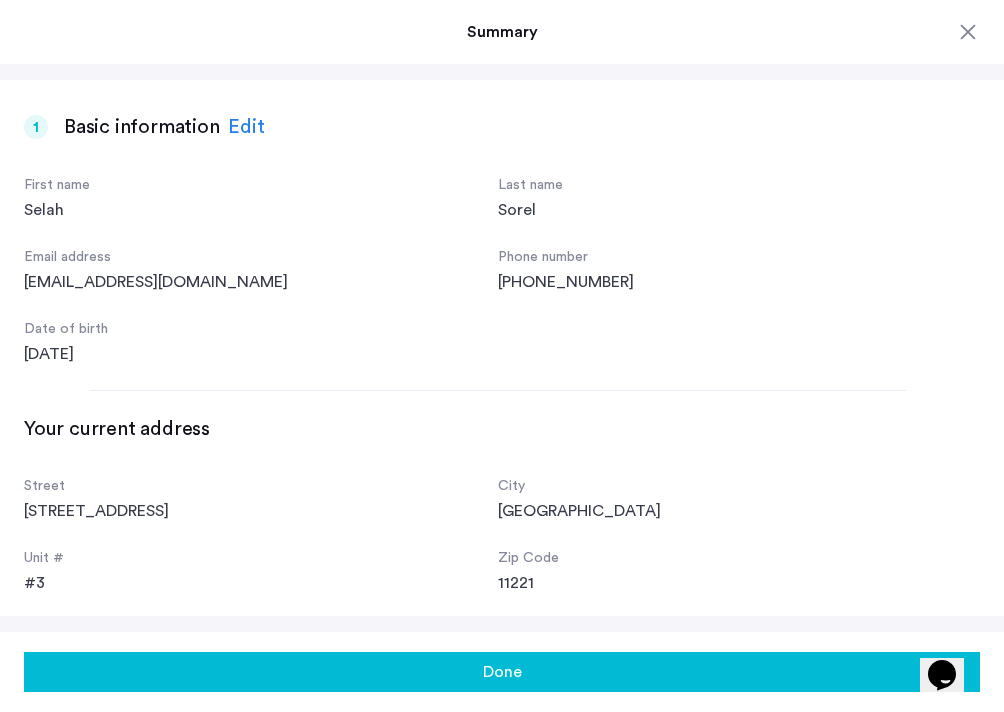 click on "Edit" at bounding box center [246, 127] 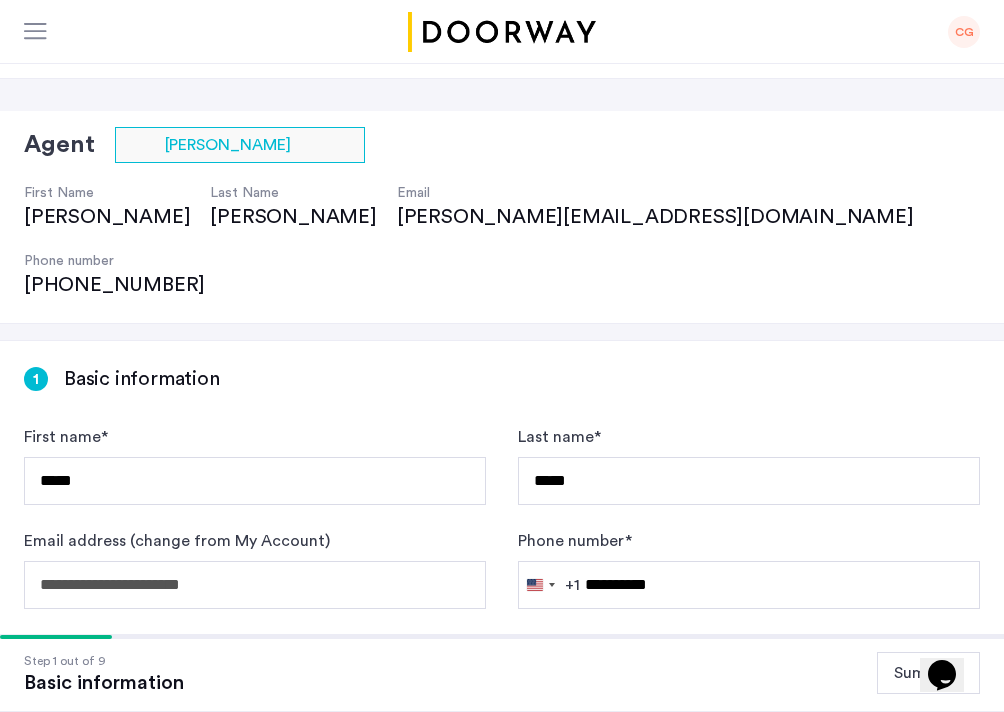 scroll, scrollTop: 93, scrollLeft: 0, axis: vertical 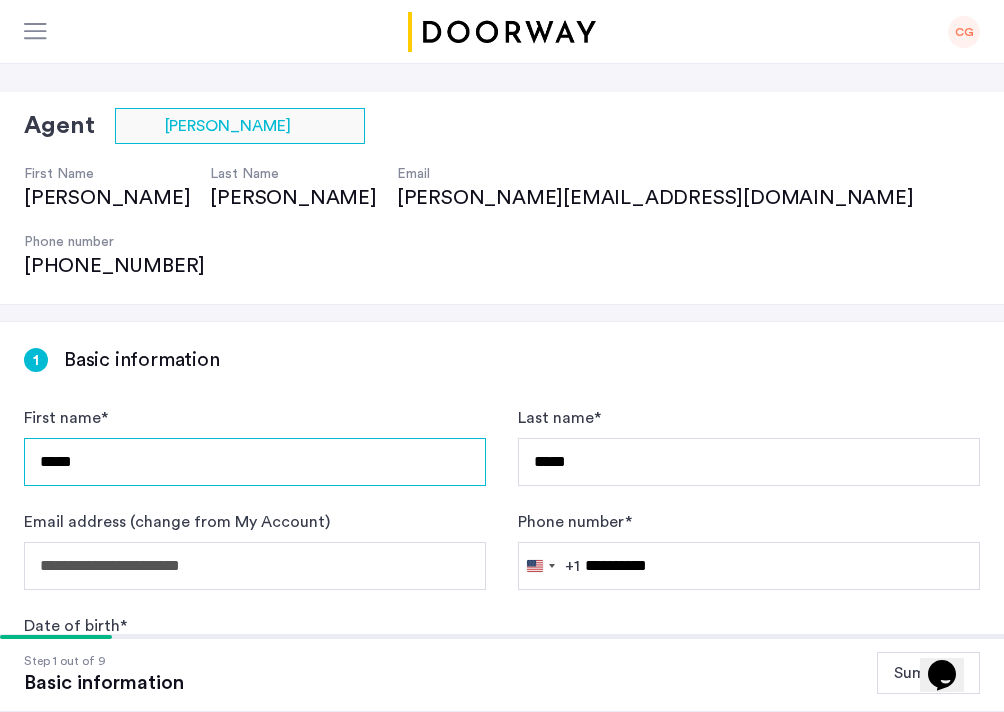 click on "*****" at bounding box center [255, 462] 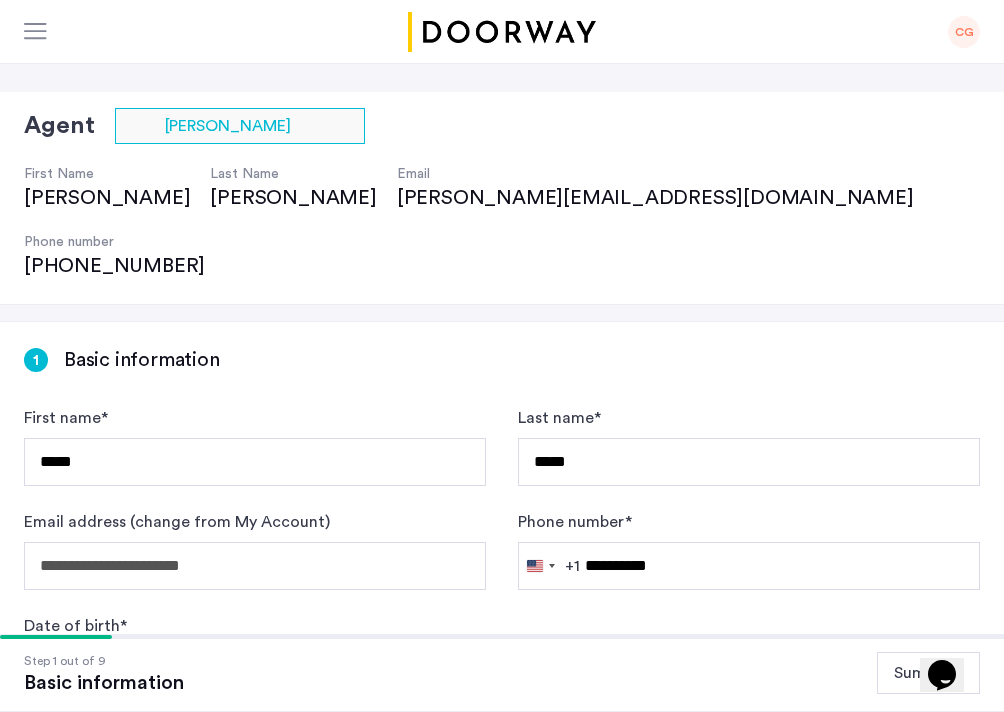 scroll, scrollTop: 343, scrollLeft: 0, axis: vertical 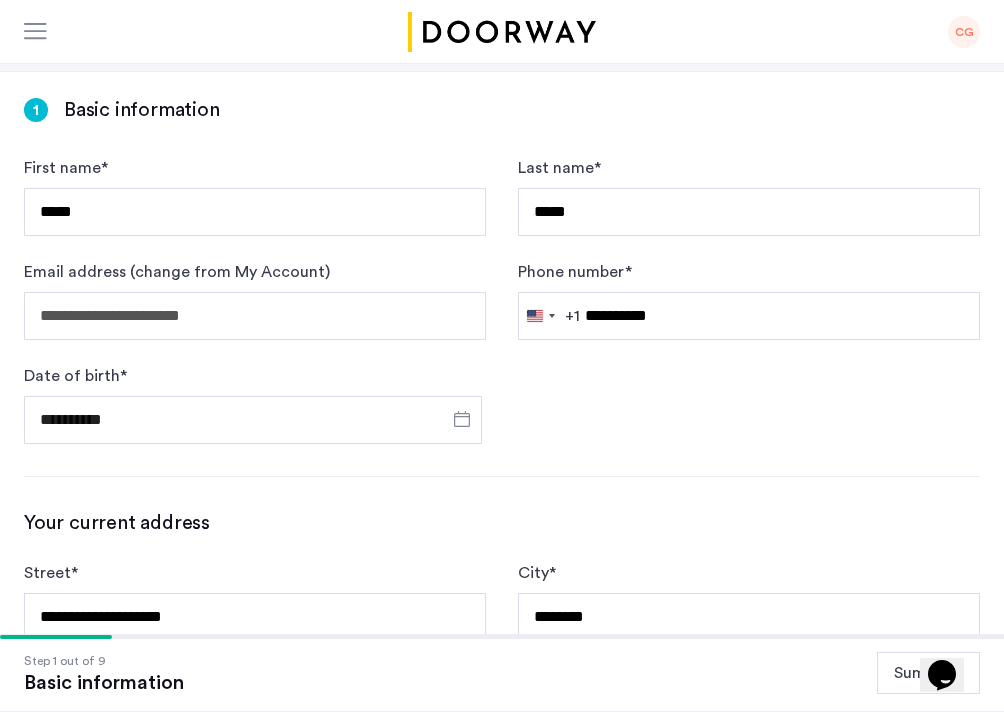click on "**********" 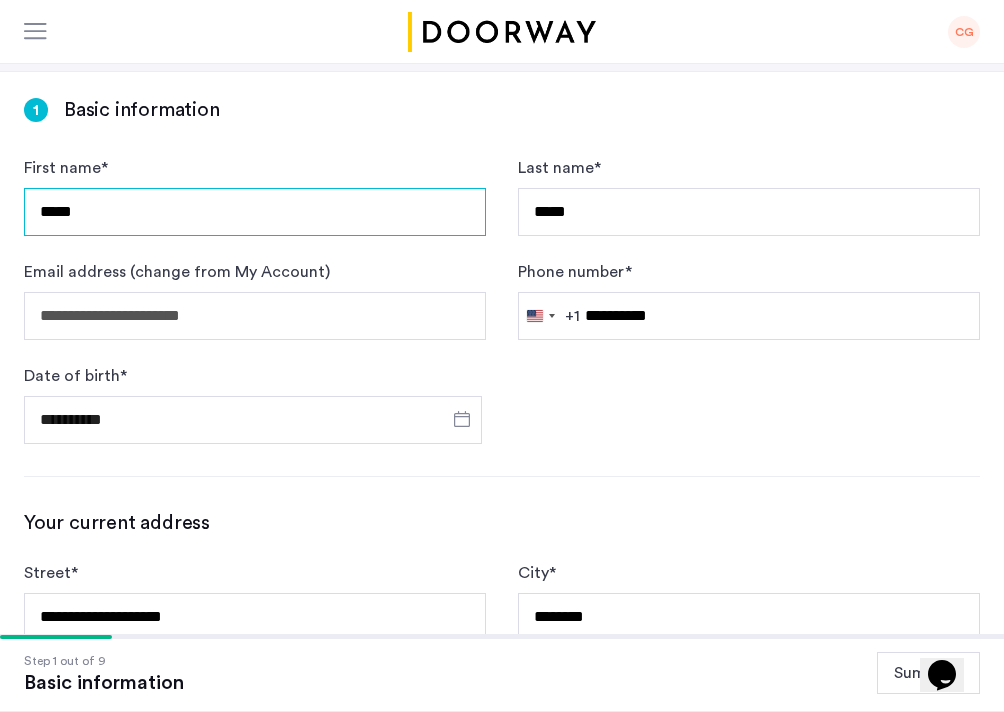 click on "*****" at bounding box center [255, 212] 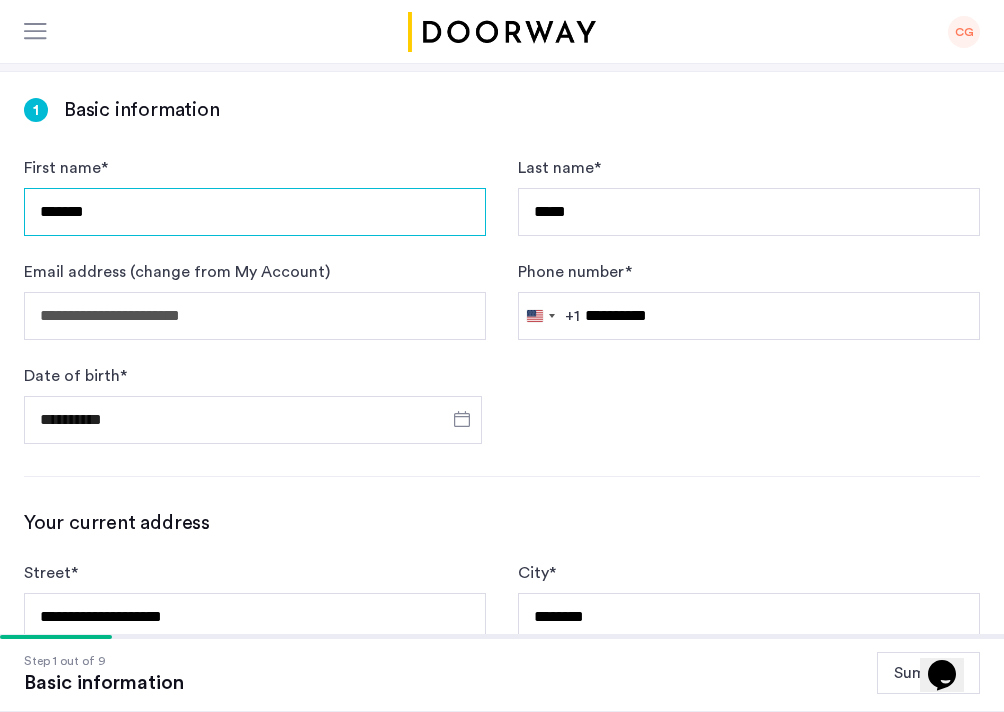 type on "*******" 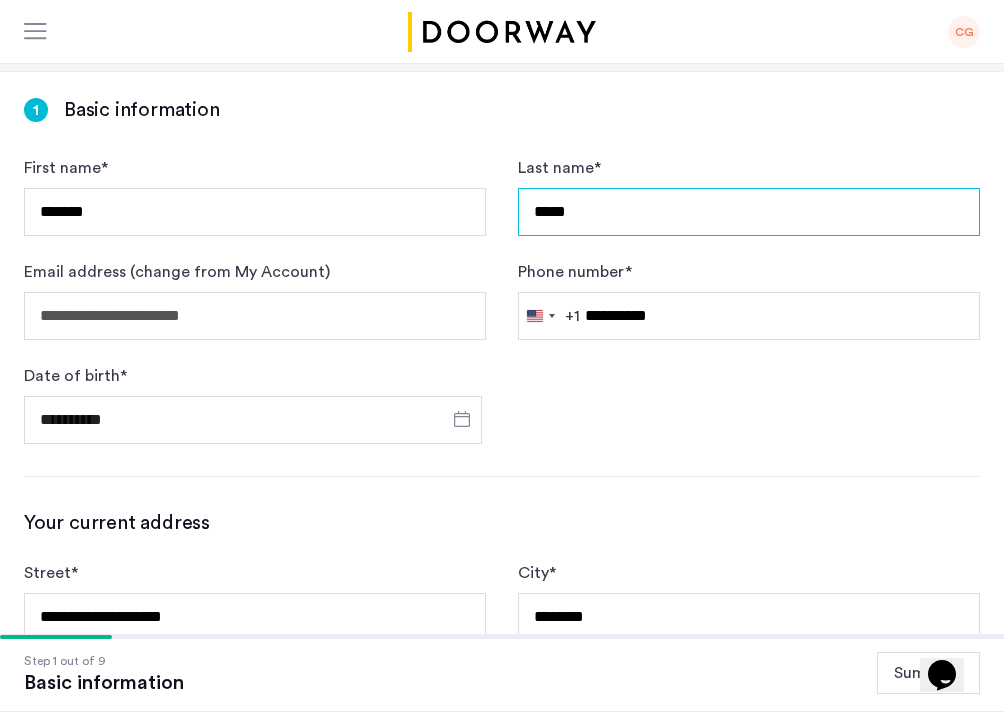 click on "*****" at bounding box center (749, 212) 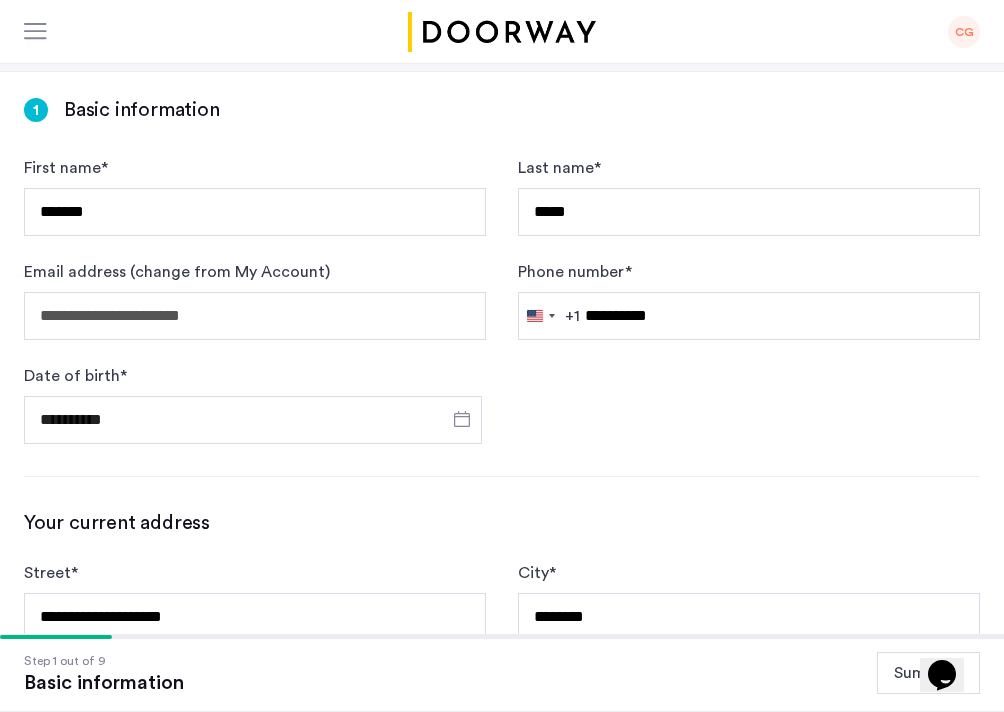 click on "**********" 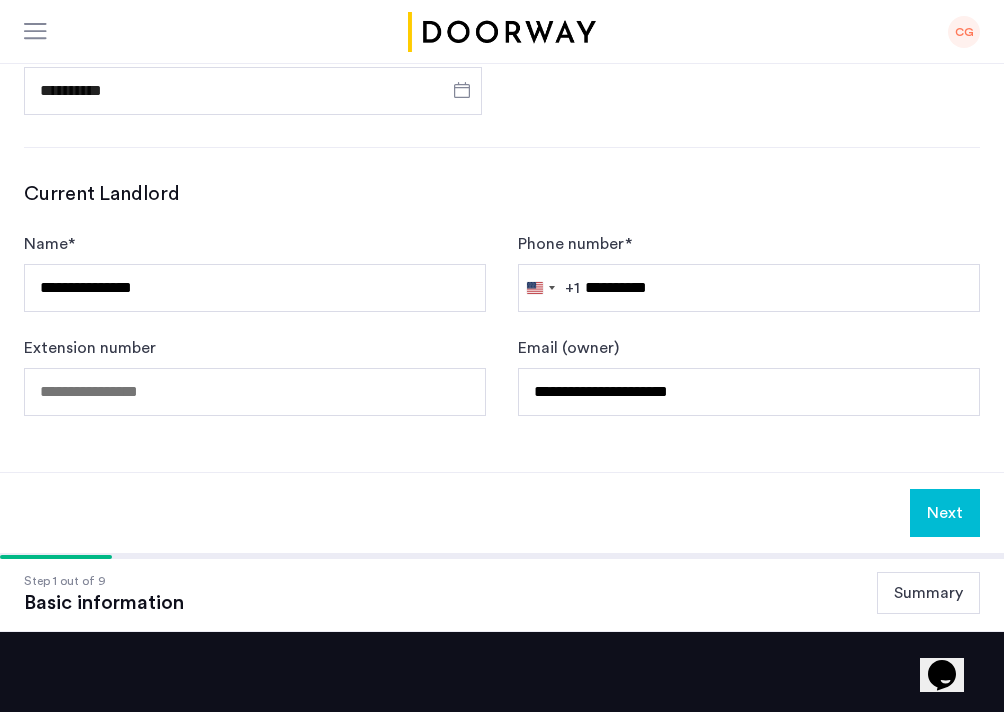 scroll, scrollTop: 1323, scrollLeft: 0, axis: vertical 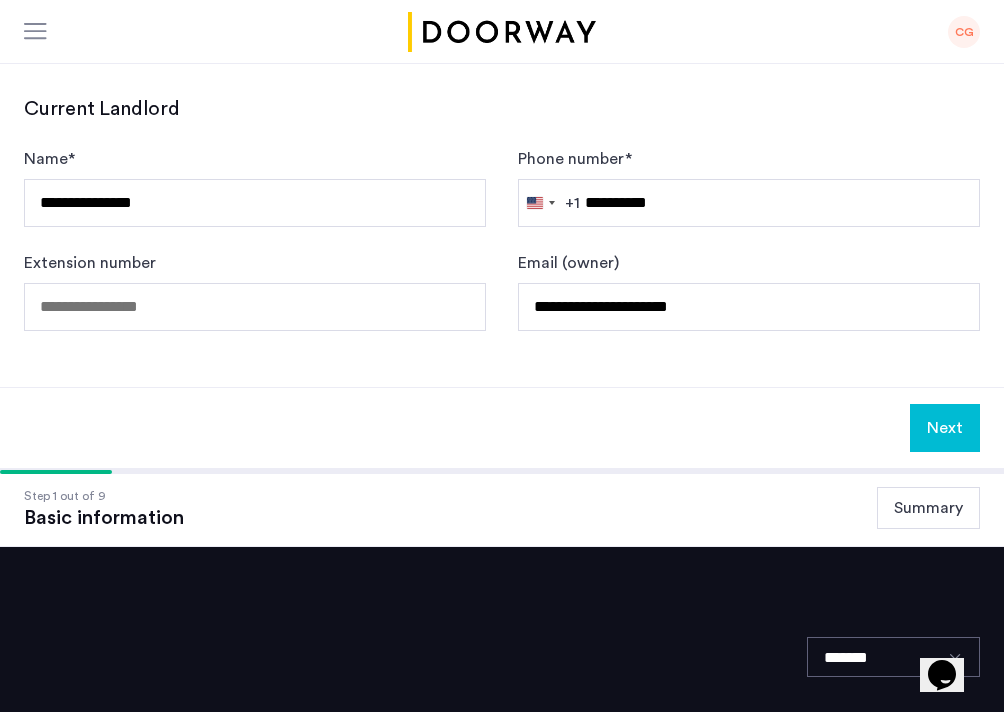 click on "Next" 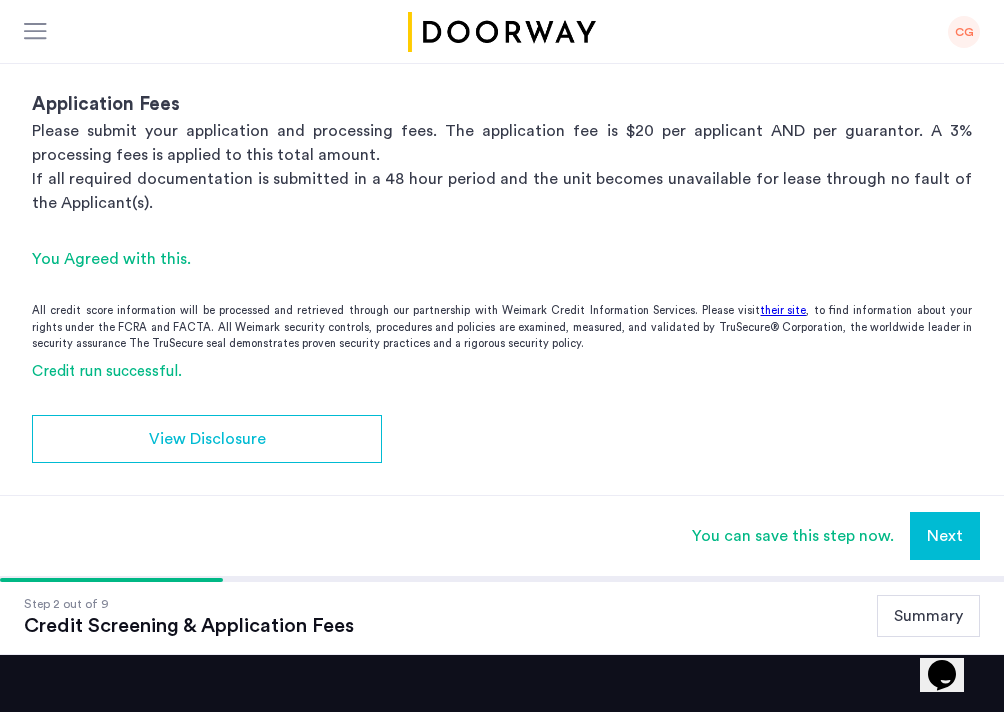 scroll, scrollTop: 559, scrollLeft: 0, axis: vertical 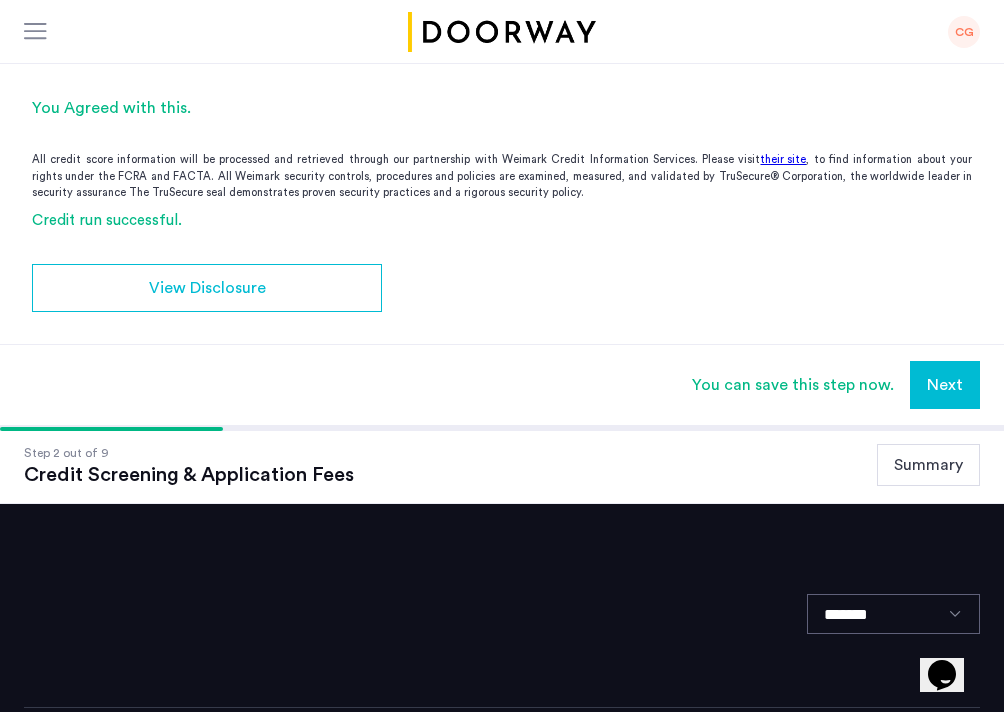 click on "Next" at bounding box center (945, 385) 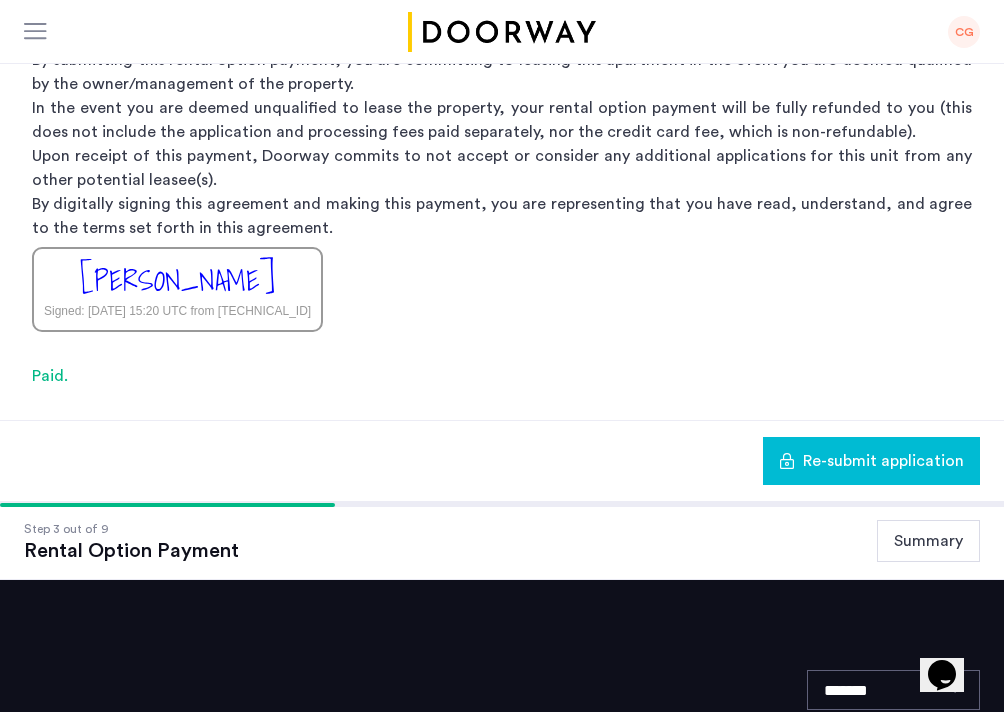 scroll, scrollTop: 0, scrollLeft: 0, axis: both 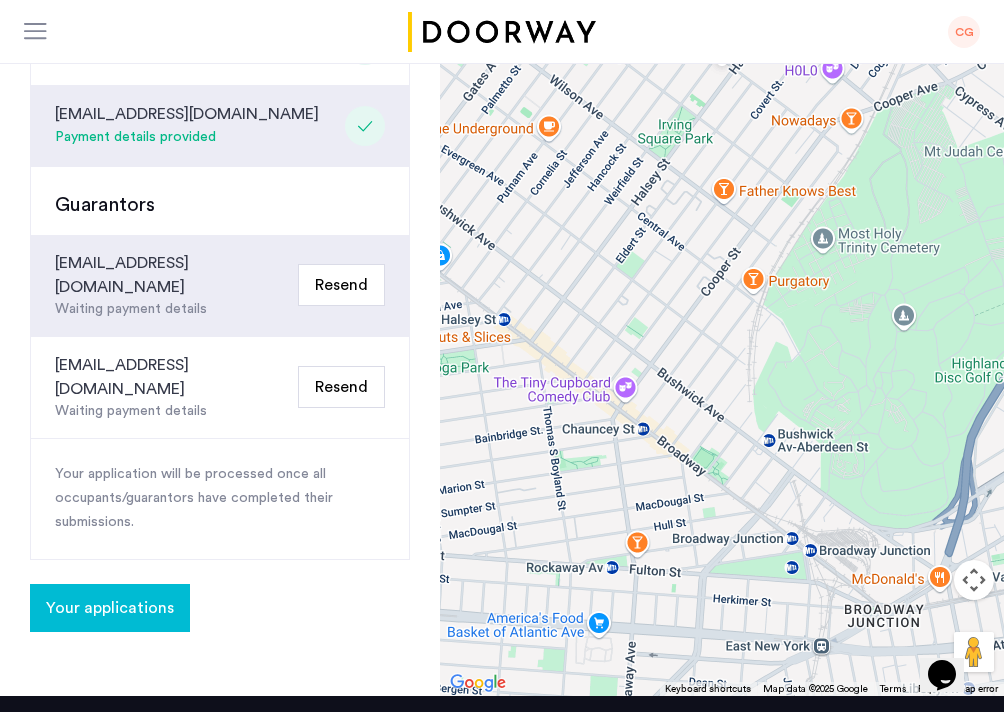 click on "Your applications" 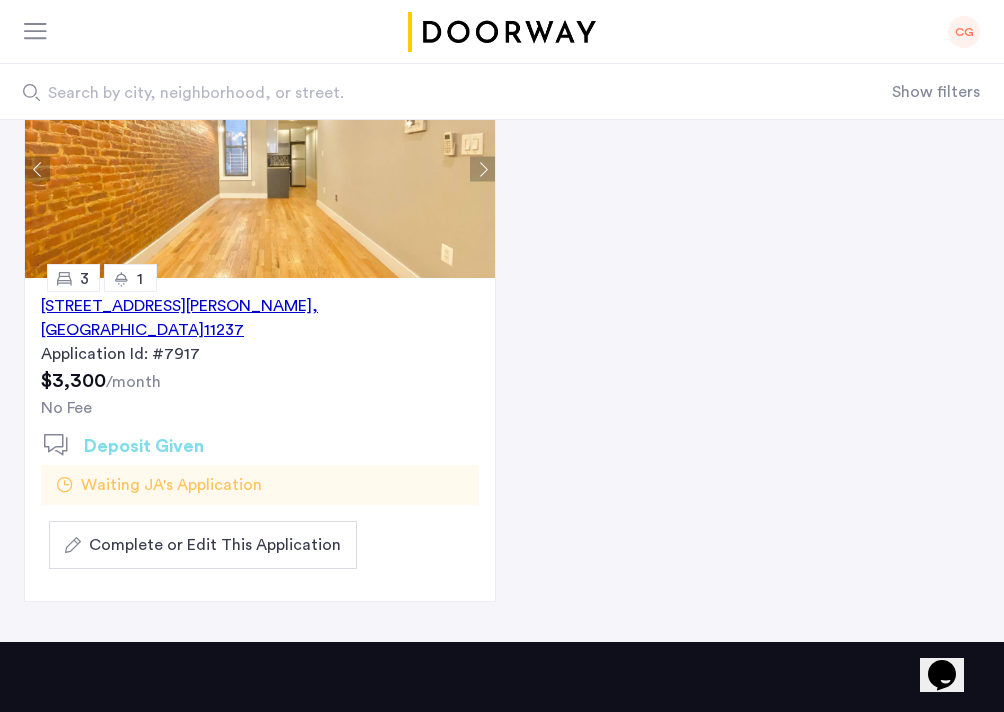 scroll, scrollTop: 235, scrollLeft: 0, axis: vertical 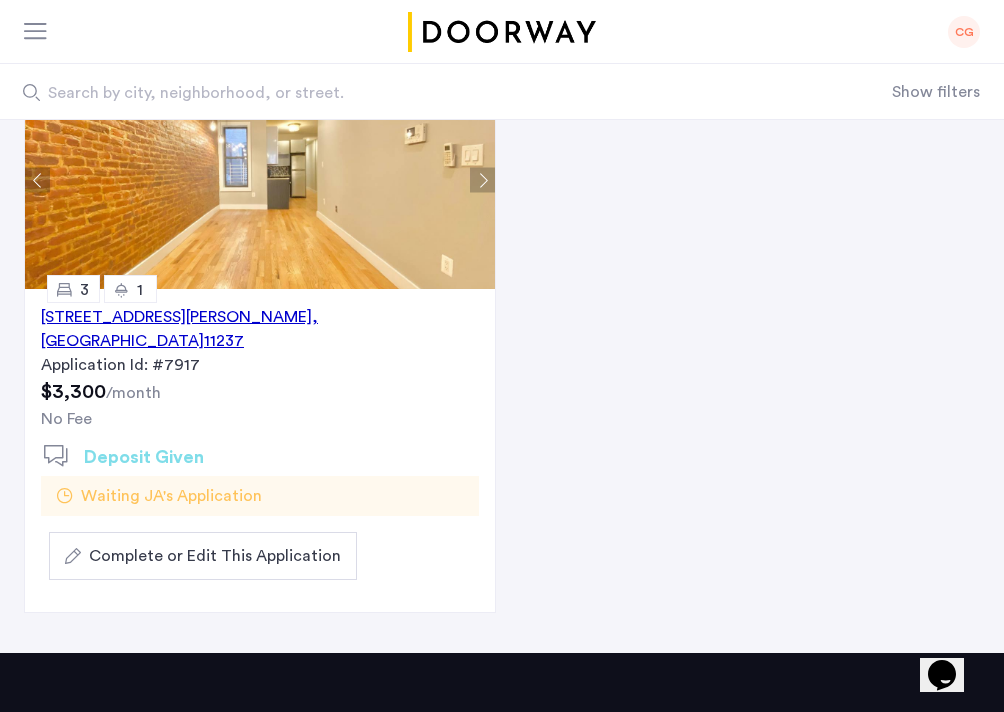 click on "Complete or Edit This Application" 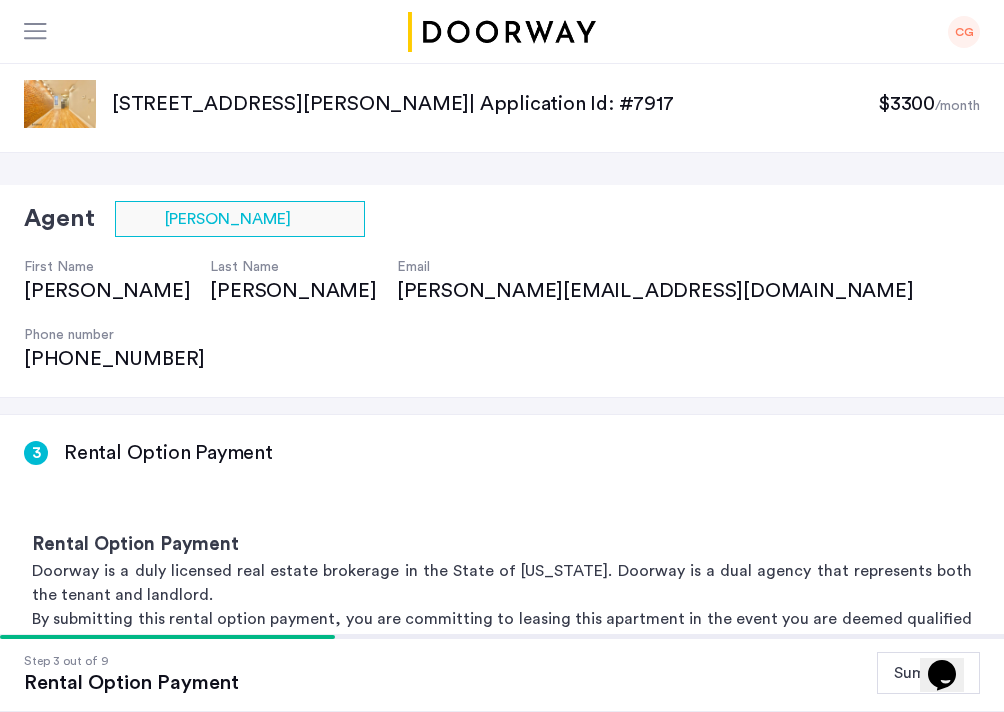 scroll, scrollTop: 534, scrollLeft: 0, axis: vertical 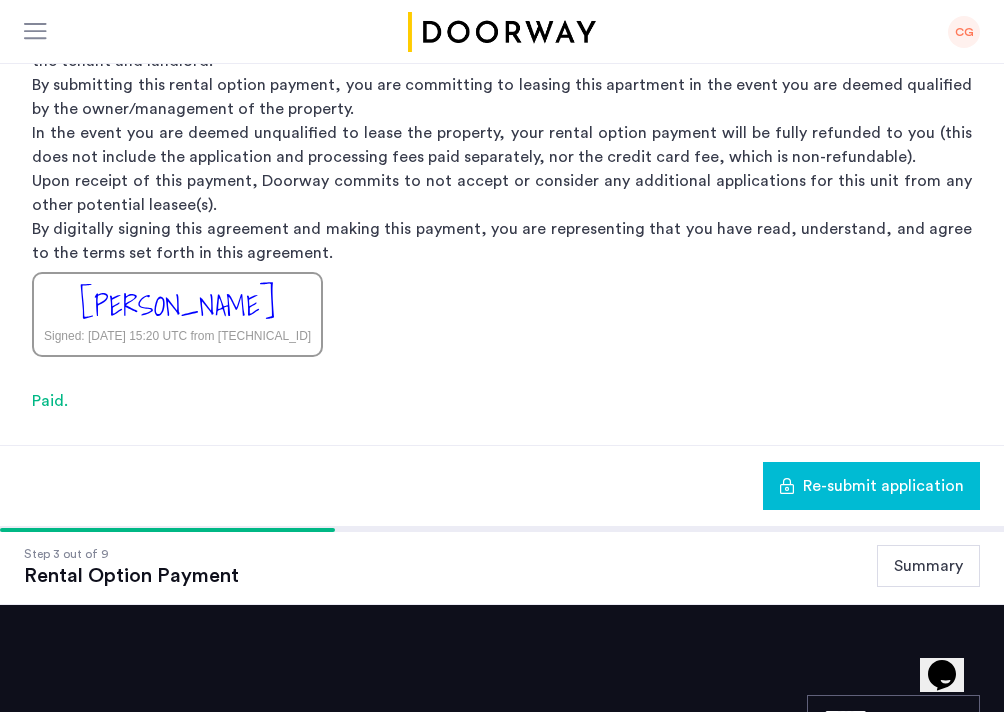 click on "Summary" 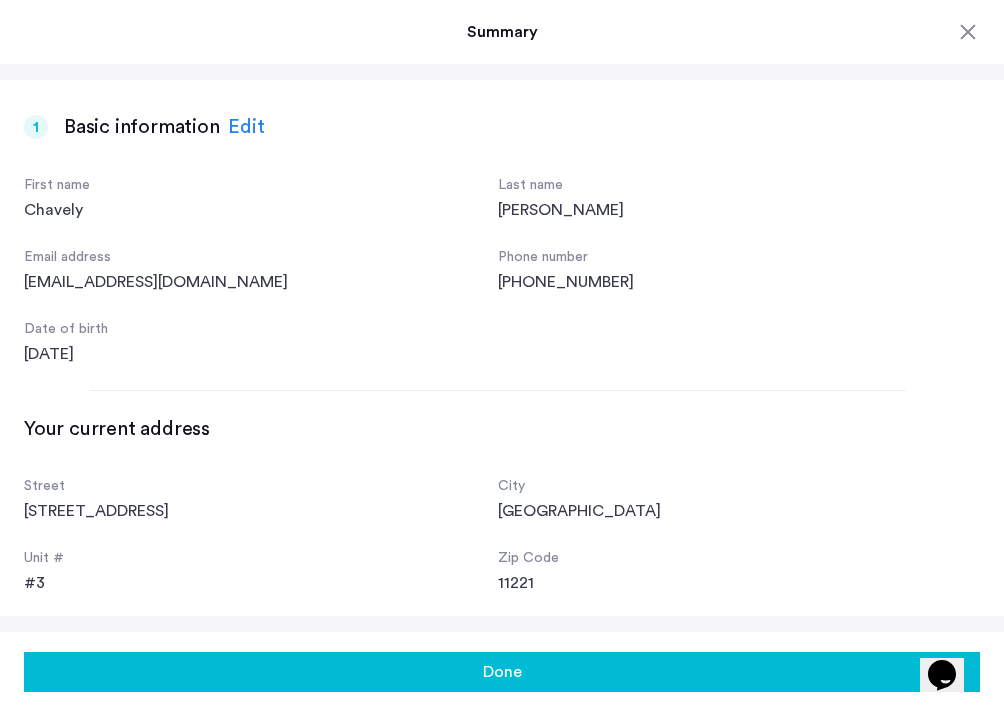 scroll, scrollTop: 90, scrollLeft: 0, axis: vertical 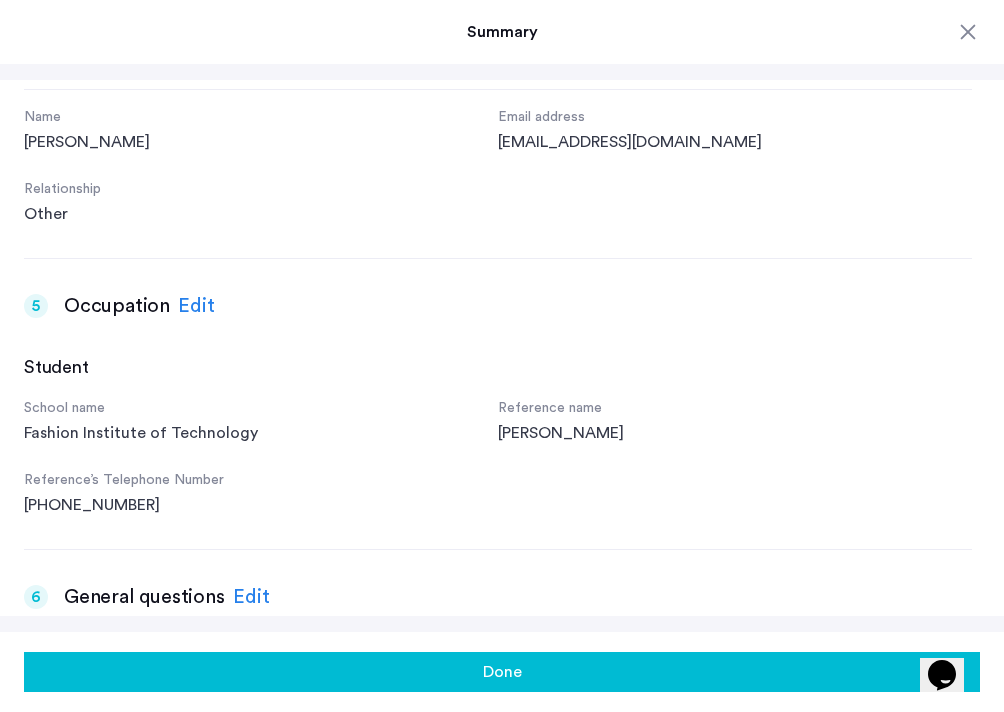 click on "Done" 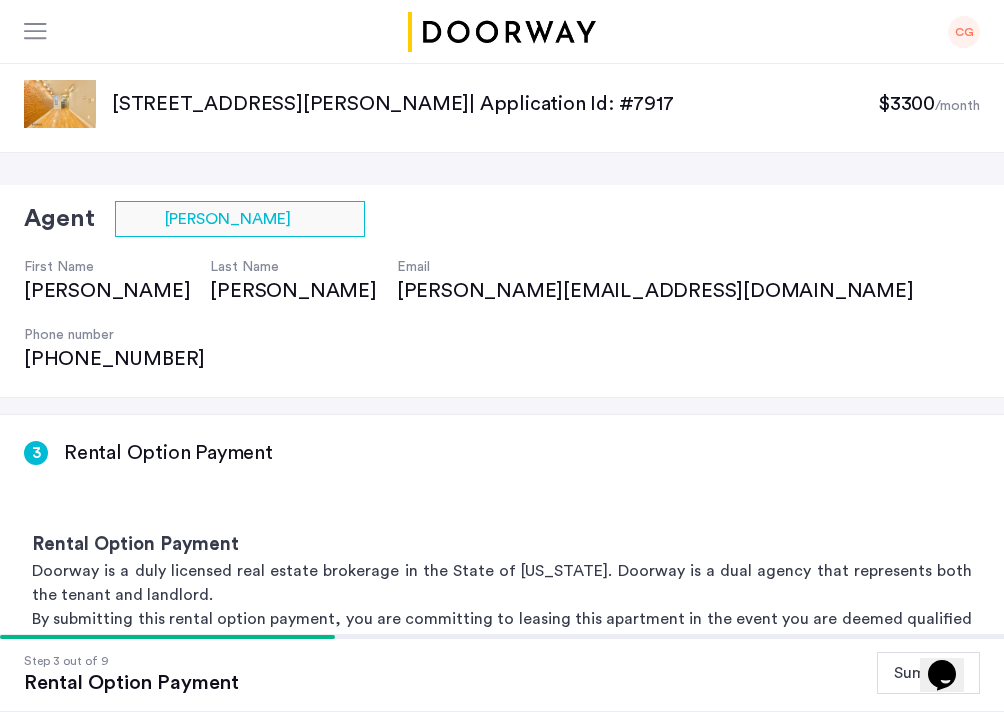 scroll, scrollTop: 609, scrollLeft: 0, axis: vertical 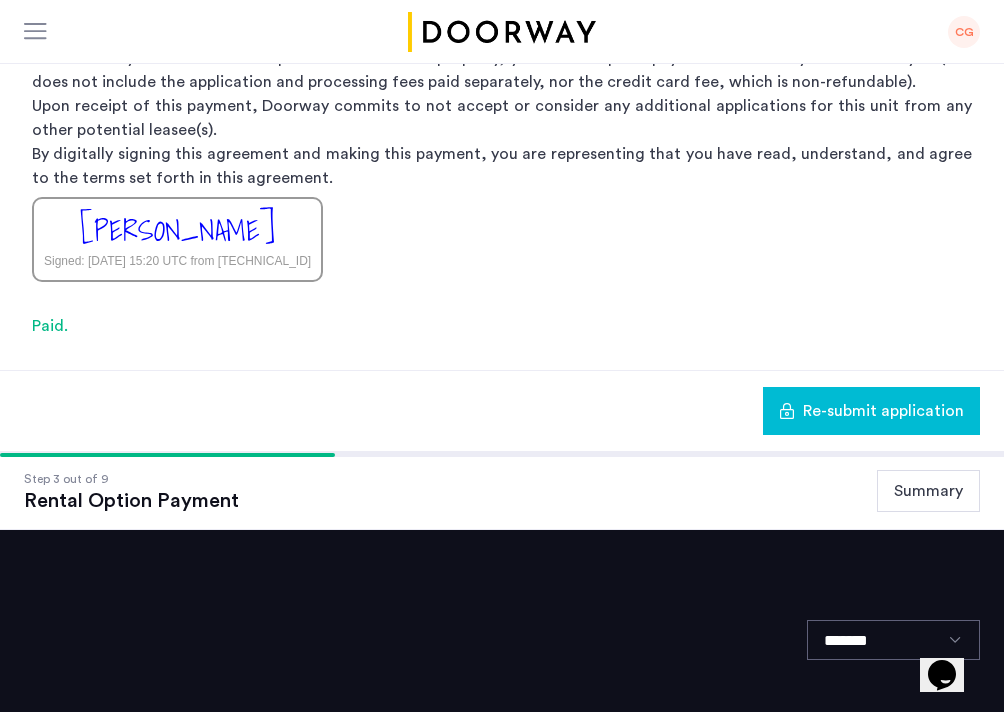 click on "Re-submit application" 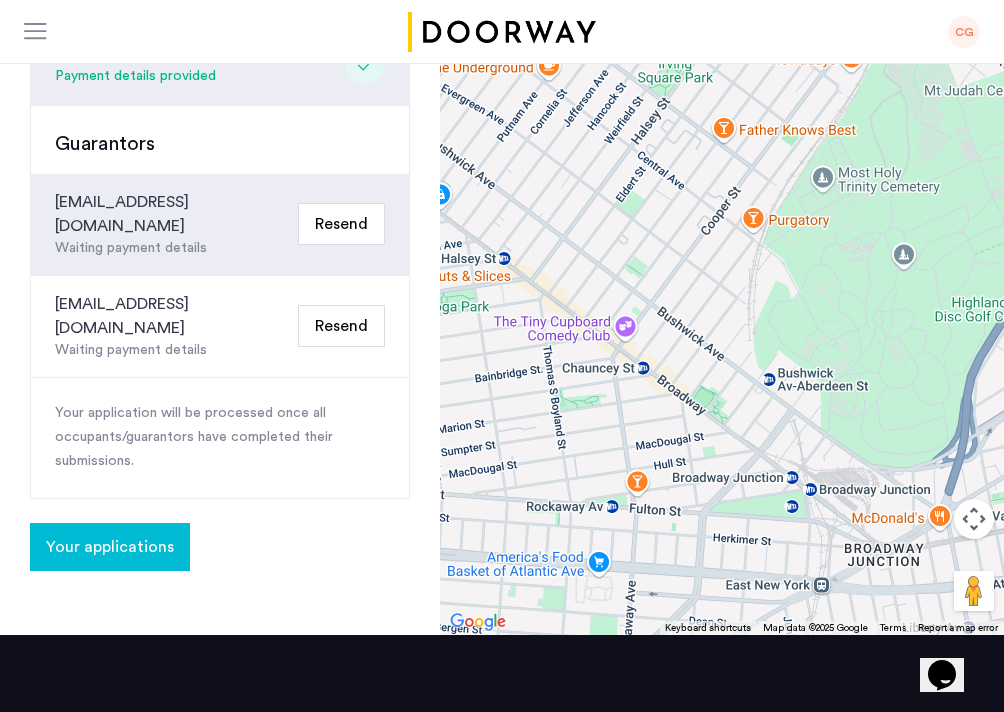 scroll, scrollTop: 676, scrollLeft: 0, axis: vertical 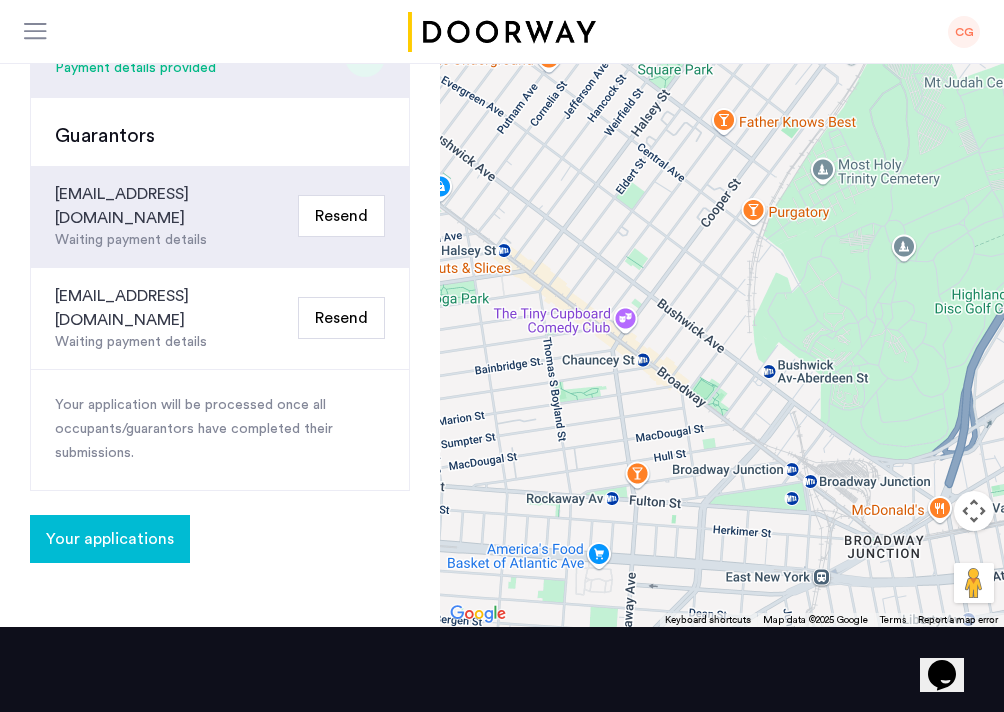 click on "Your applications" 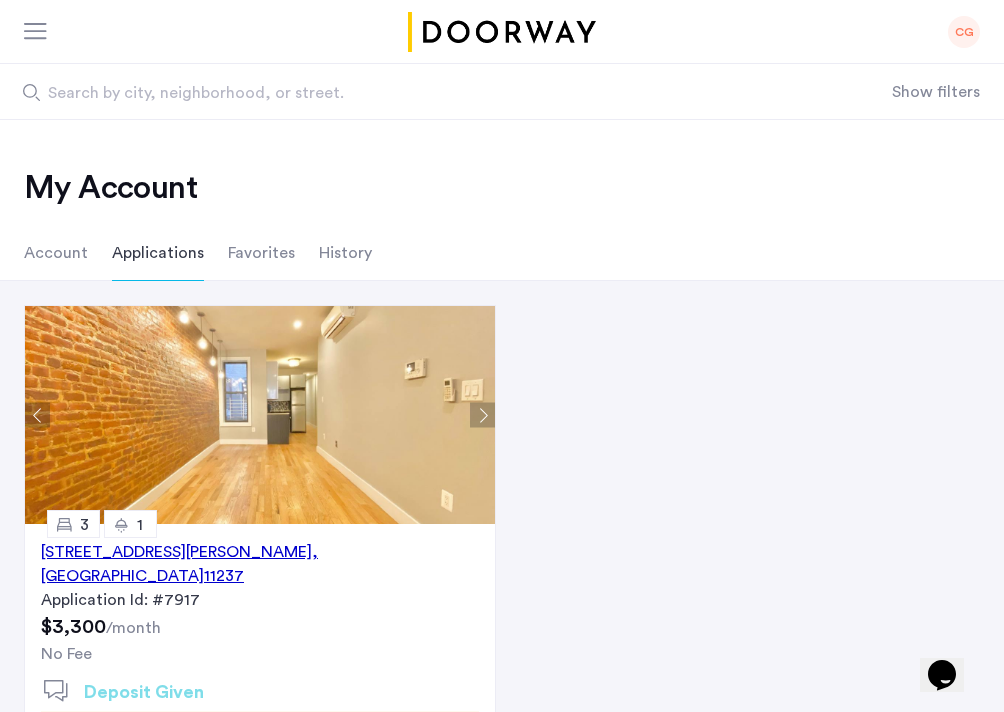 scroll, scrollTop: 261, scrollLeft: 0, axis: vertical 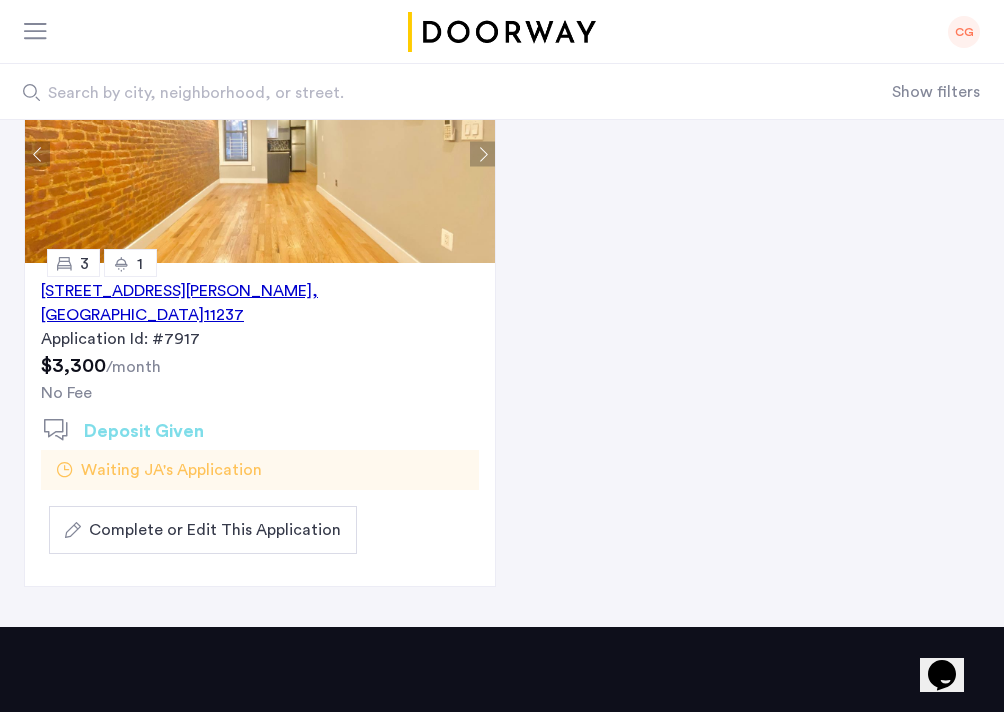 click on "Complete or Edit This Application" 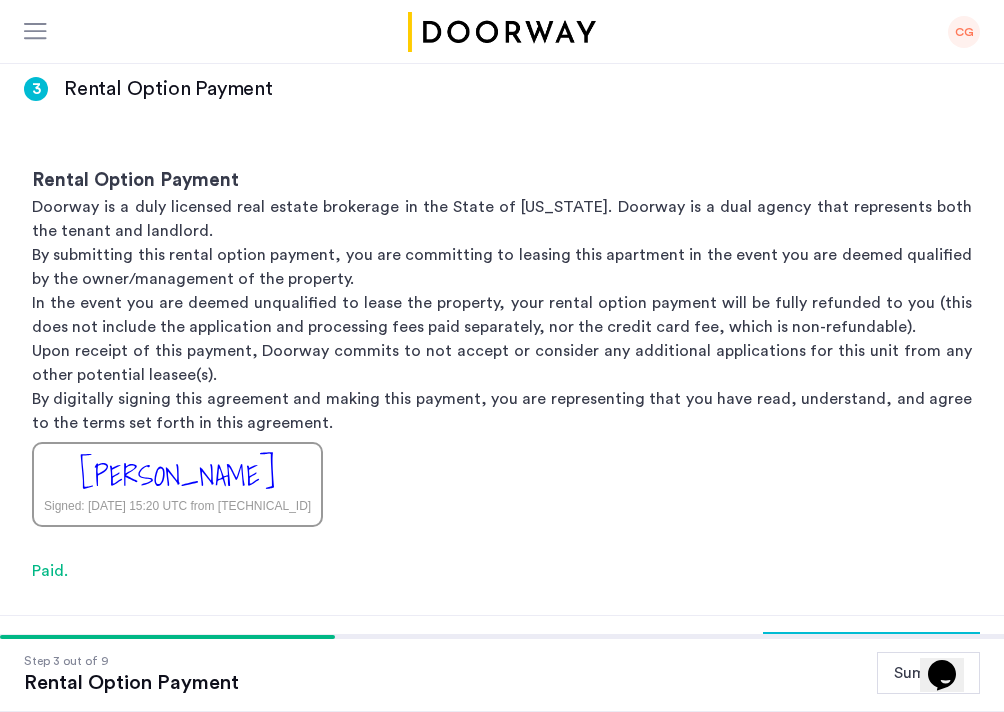 scroll, scrollTop: 635, scrollLeft: 0, axis: vertical 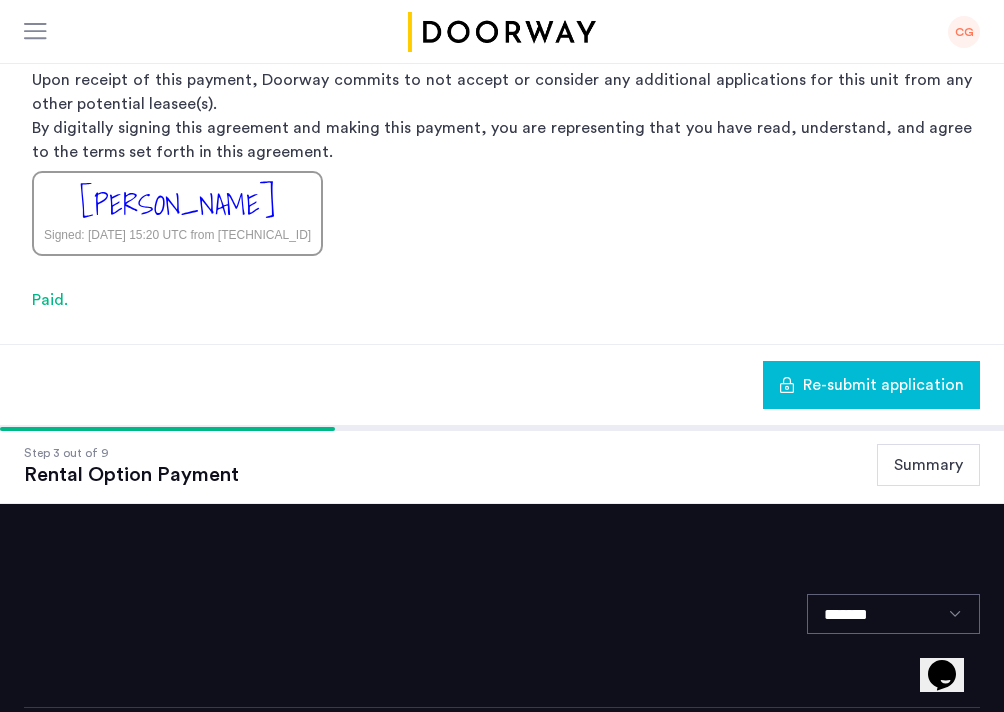 click on "Summary" 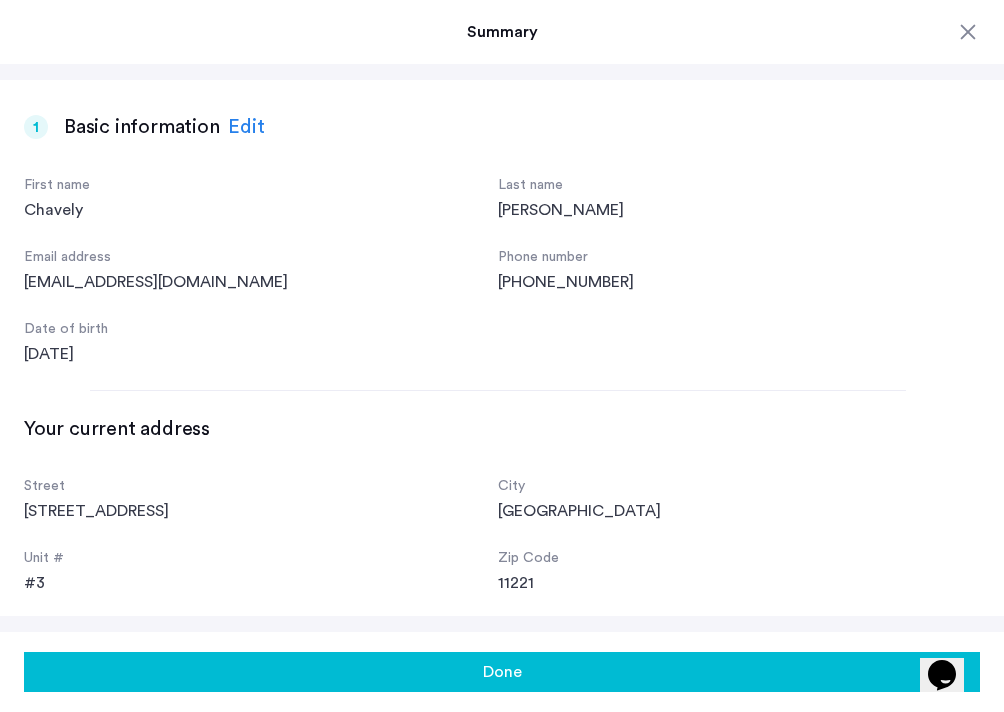 scroll, scrollTop: 0, scrollLeft: 0, axis: both 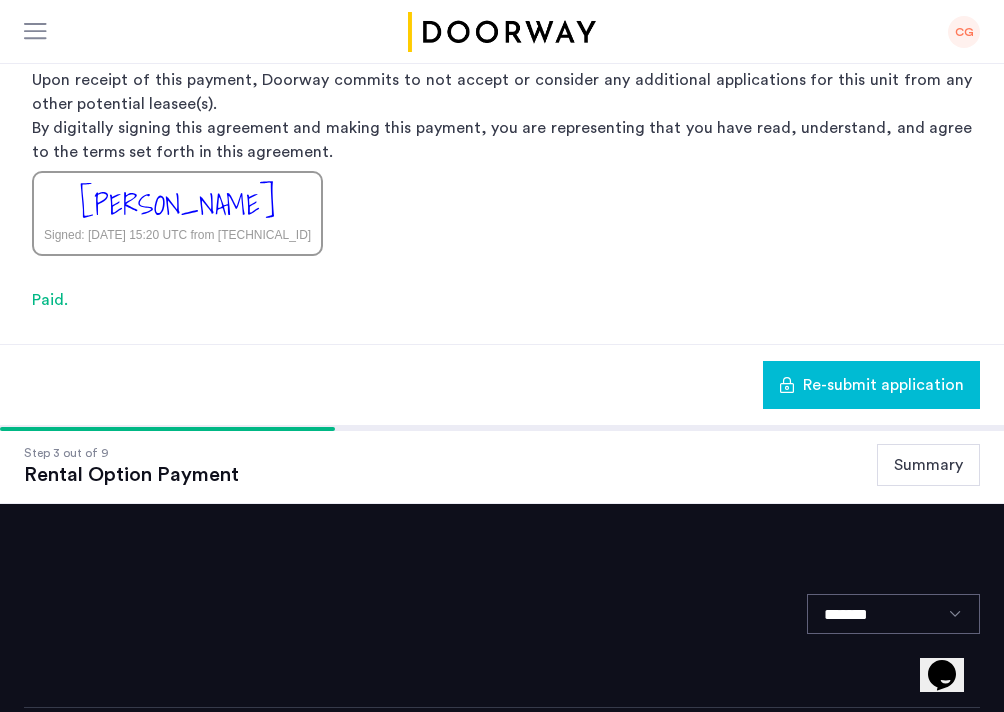 click on "Summary" 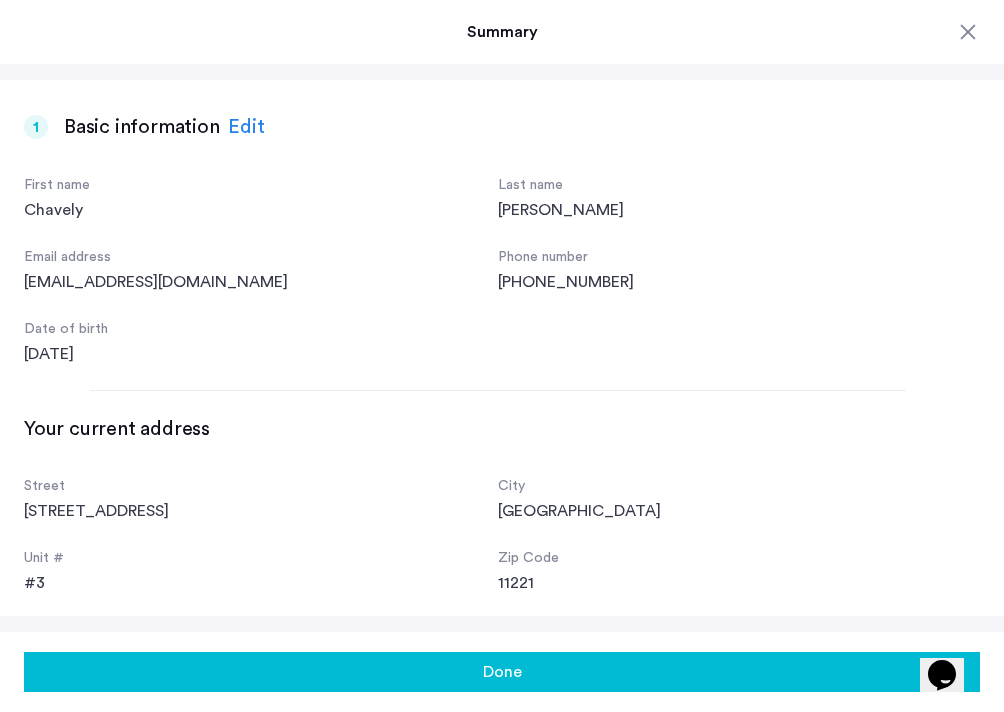 scroll, scrollTop: 105, scrollLeft: 0, axis: vertical 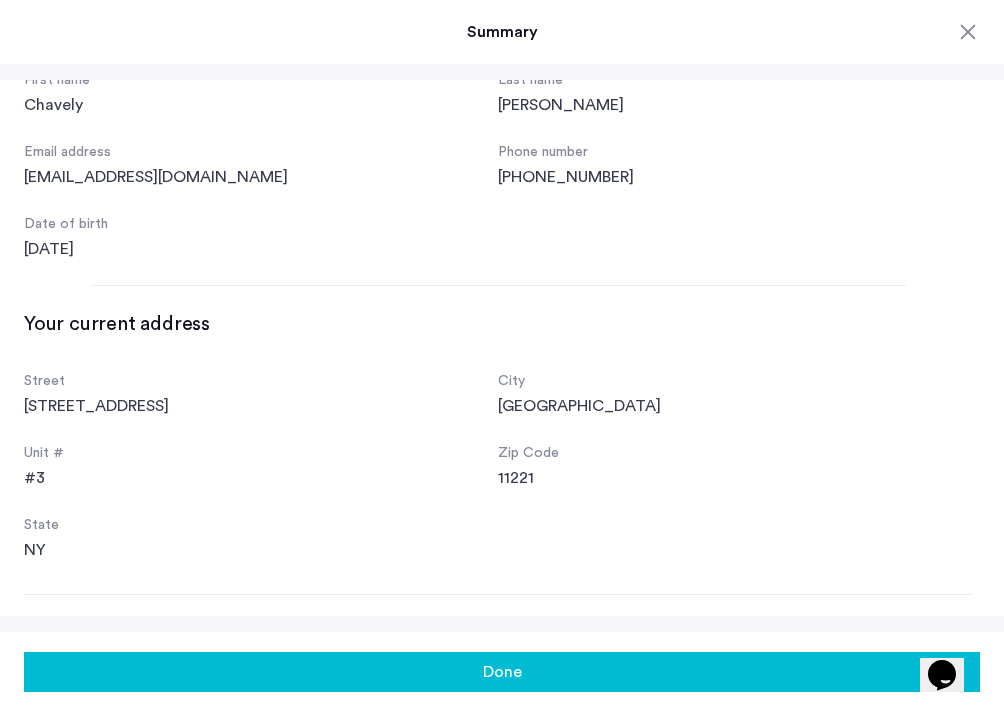 click 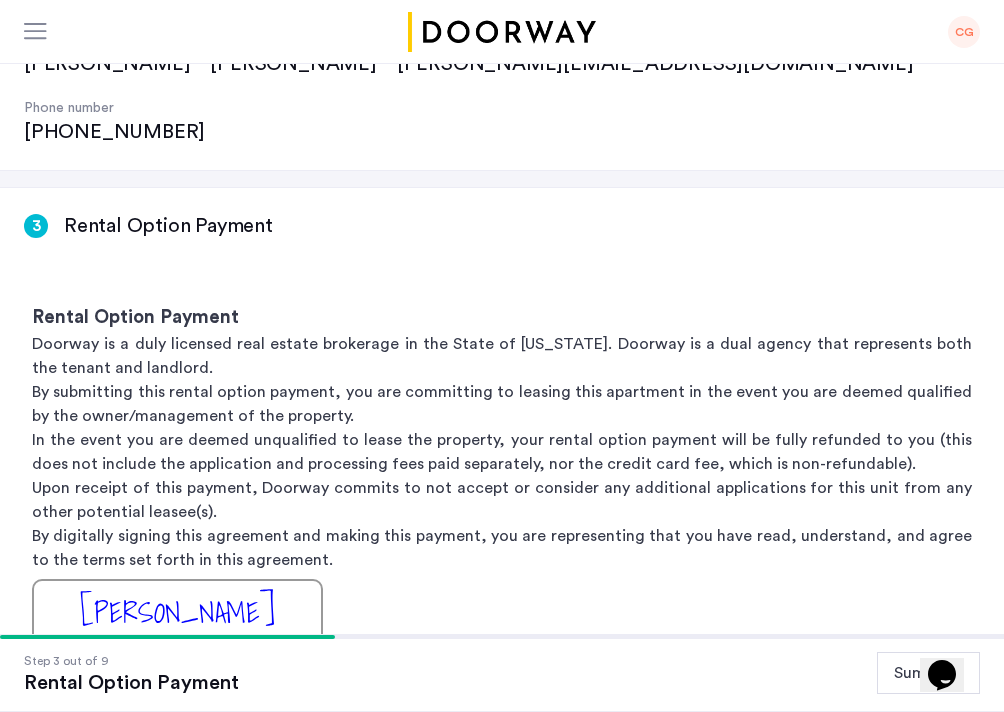 scroll, scrollTop: 635, scrollLeft: 0, axis: vertical 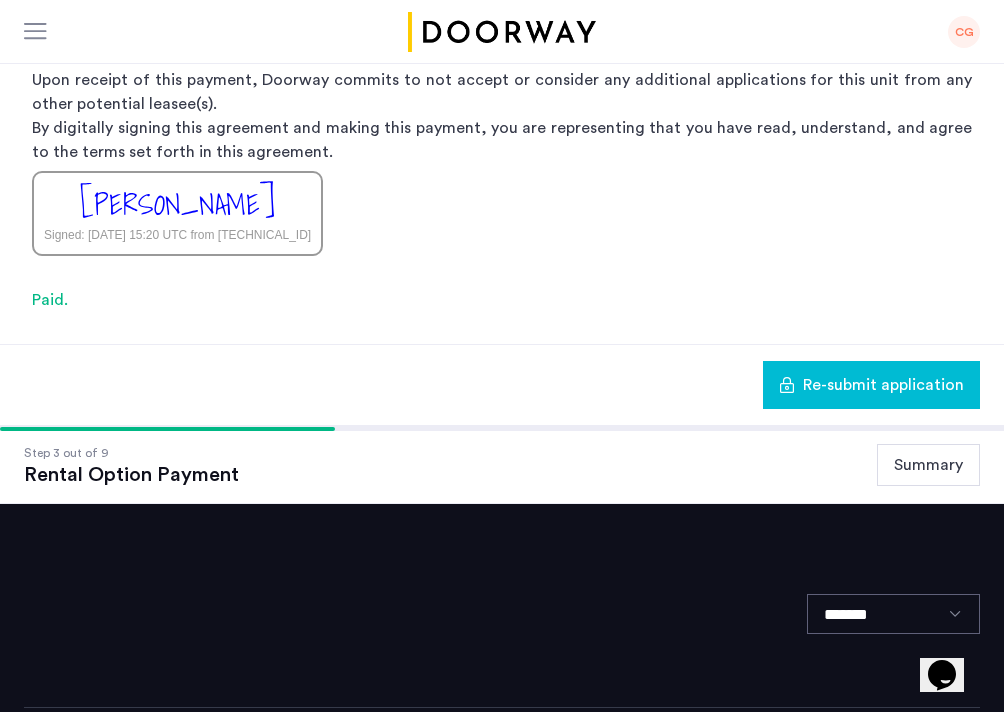 click on "Summary" 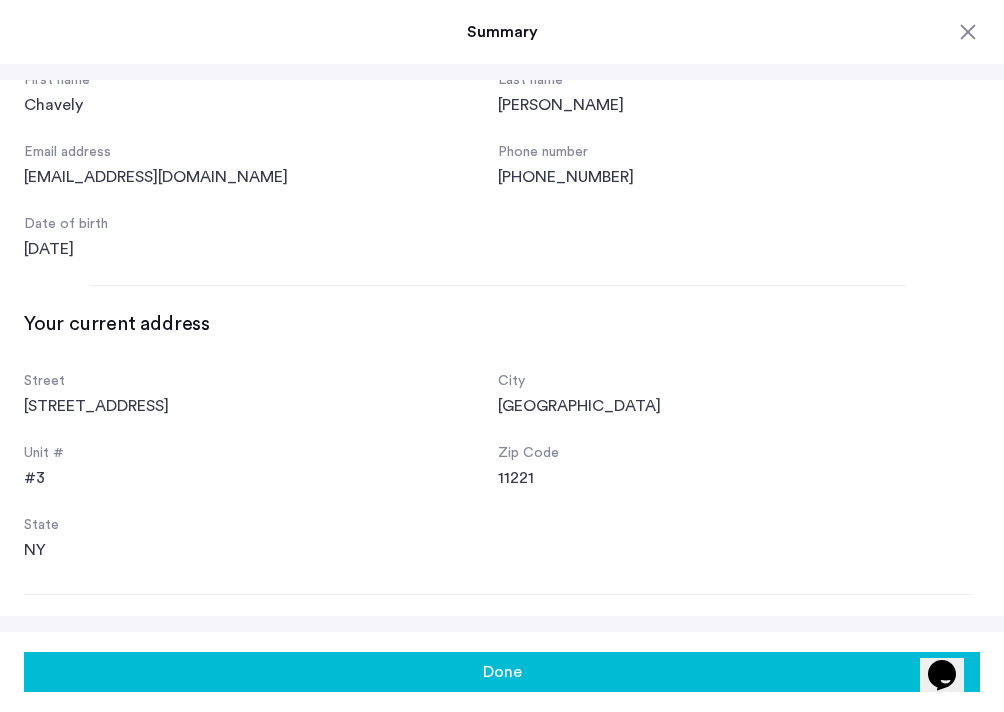 scroll, scrollTop: 0, scrollLeft: 0, axis: both 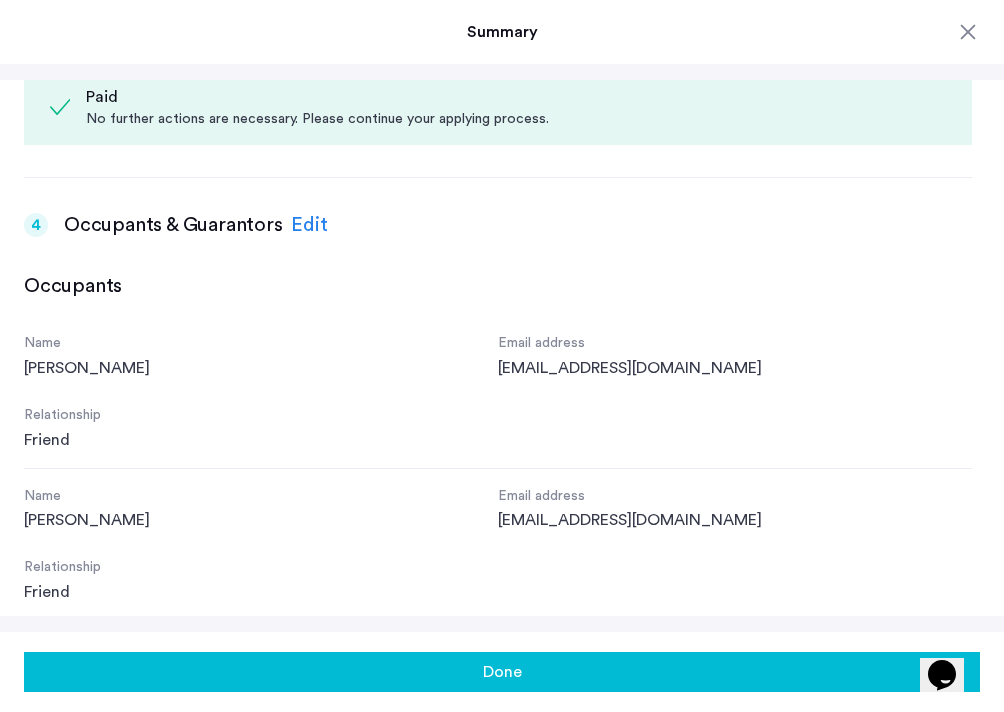 click on "Edit" at bounding box center (309, 225) 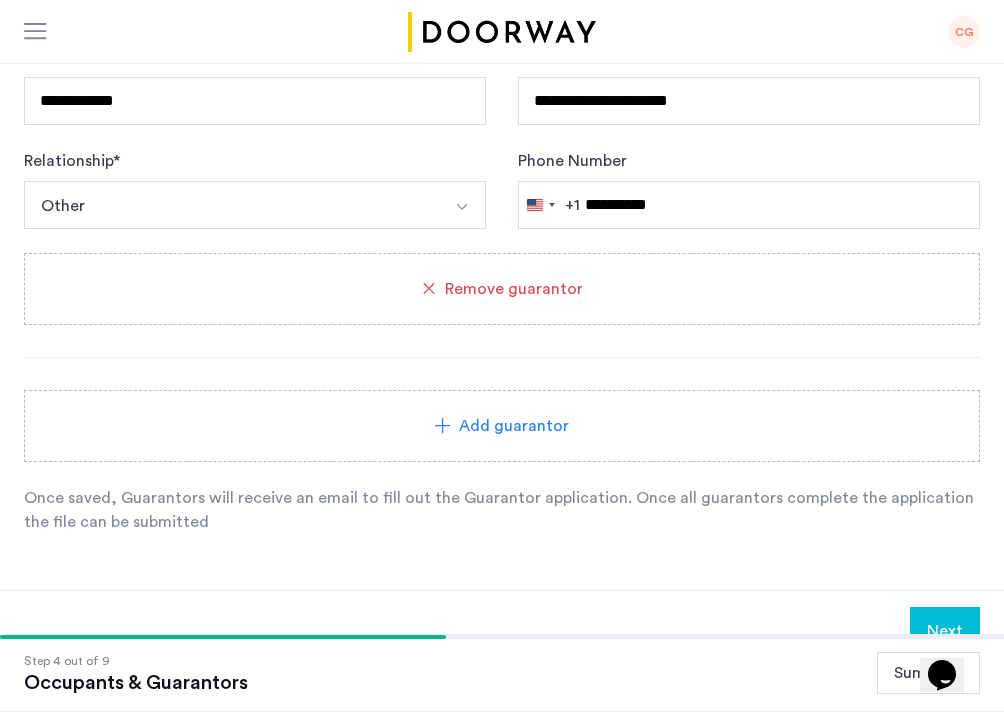 scroll, scrollTop: 1878, scrollLeft: 0, axis: vertical 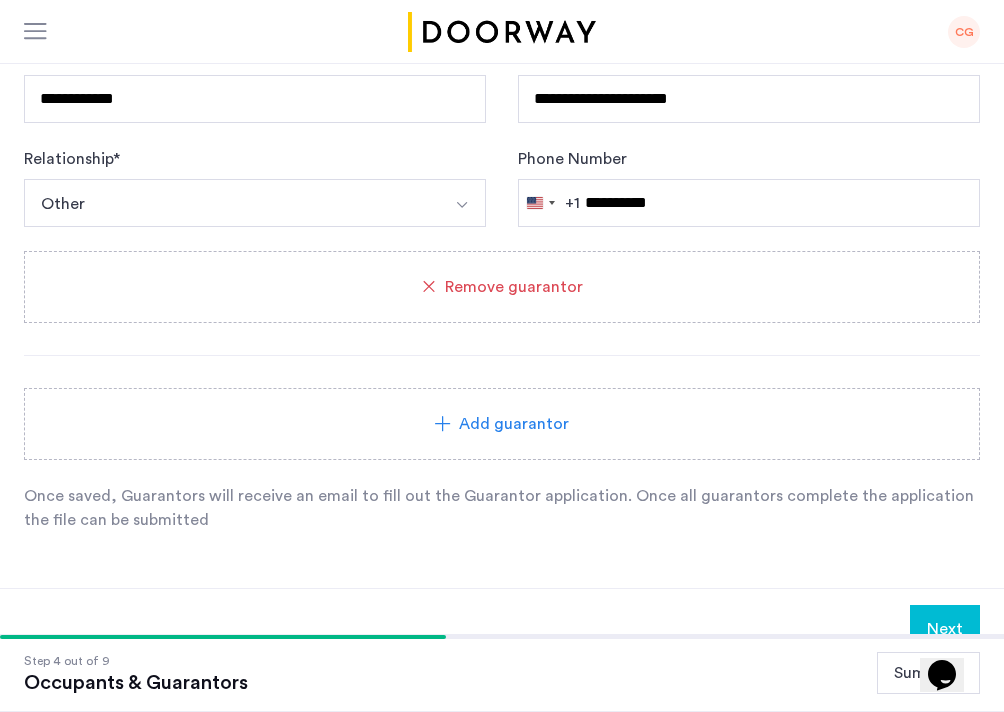 click on "Add guarantor" 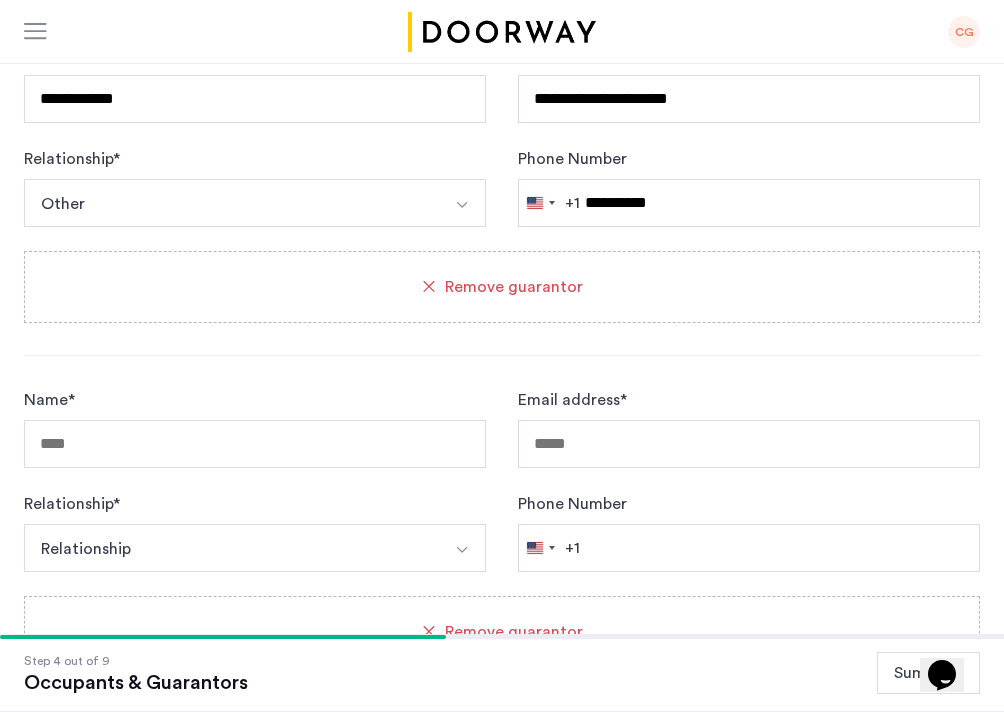 scroll, scrollTop: 2003, scrollLeft: 0, axis: vertical 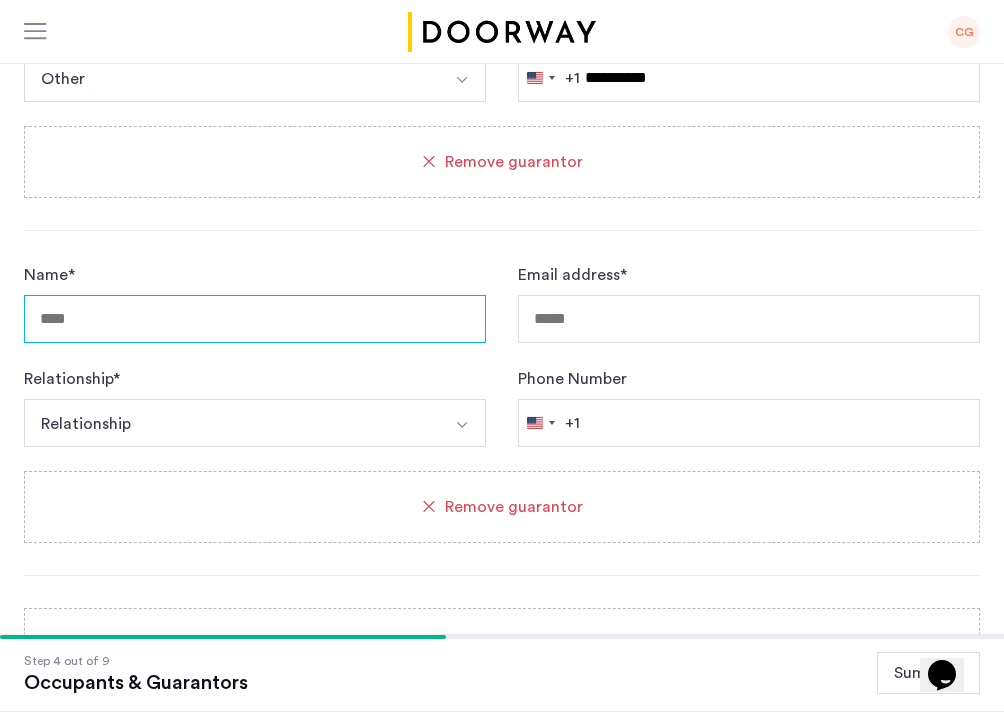 click on "Name  *" at bounding box center (255, 319) 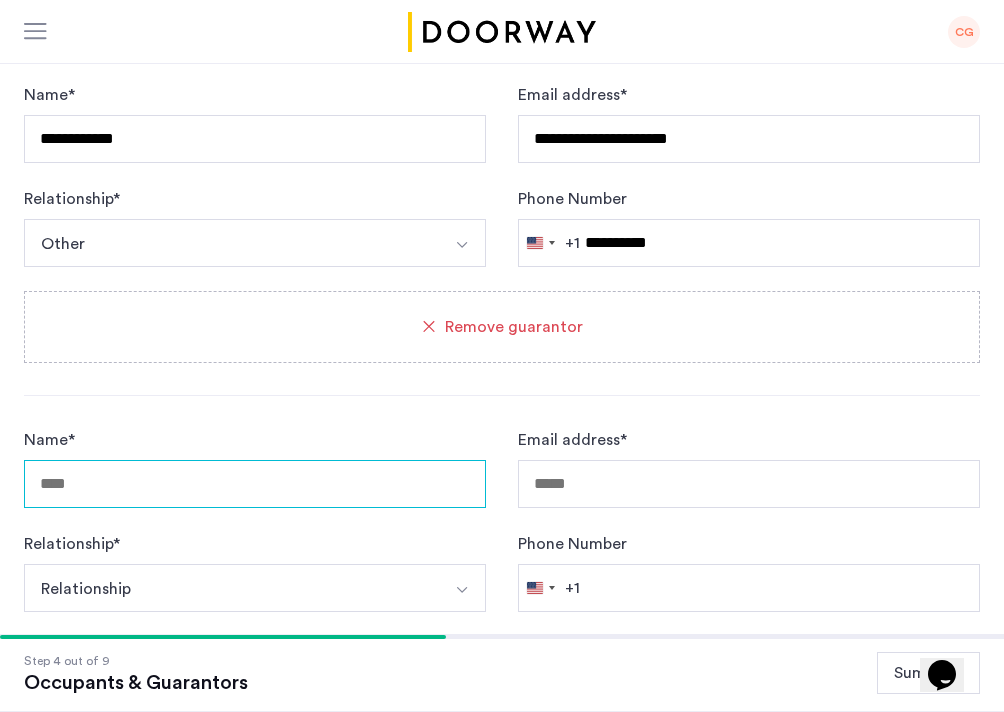 scroll, scrollTop: 1823, scrollLeft: 0, axis: vertical 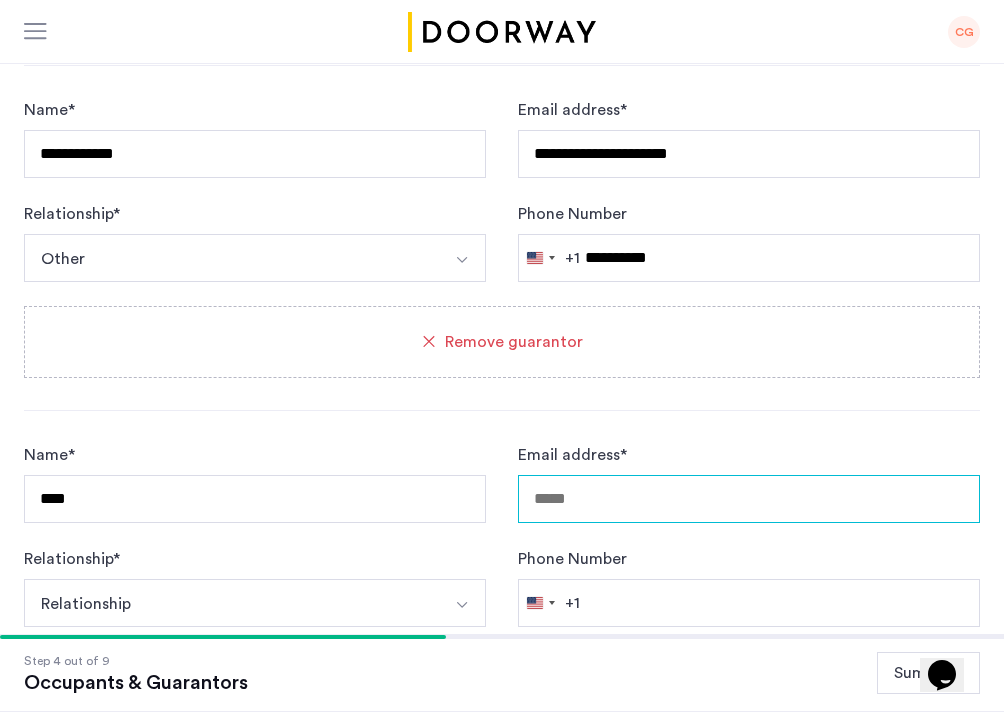 click on "Email address  *" at bounding box center [749, 499] 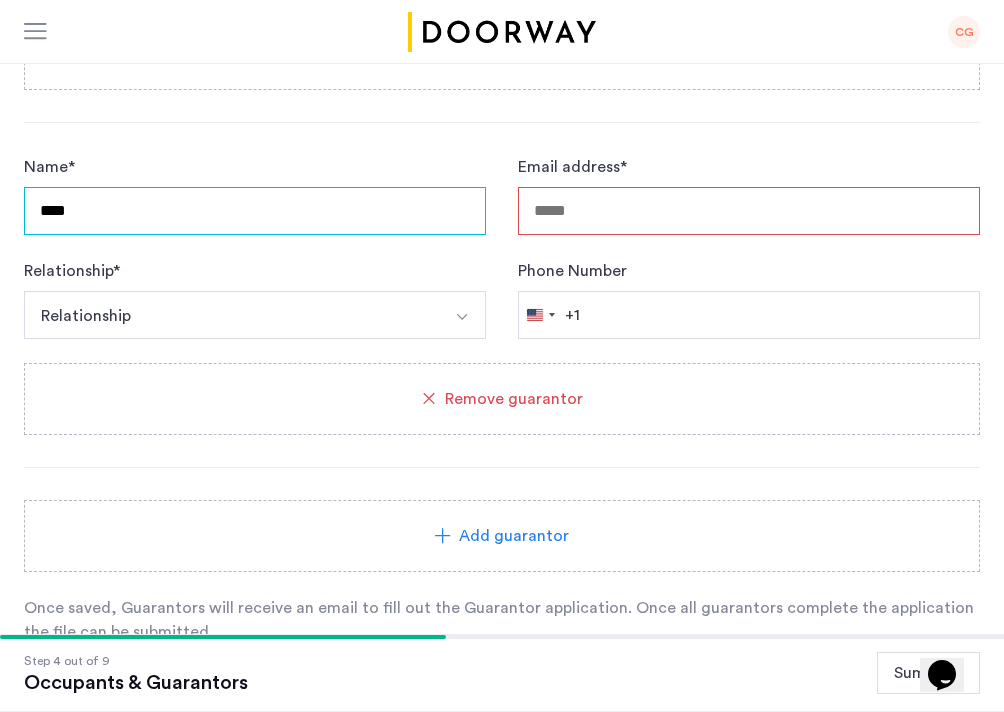 click on "****" at bounding box center [255, 211] 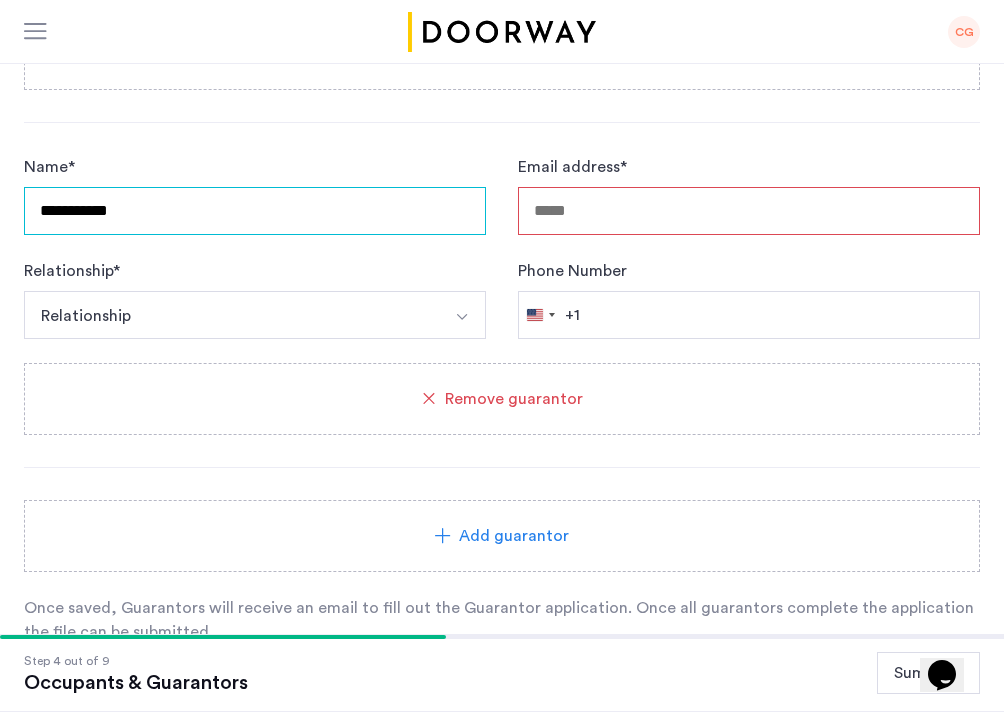 type on "**********" 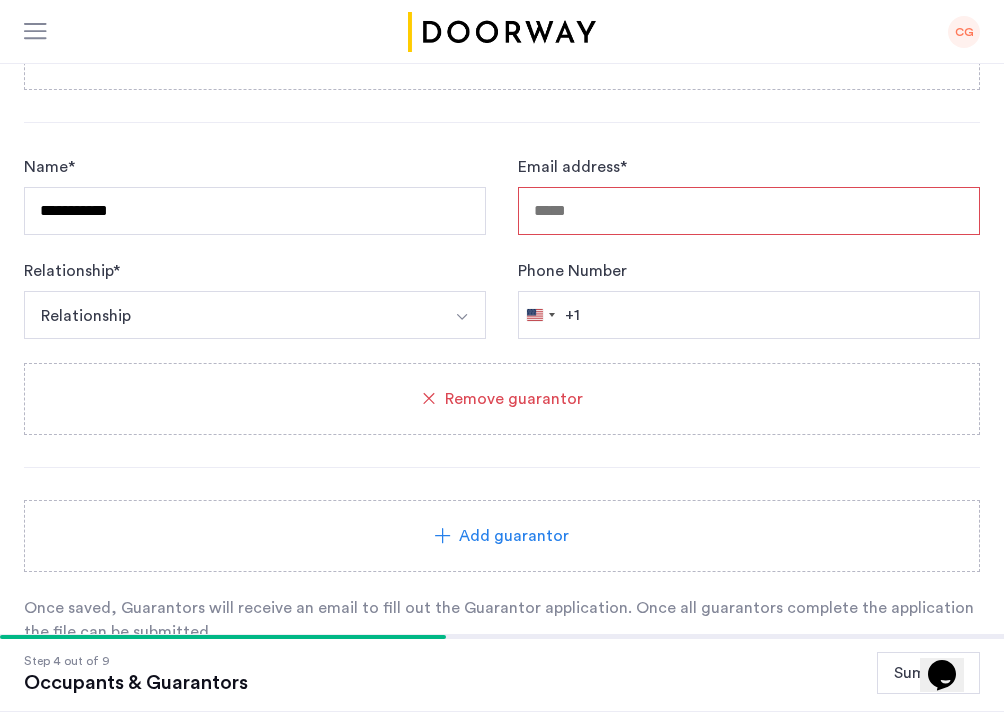 click on "Email address  *" at bounding box center [749, 211] 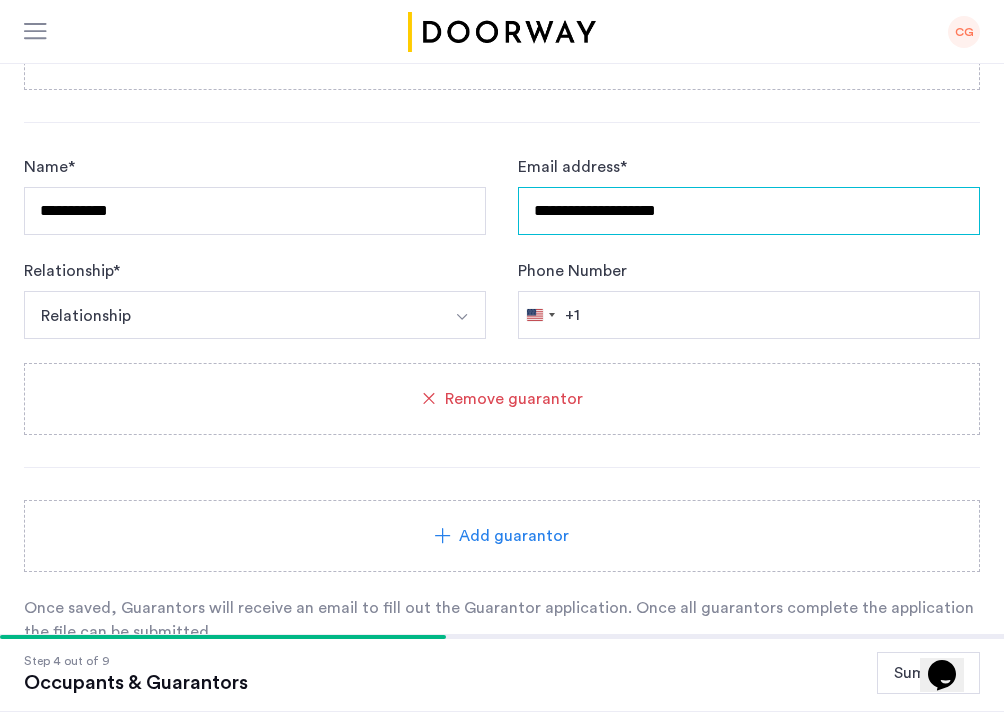 type on "**********" 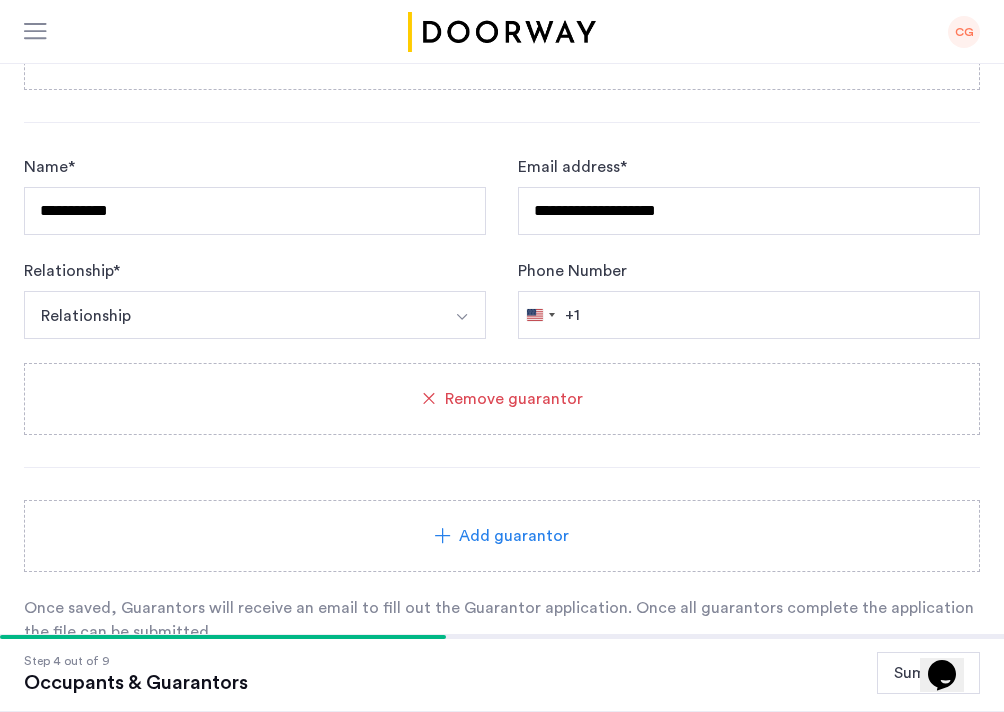 click on "Relationship" at bounding box center (231, 315) 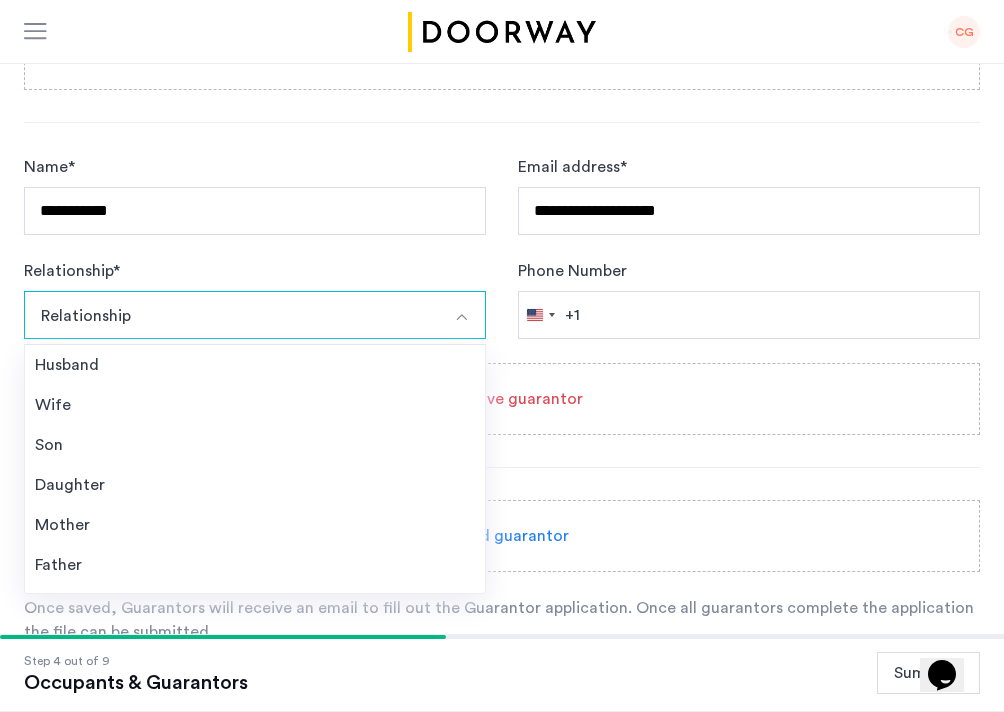 scroll, scrollTop: 2215, scrollLeft: 0, axis: vertical 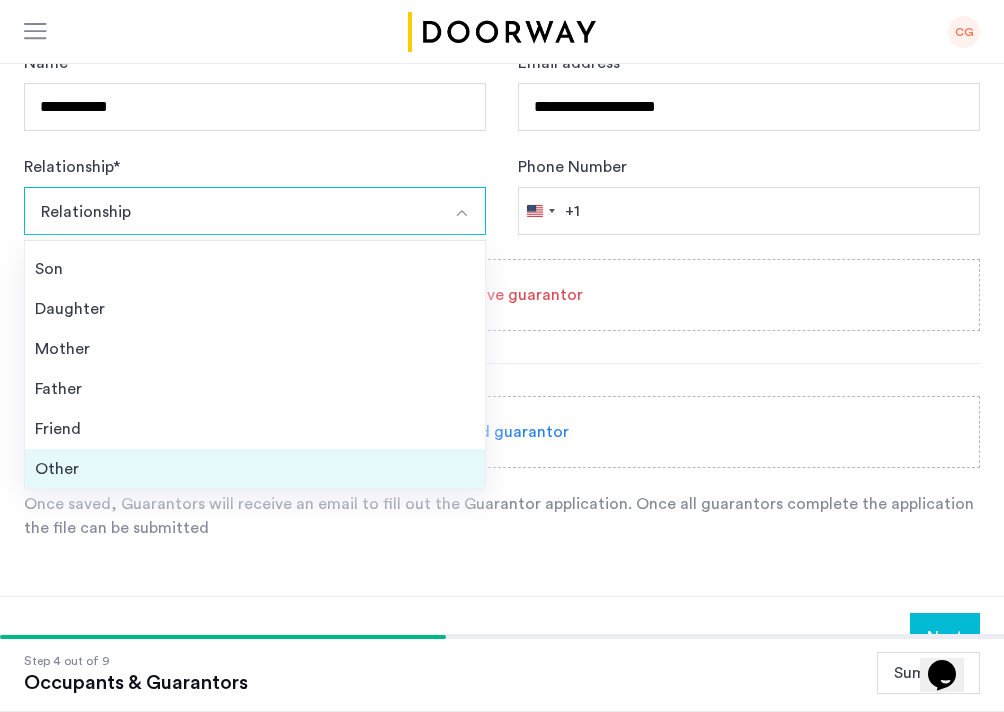 click on "Other" at bounding box center [255, 469] 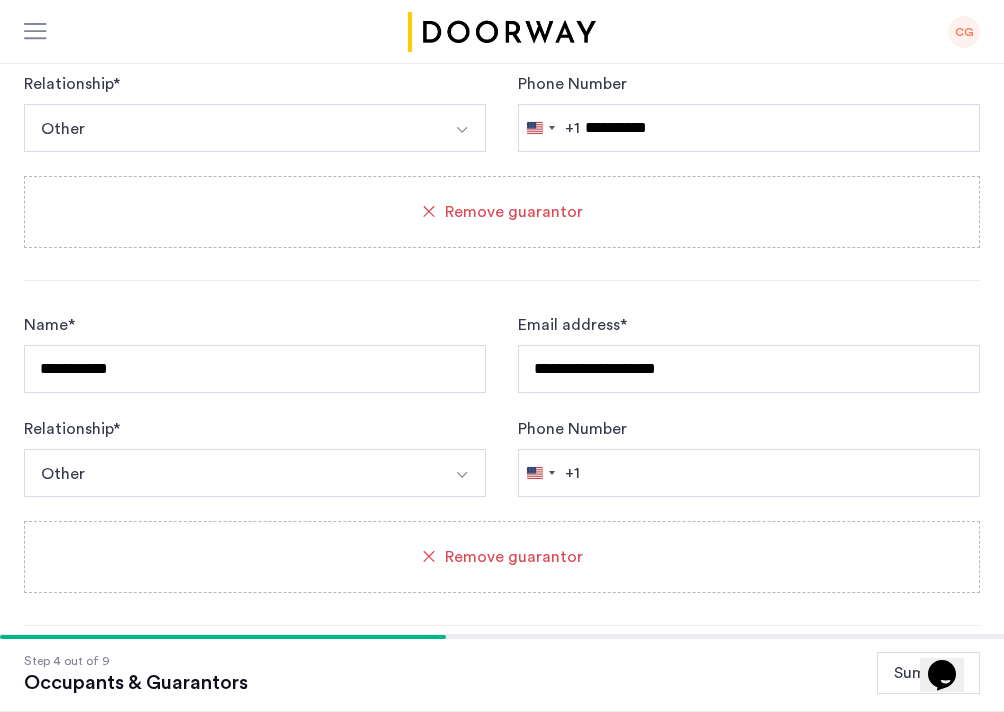 scroll, scrollTop: 1892, scrollLeft: 0, axis: vertical 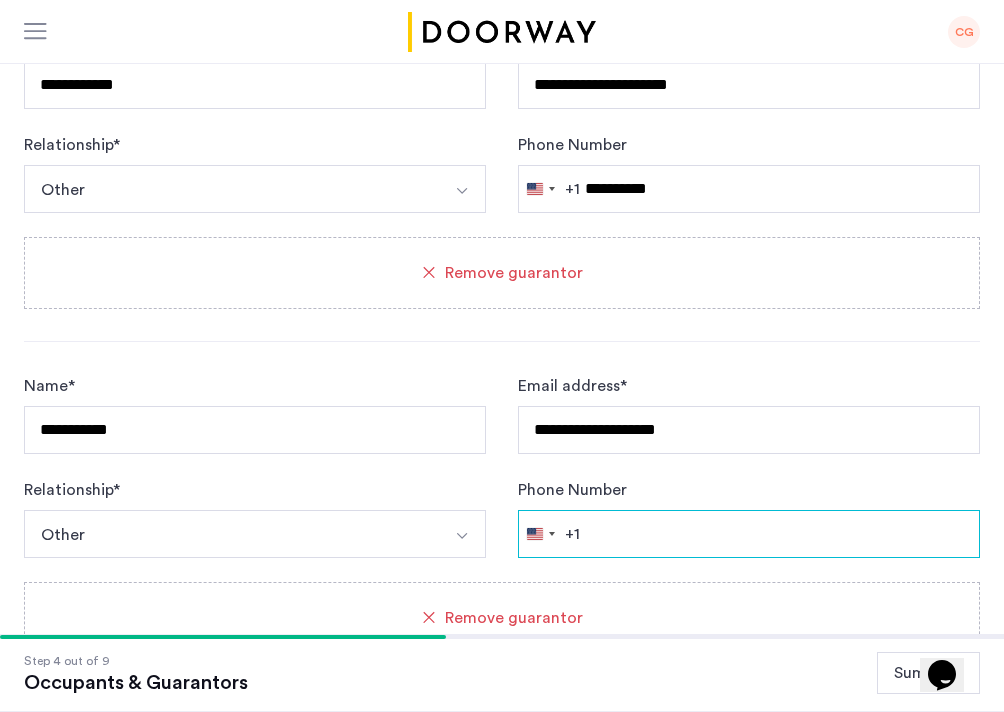 click on "Phone Number" at bounding box center (749, 534) 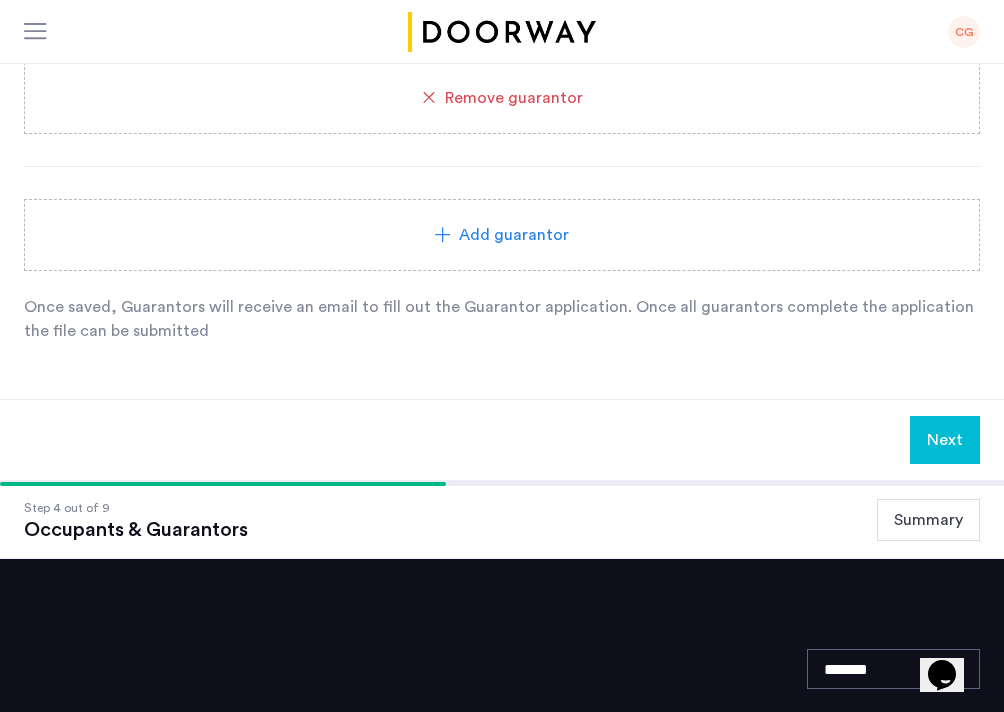 scroll, scrollTop: 2383, scrollLeft: 0, axis: vertical 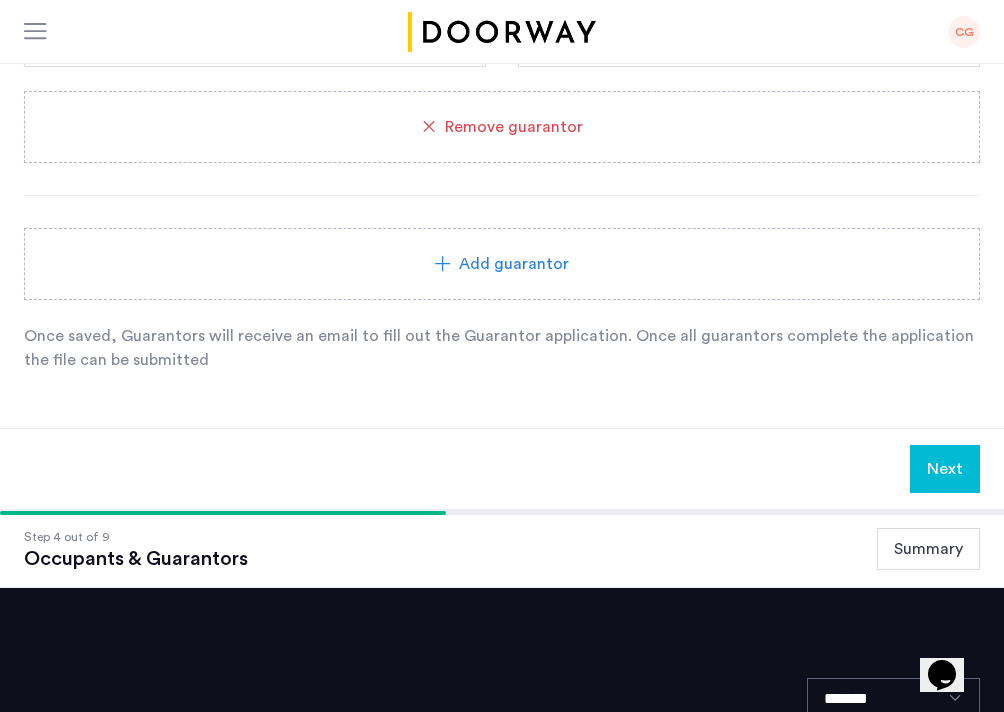 click on "Next" 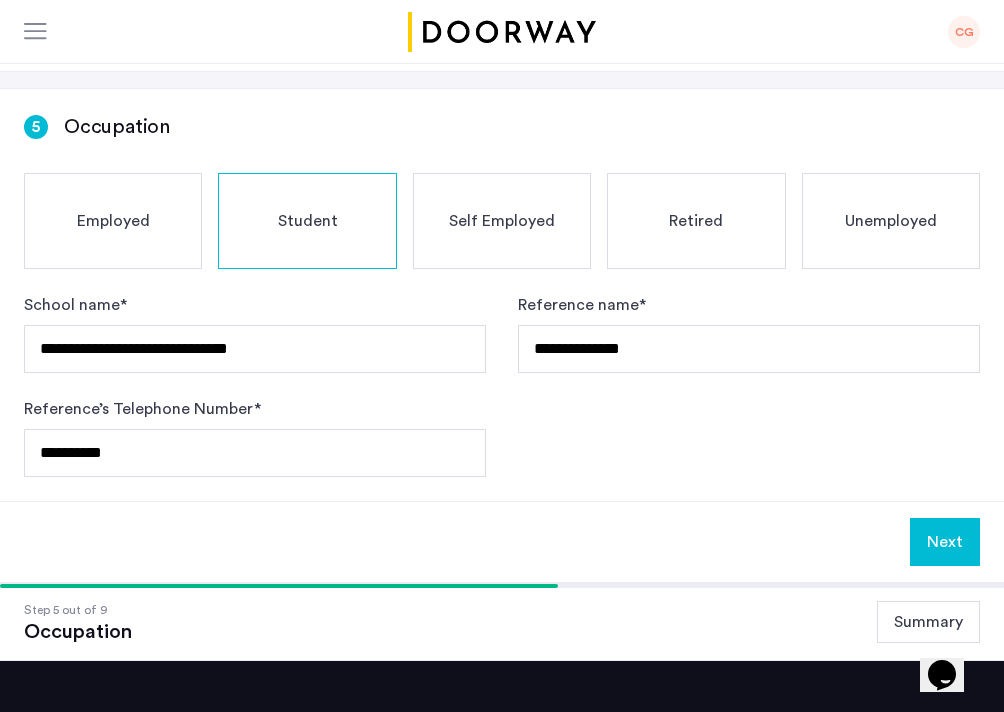 scroll, scrollTop: 301, scrollLeft: 0, axis: vertical 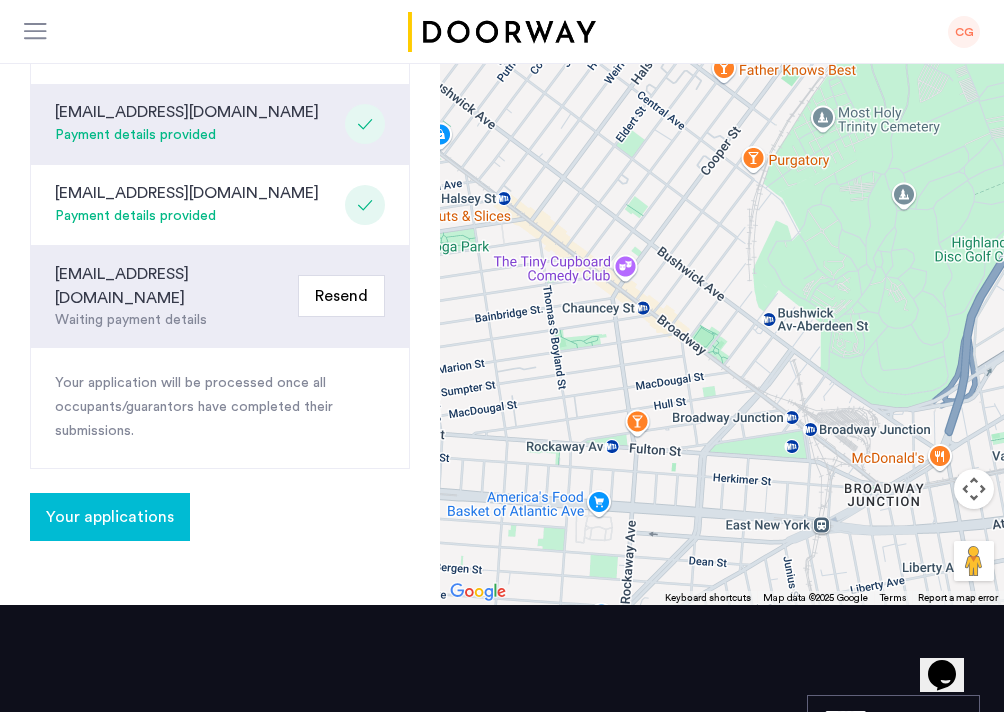 click on "Resend" 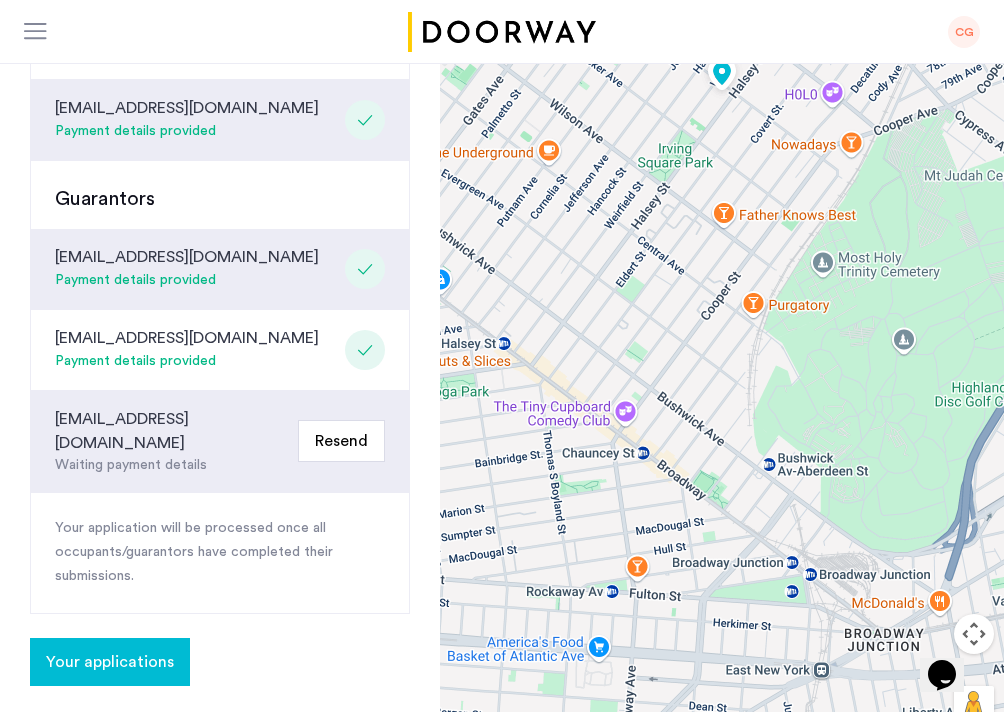 scroll, scrollTop: 628, scrollLeft: 0, axis: vertical 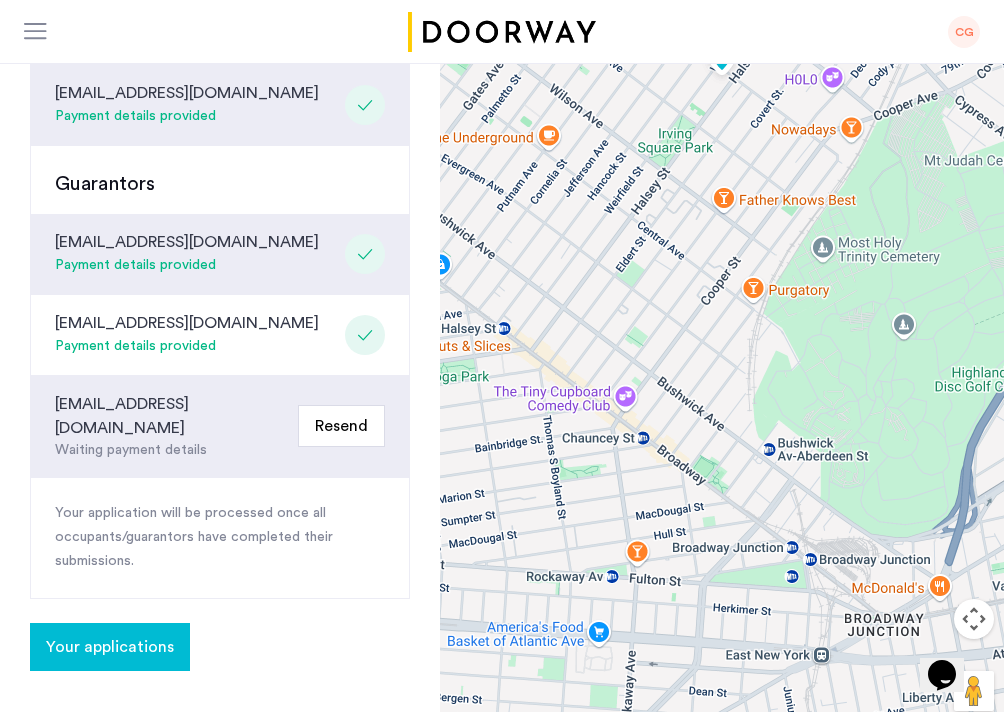 click on "Your applications" 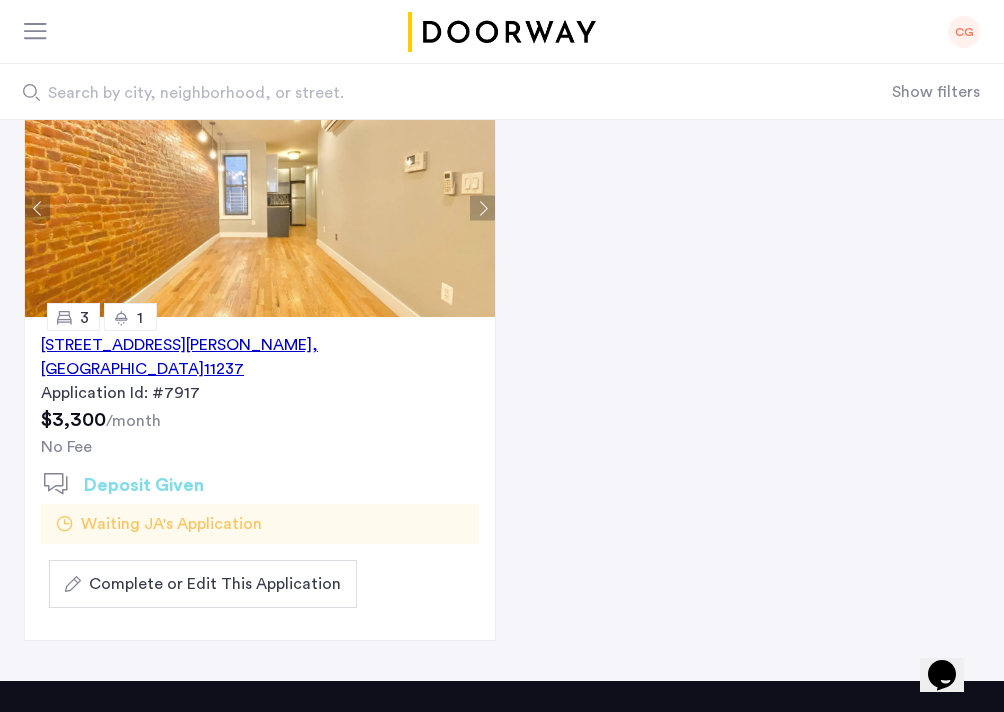 scroll, scrollTop: 223, scrollLeft: 0, axis: vertical 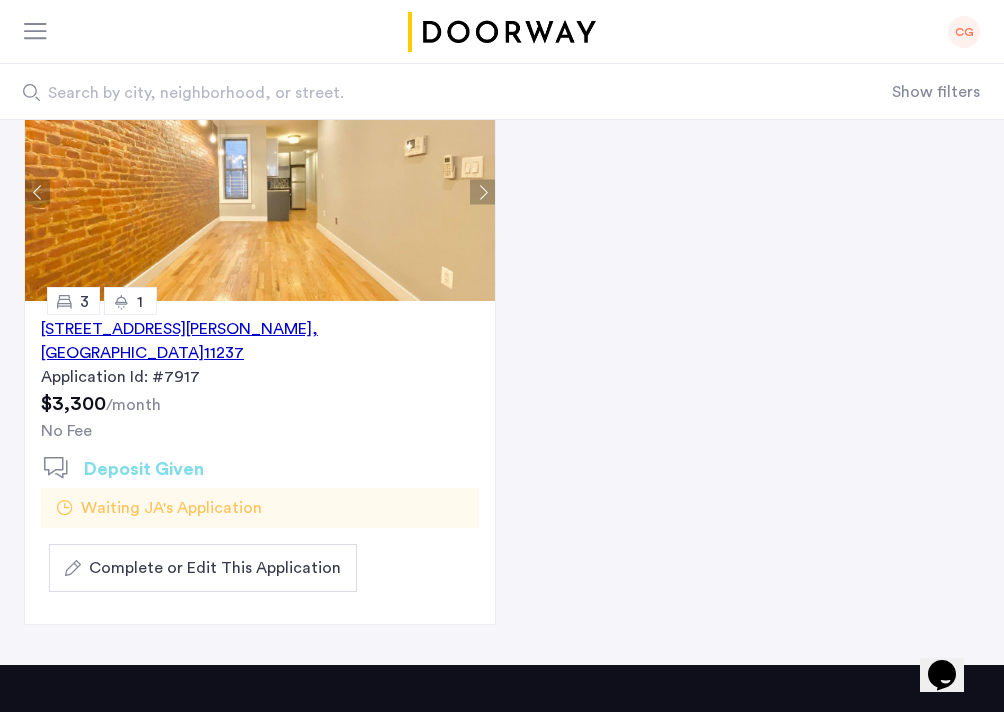 click on "Complete or Edit This Application" 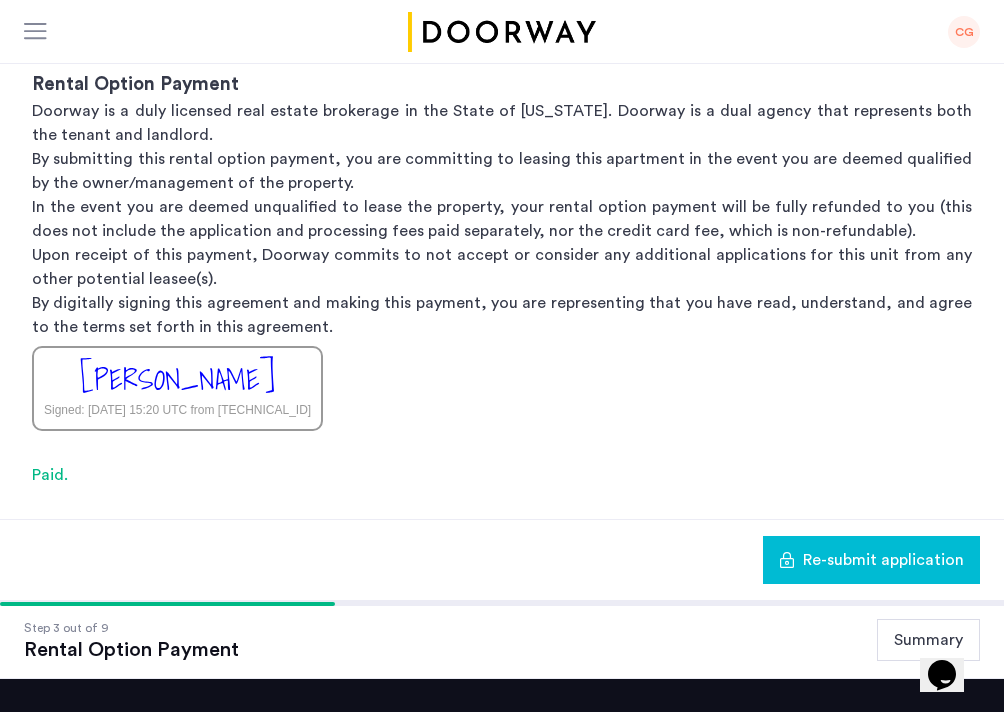 scroll, scrollTop: 485, scrollLeft: 0, axis: vertical 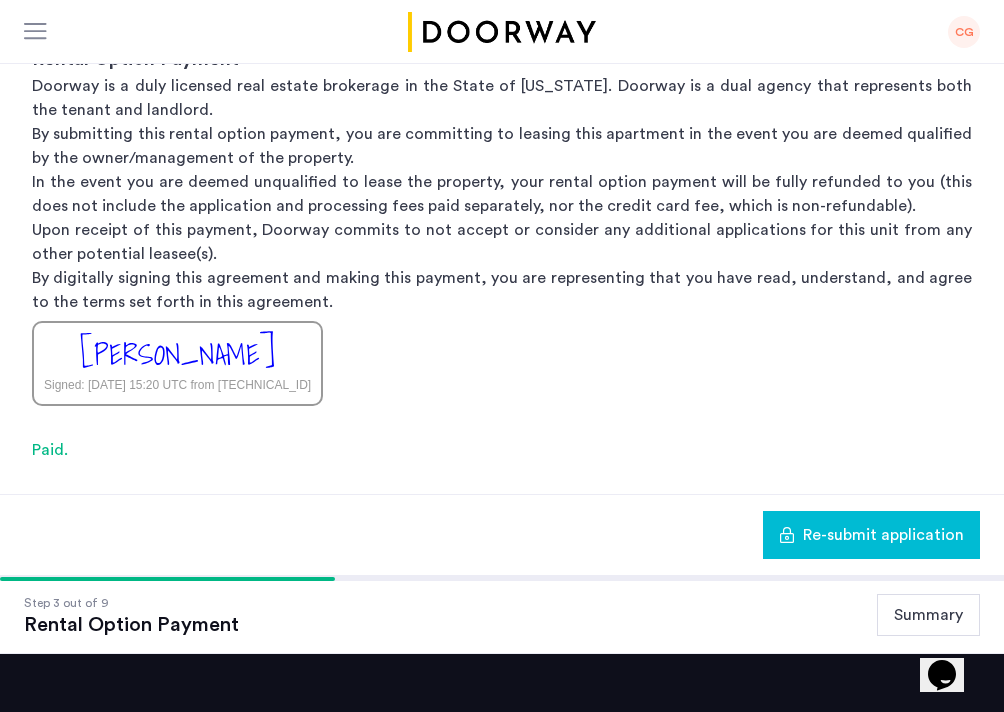 click on "Summary" 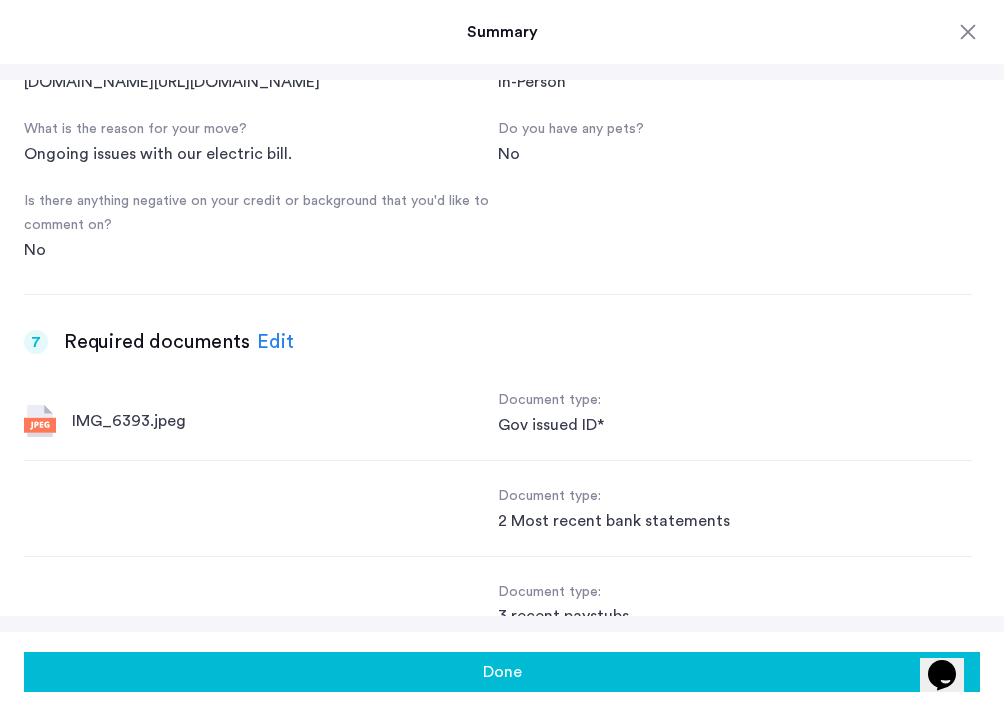 scroll, scrollTop: 2430, scrollLeft: 0, axis: vertical 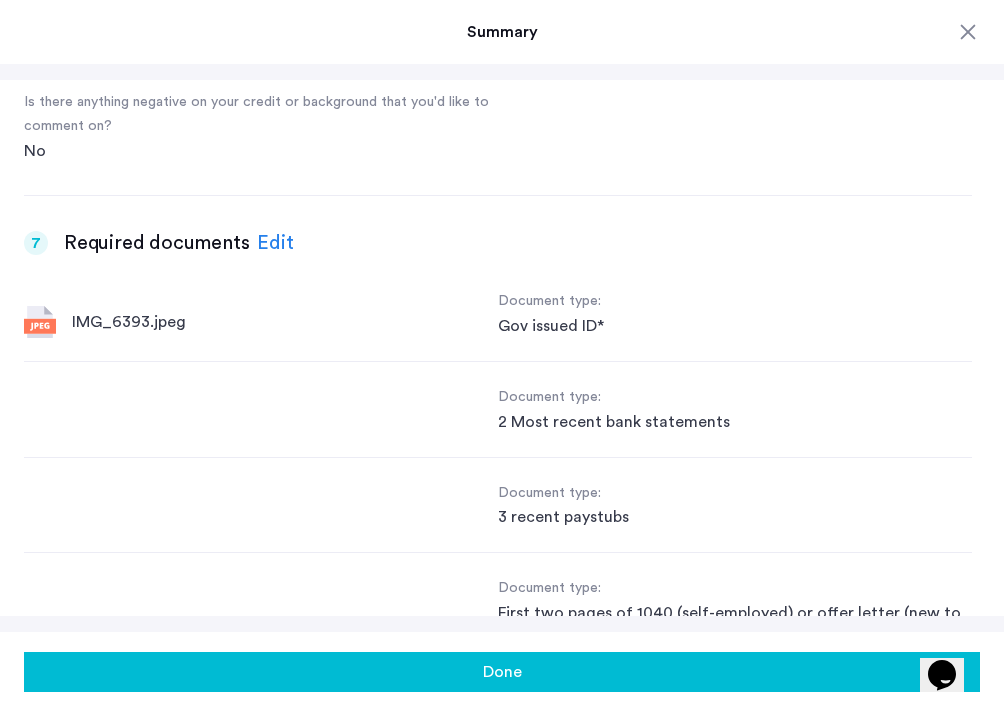 click on "Edit" at bounding box center (275, 243) 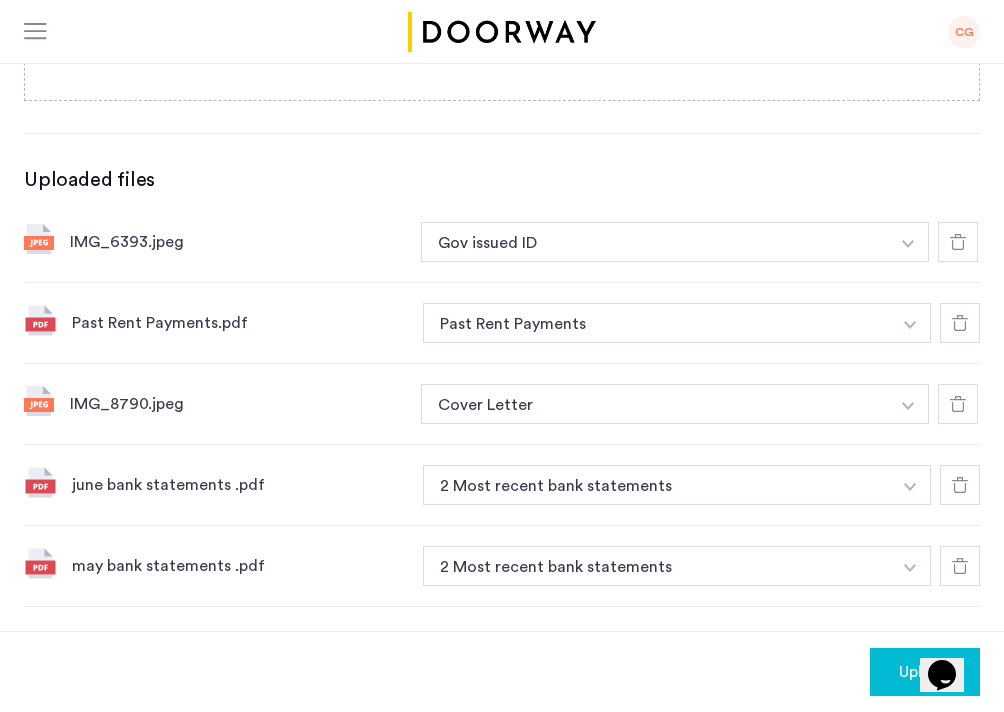 scroll, scrollTop: 682, scrollLeft: 0, axis: vertical 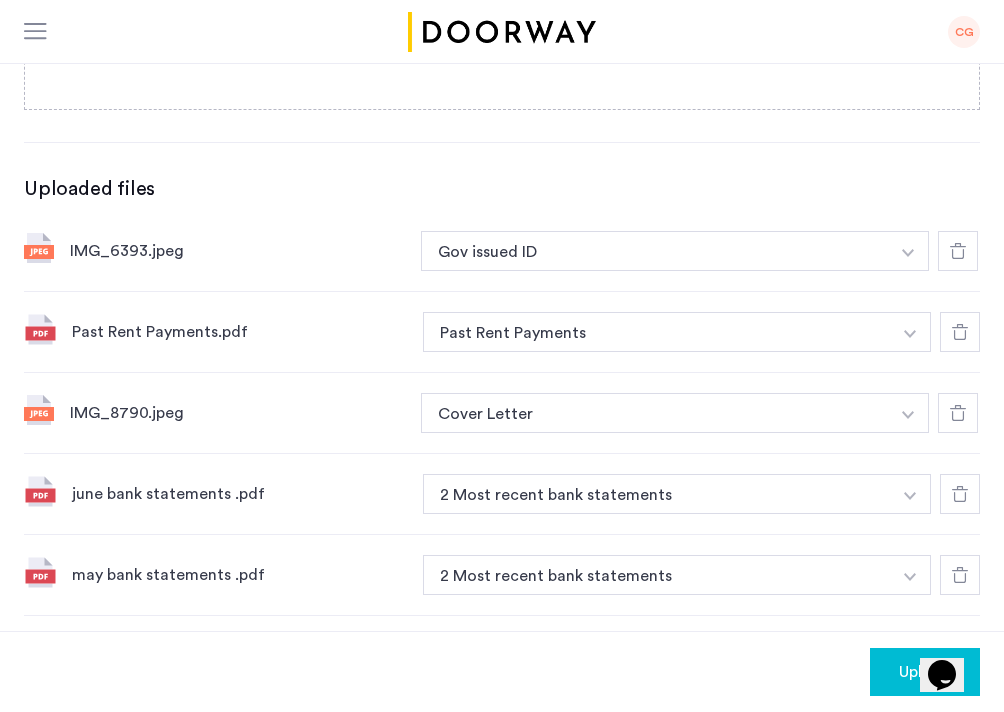 click on "Upload" 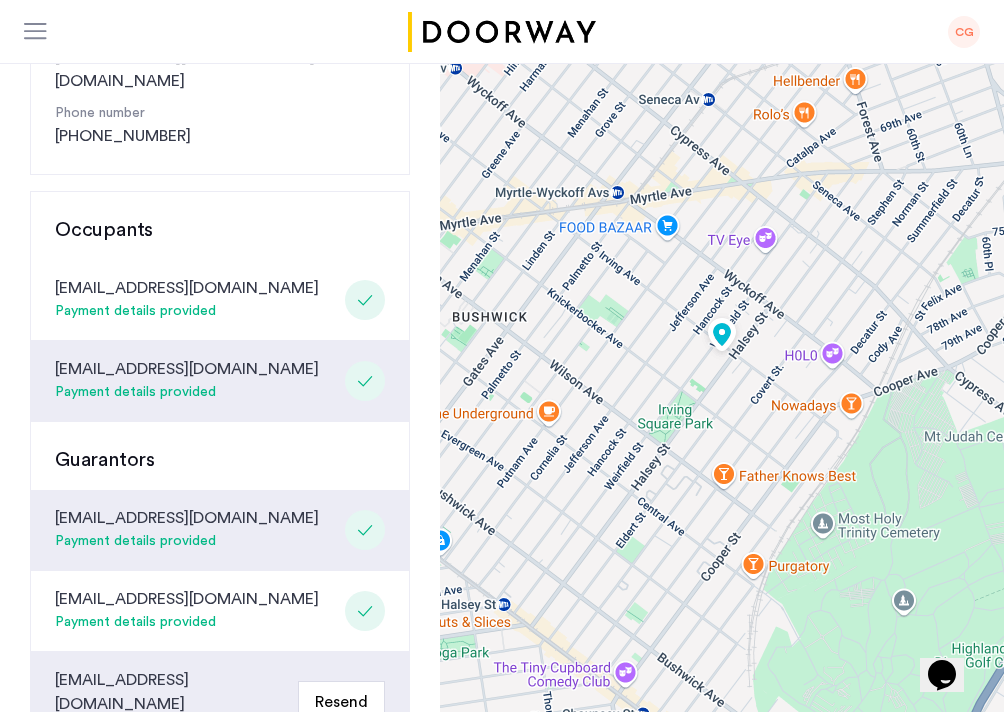 scroll, scrollTop: 504, scrollLeft: 0, axis: vertical 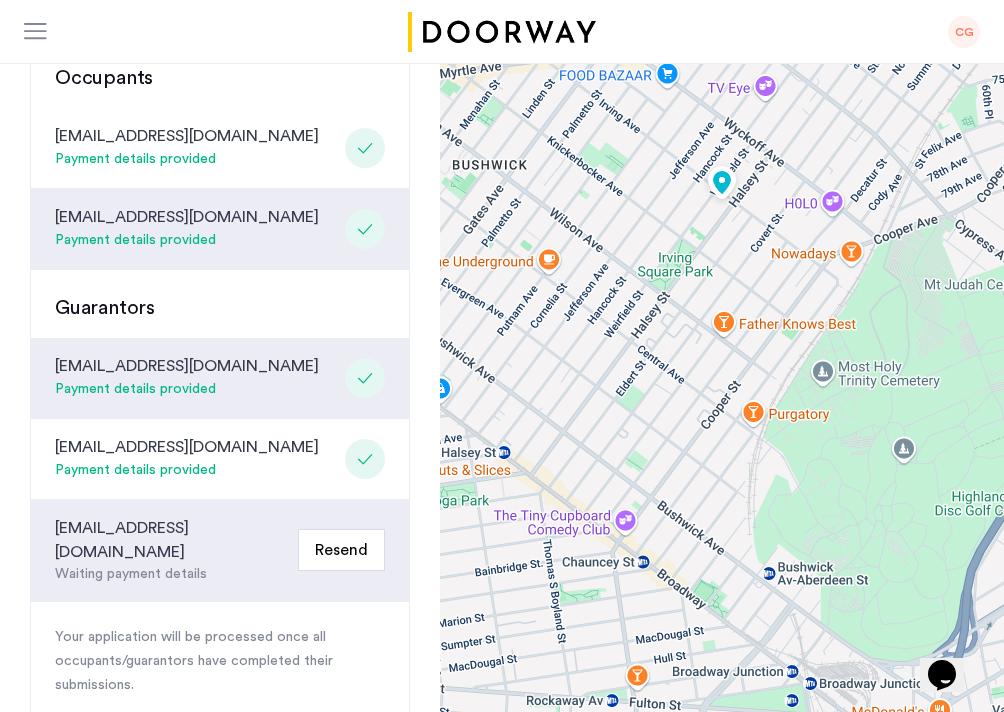 click on "Resend" 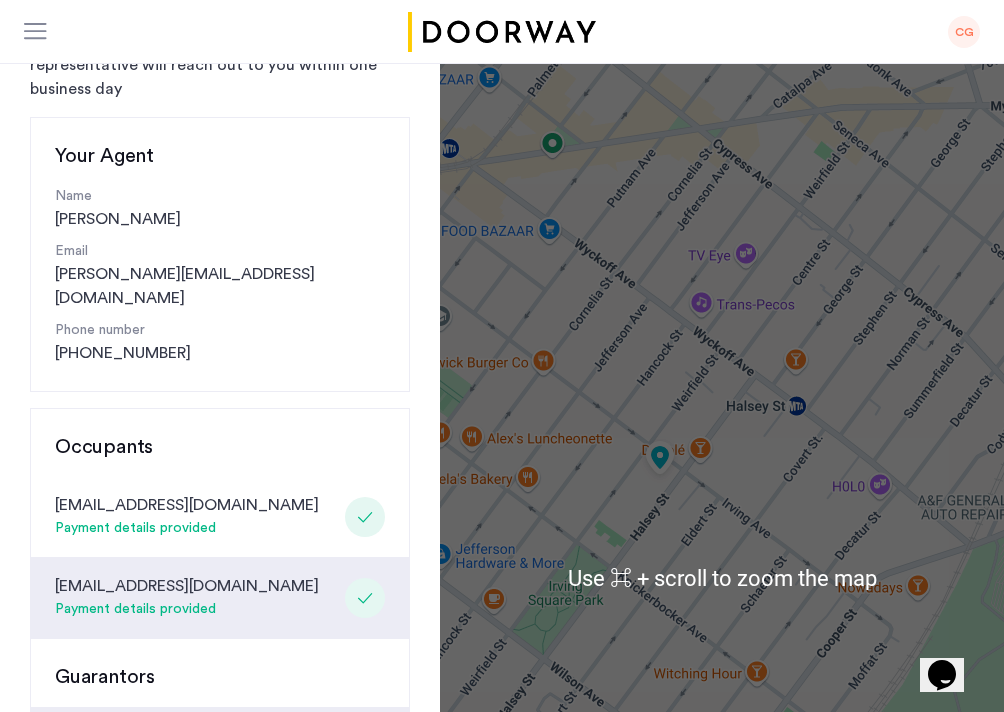 scroll, scrollTop: 136, scrollLeft: 0, axis: vertical 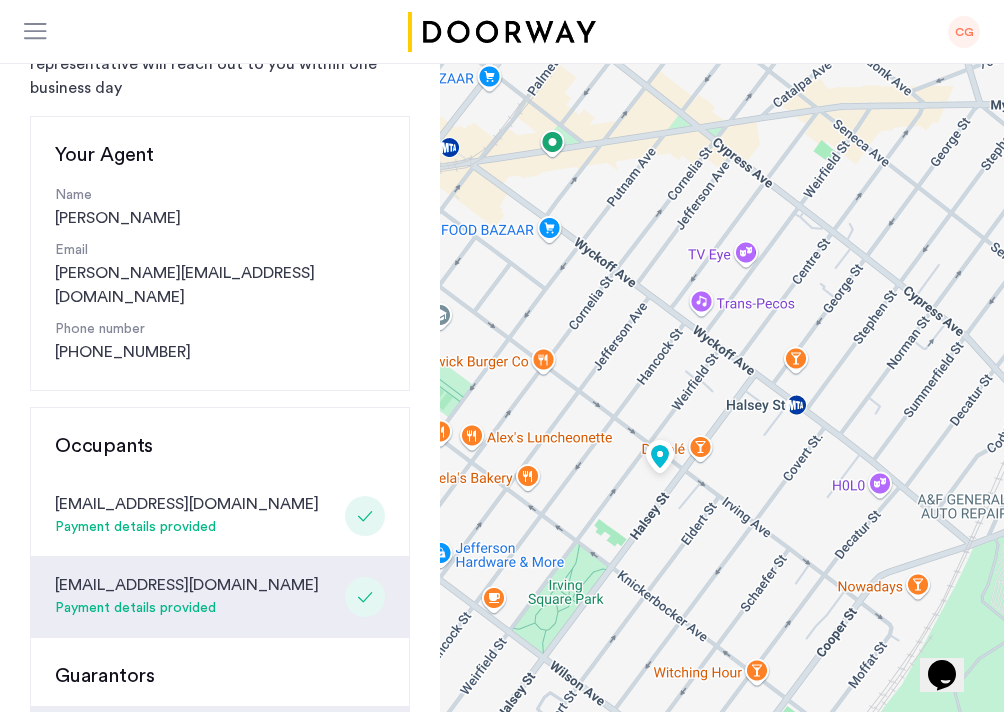 click at bounding box center (722, 577) 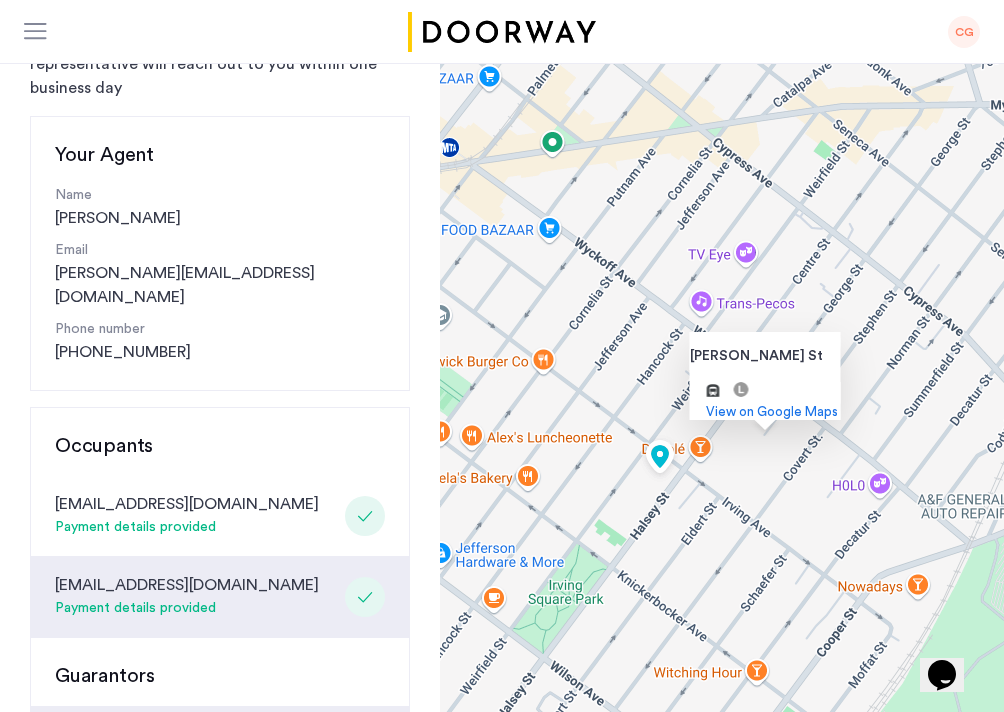click on "Halsey St                                 Halsey St                                and   more.               View on Google Maps" at bounding box center [722, 577] 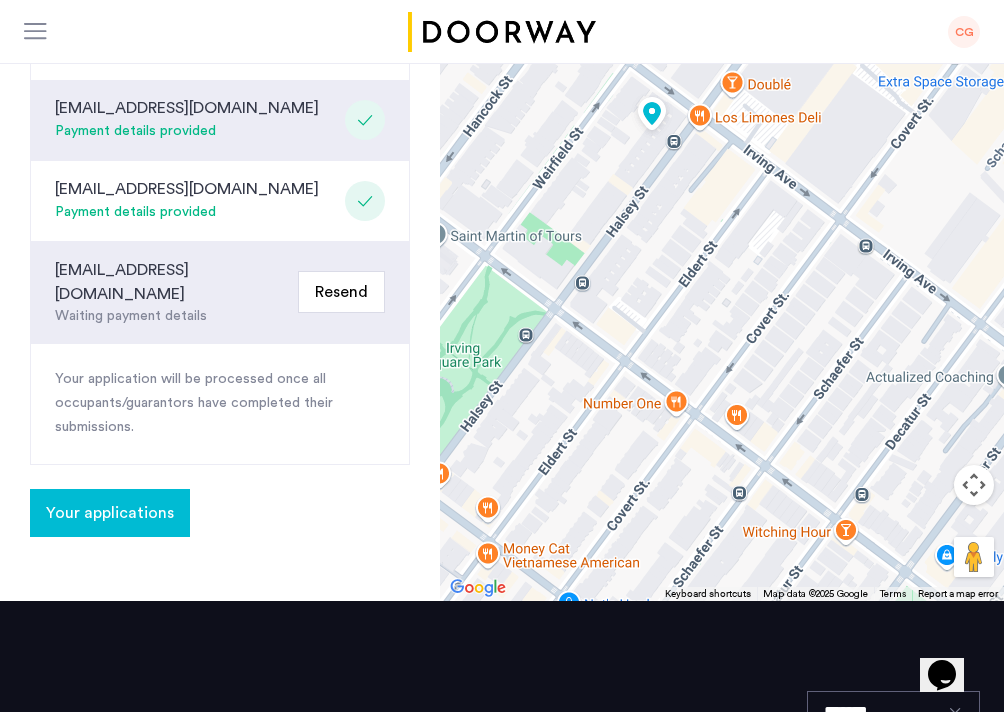 scroll, scrollTop: 834, scrollLeft: 0, axis: vertical 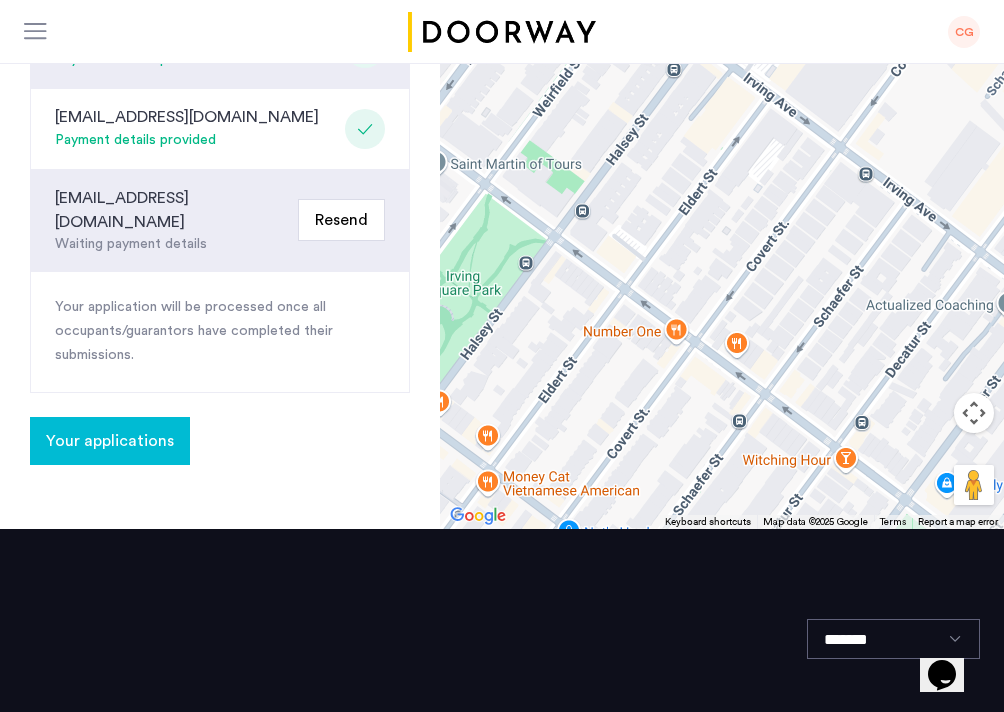 click on "Your applications" 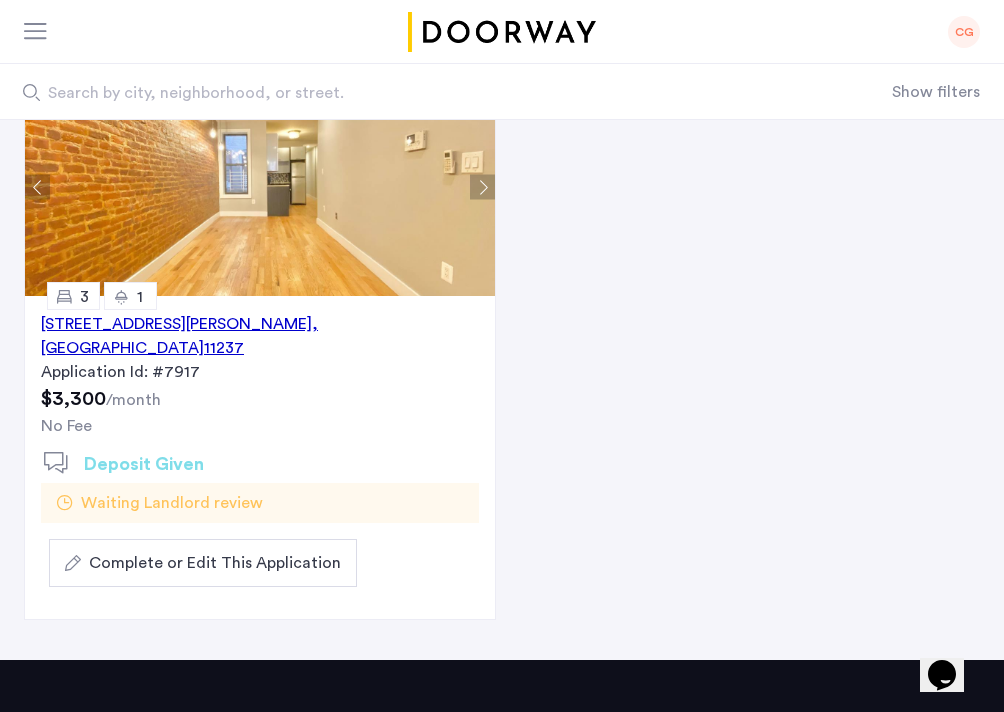 scroll, scrollTop: 243, scrollLeft: 0, axis: vertical 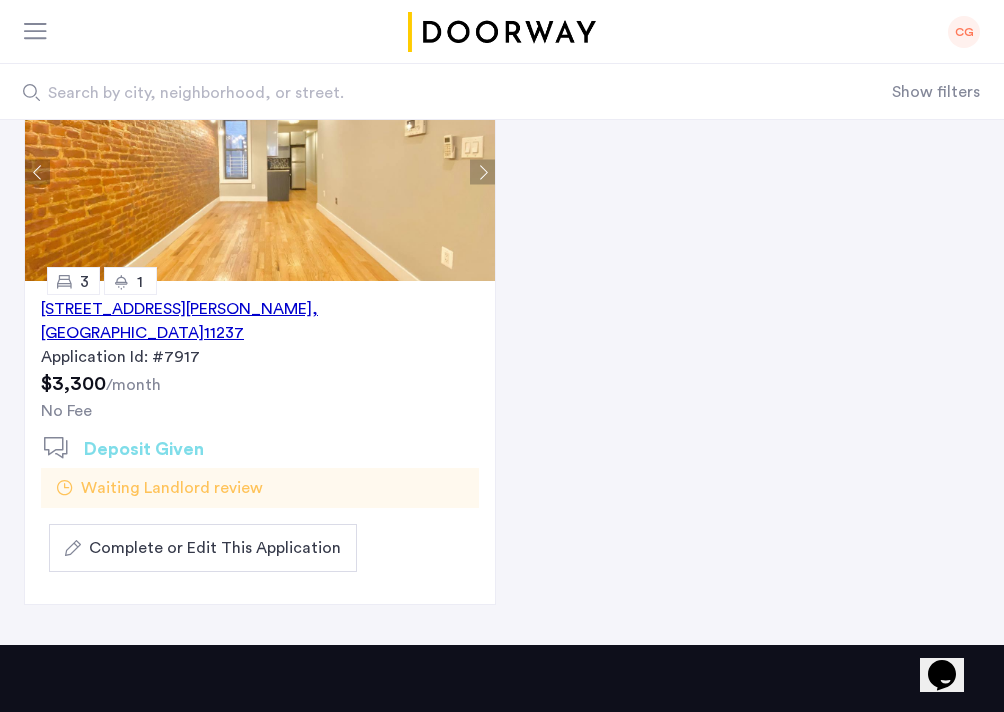 click on "1319 Halsey Street, Unit 2L, Brooklyn , NY  11237" 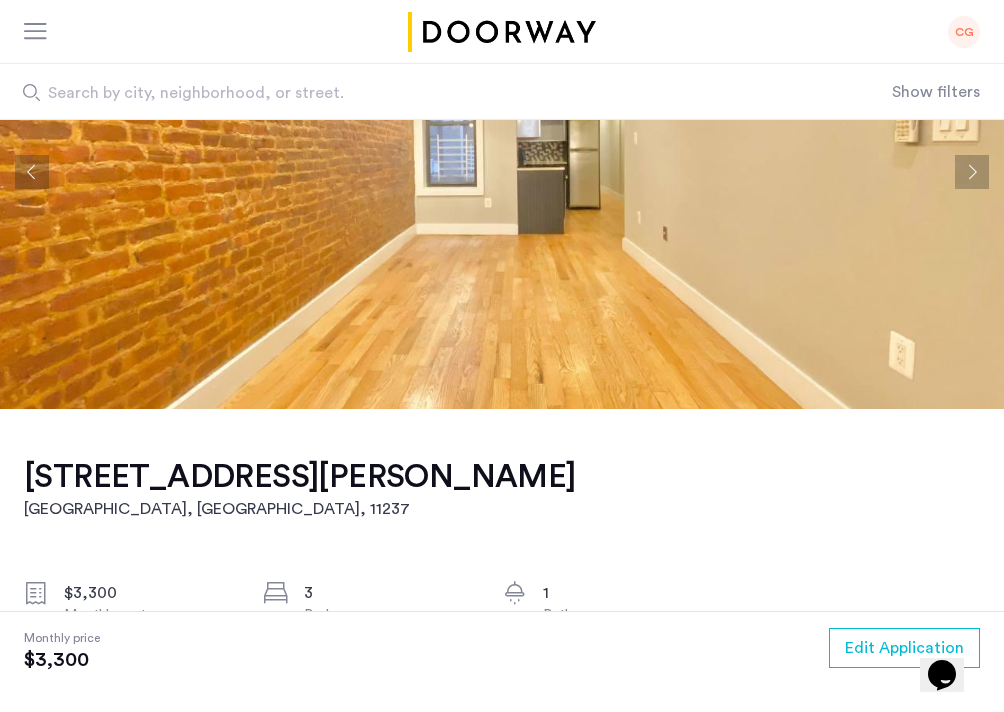 scroll, scrollTop: 300, scrollLeft: 0, axis: vertical 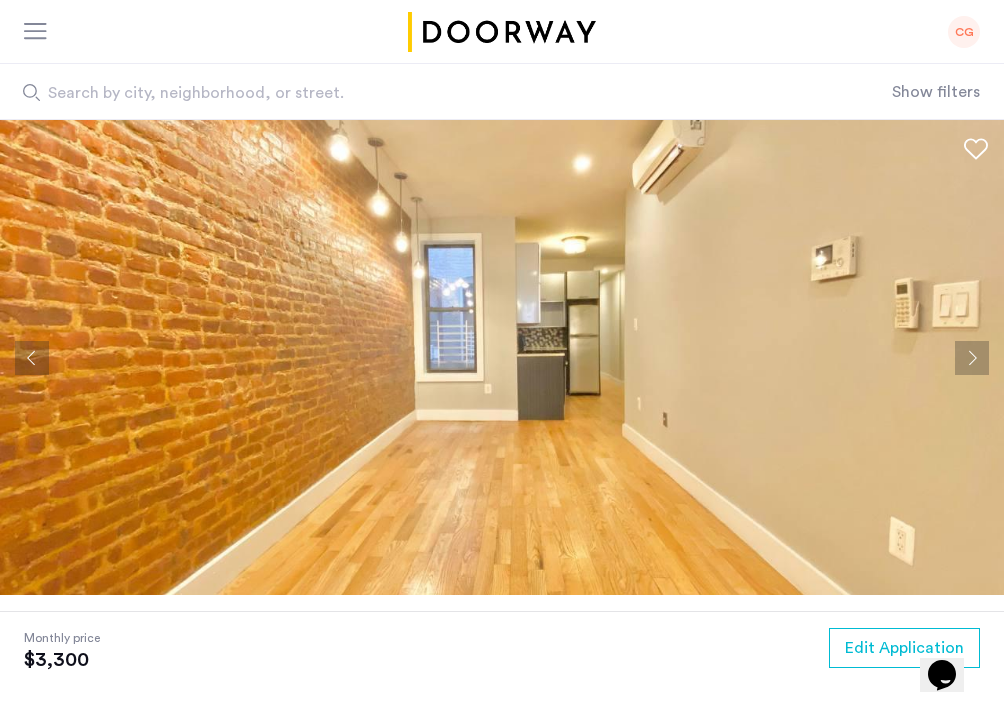 click 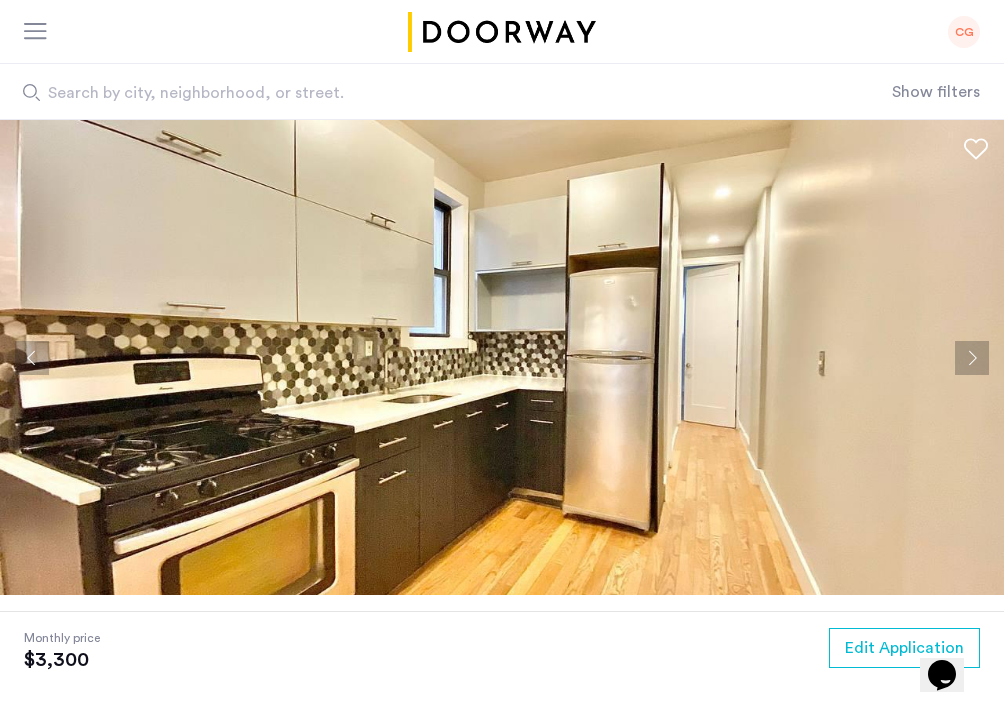 click 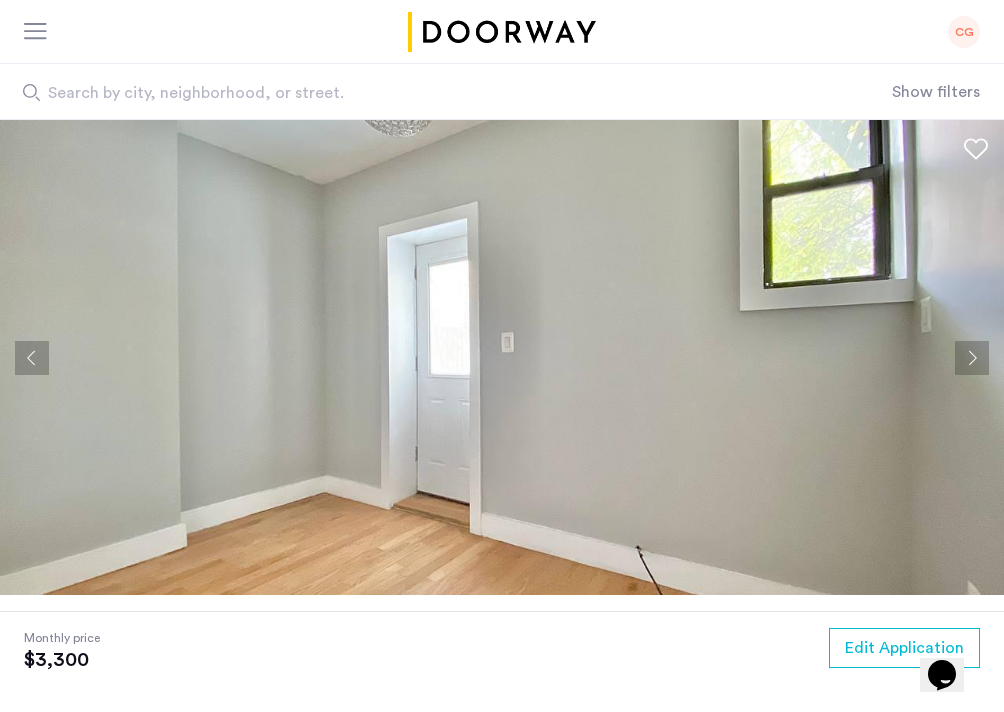 click 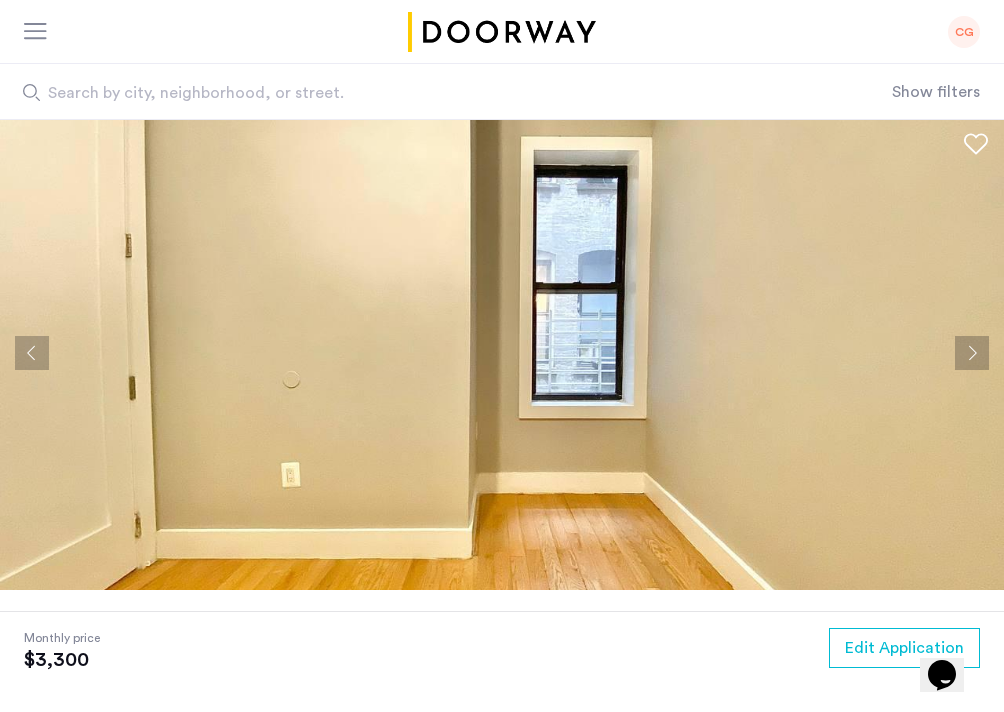 scroll, scrollTop: 0, scrollLeft: 0, axis: both 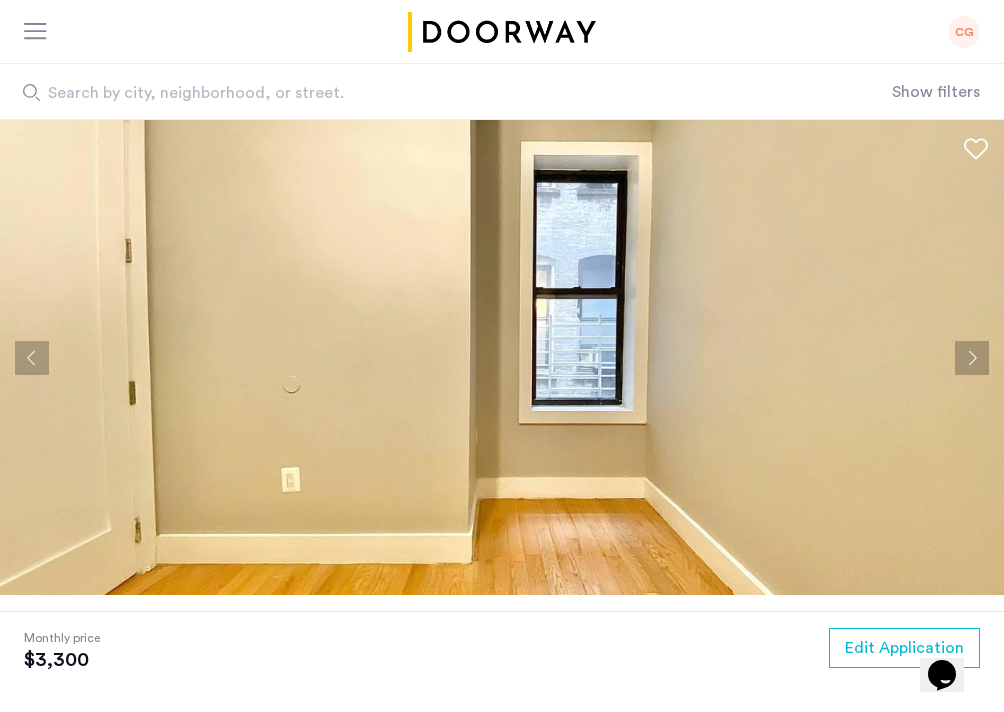click 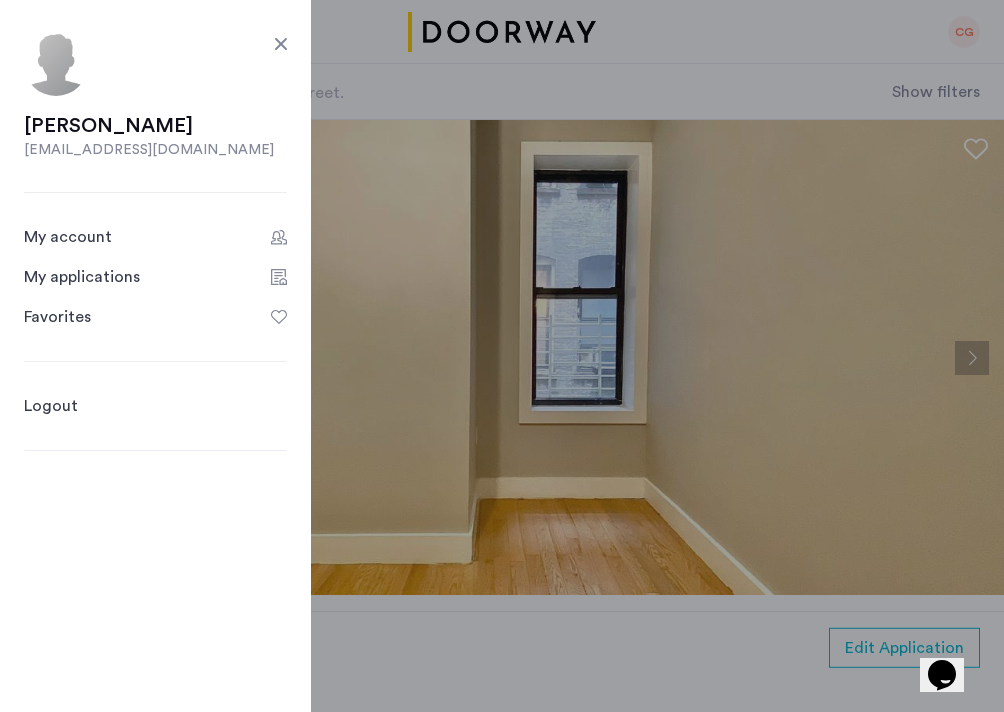 click on "My applications" 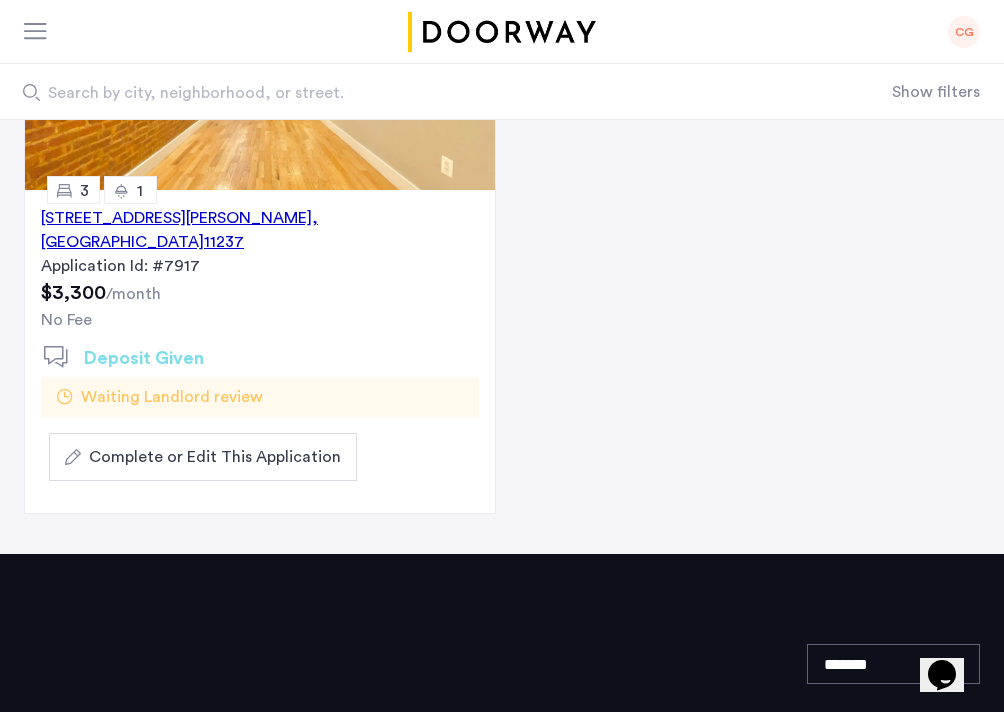 scroll, scrollTop: 428, scrollLeft: 0, axis: vertical 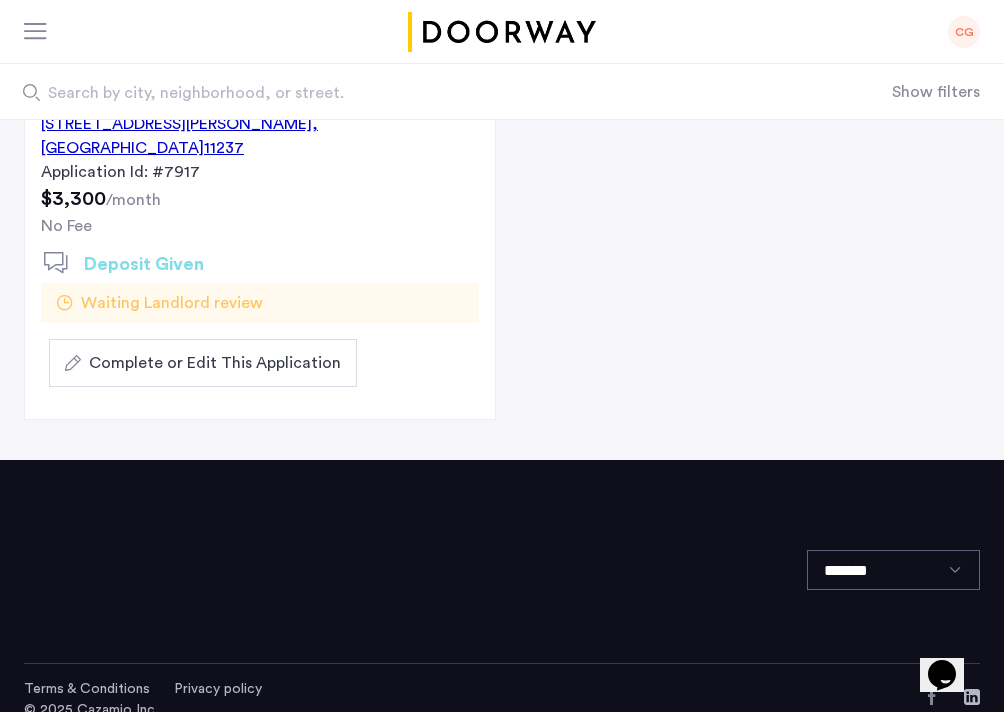click on "Complete or Edit This Application" 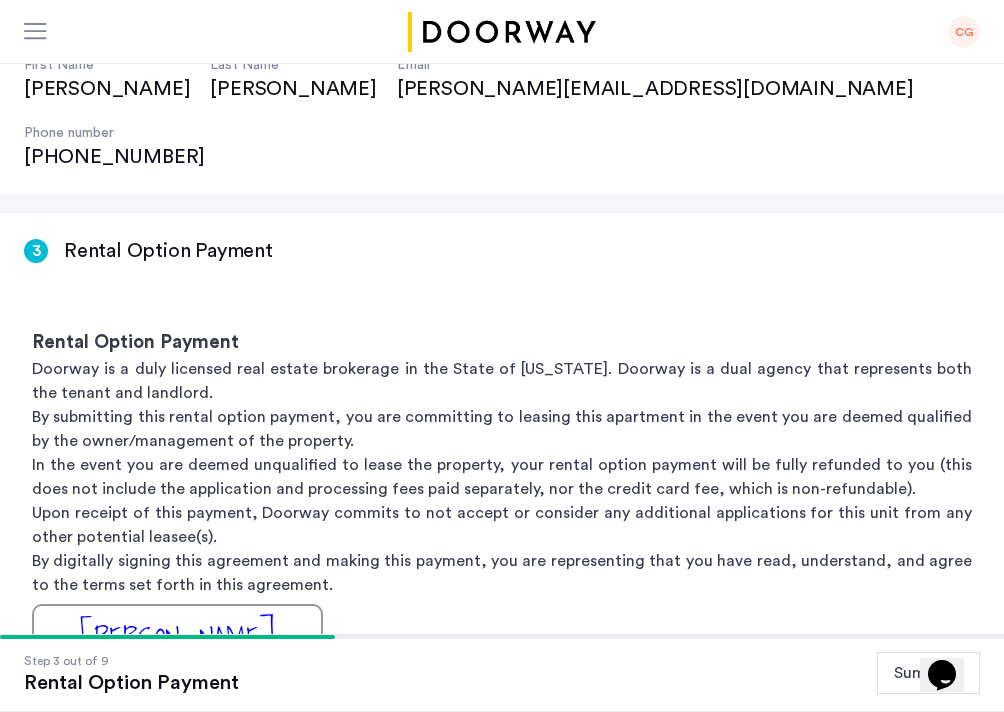 scroll, scrollTop: 402, scrollLeft: 0, axis: vertical 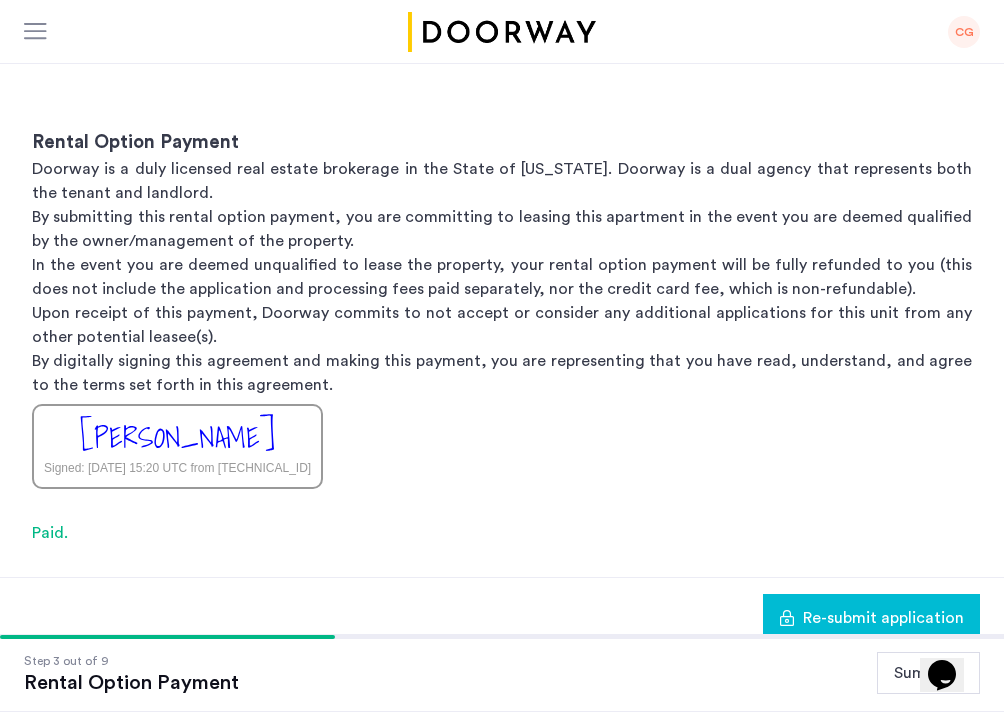 click on "Summary" 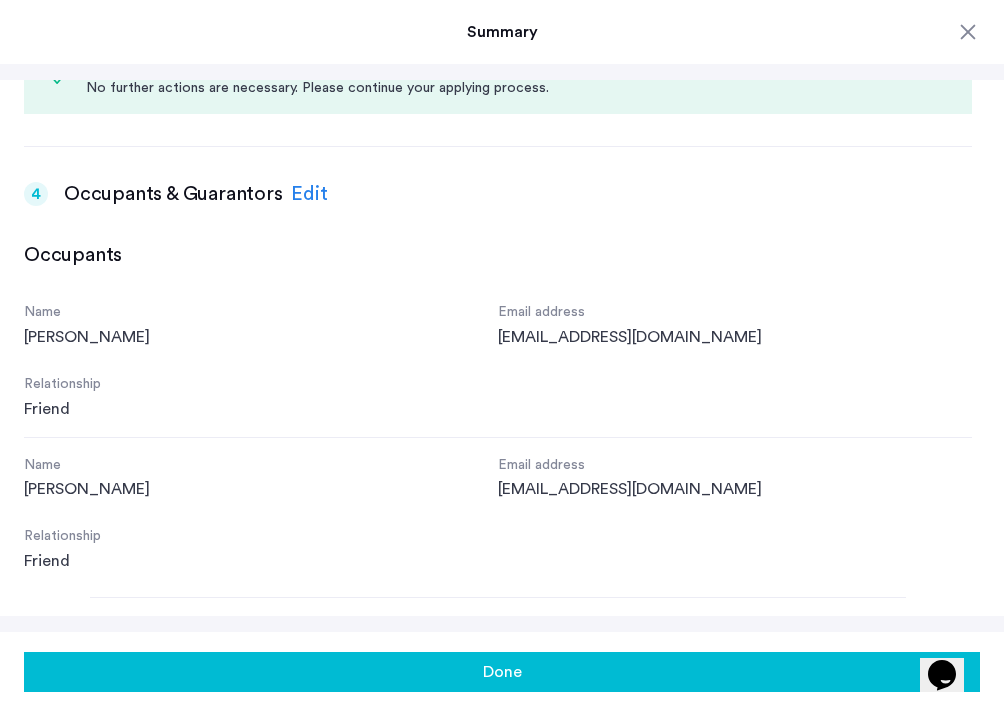 scroll, scrollTop: 858, scrollLeft: 0, axis: vertical 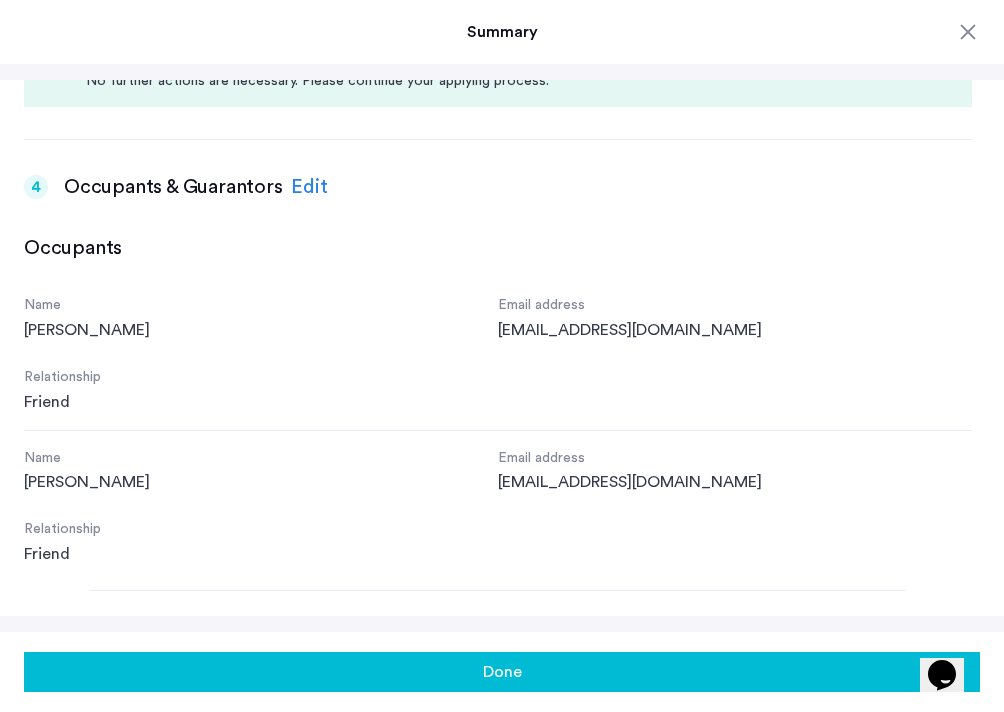 click on "Edit" at bounding box center (309, 187) 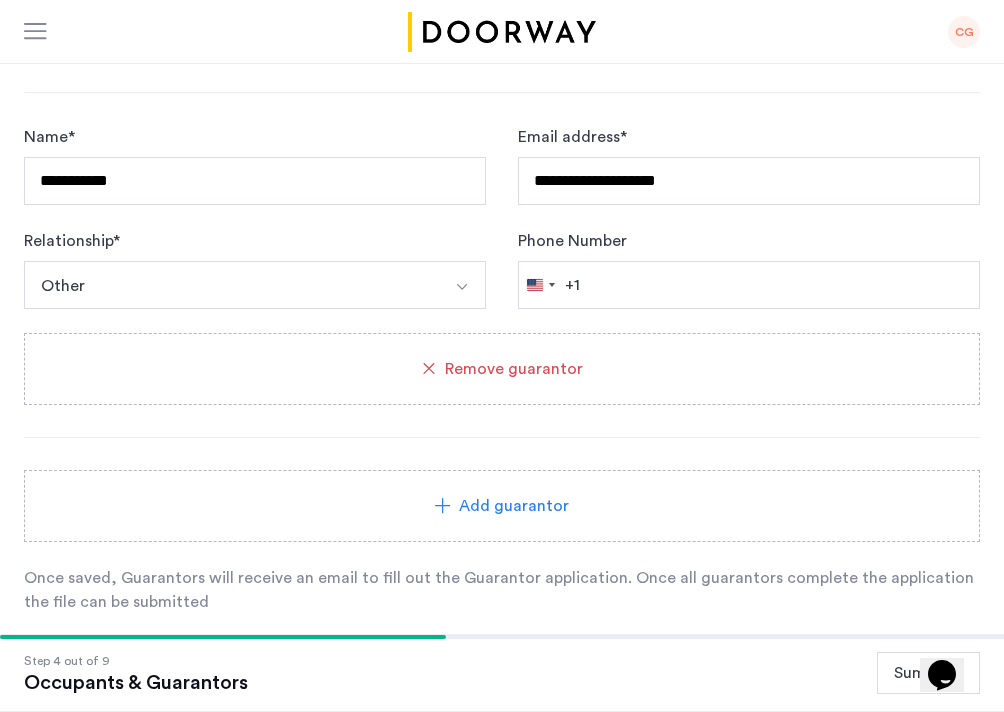scroll, scrollTop: 2159, scrollLeft: 0, axis: vertical 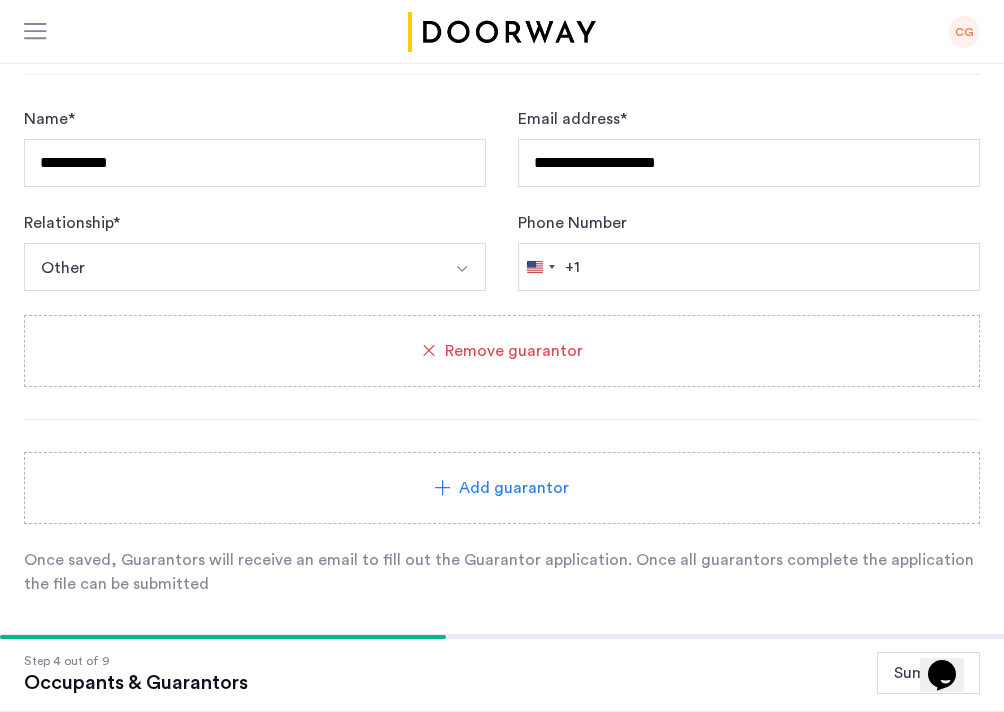 click on "Add guarantor" 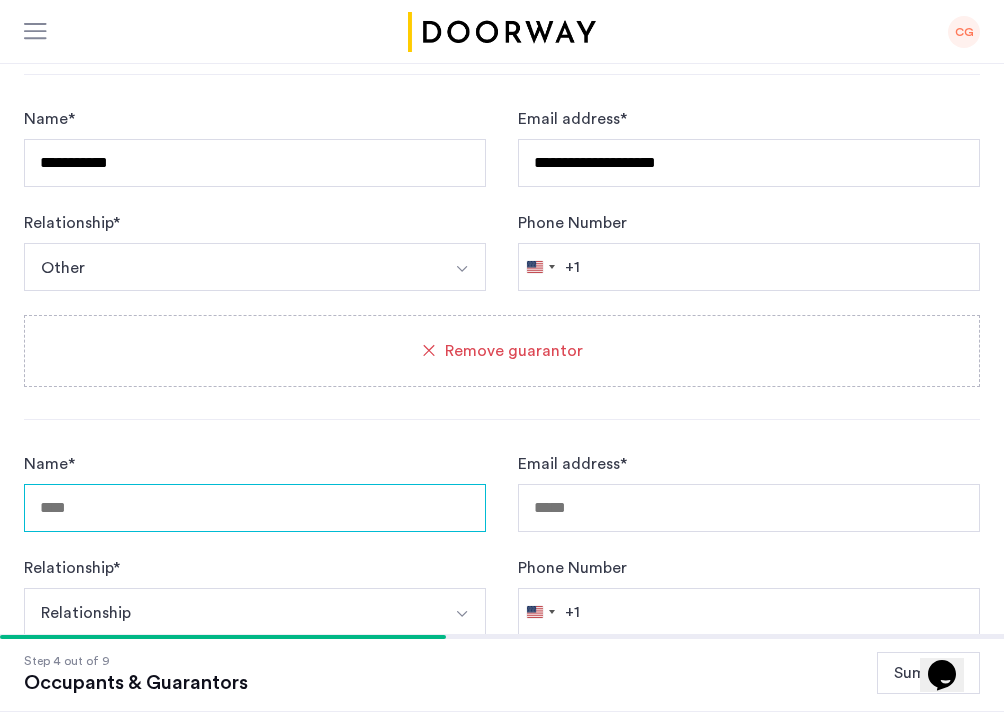 click on "Name  *" at bounding box center [255, 508] 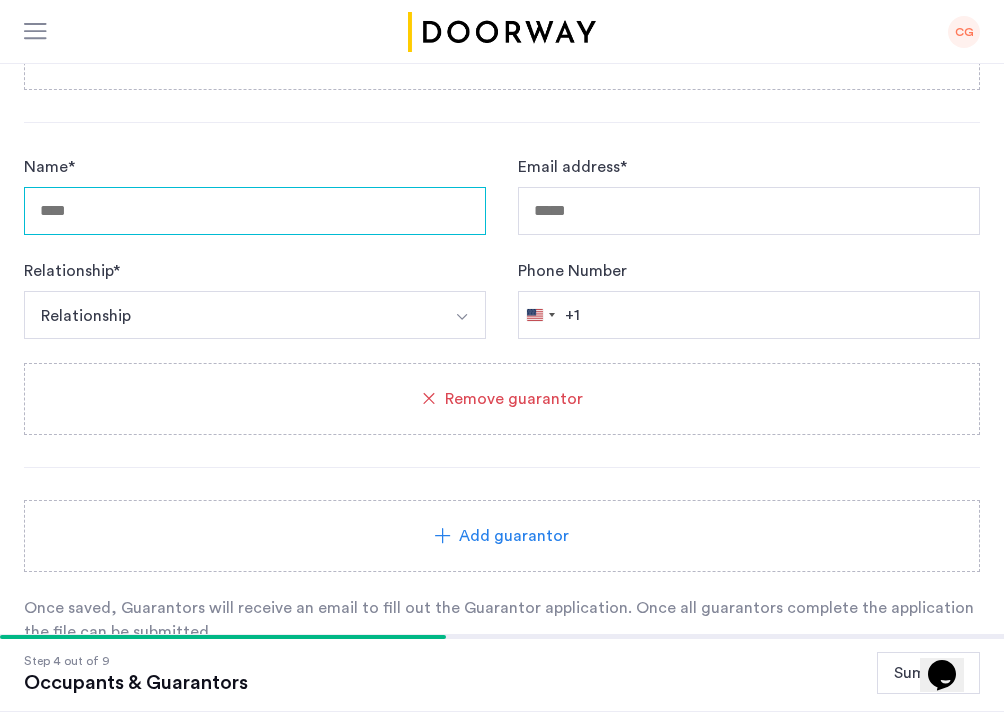 click on "Name  *" at bounding box center [255, 211] 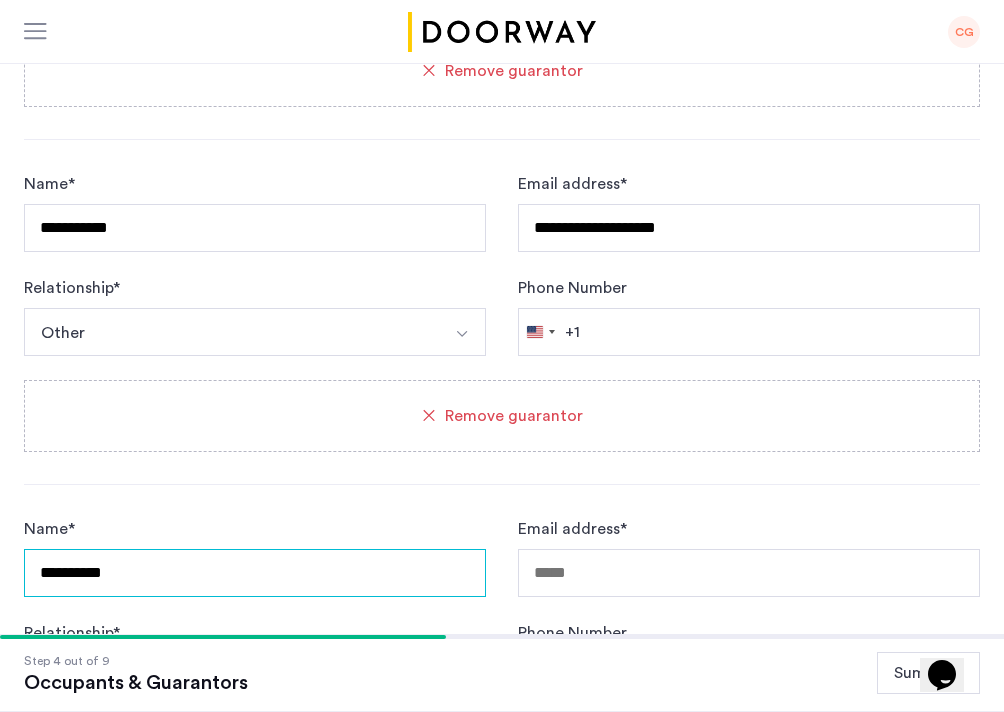 scroll, scrollTop: 2288, scrollLeft: 0, axis: vertical 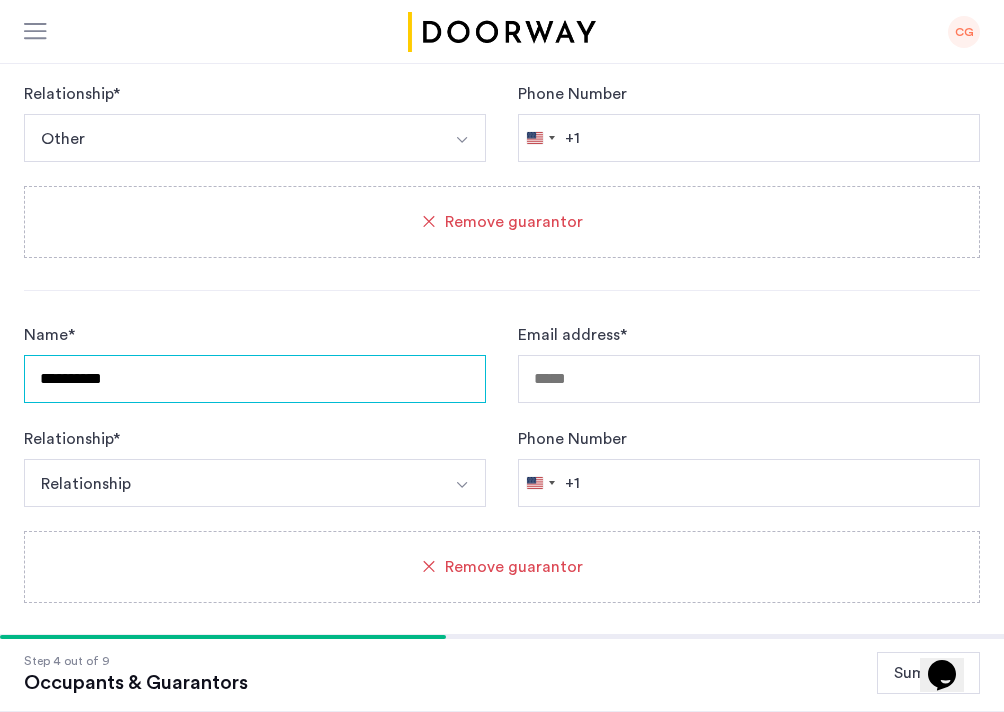 type on "**********" 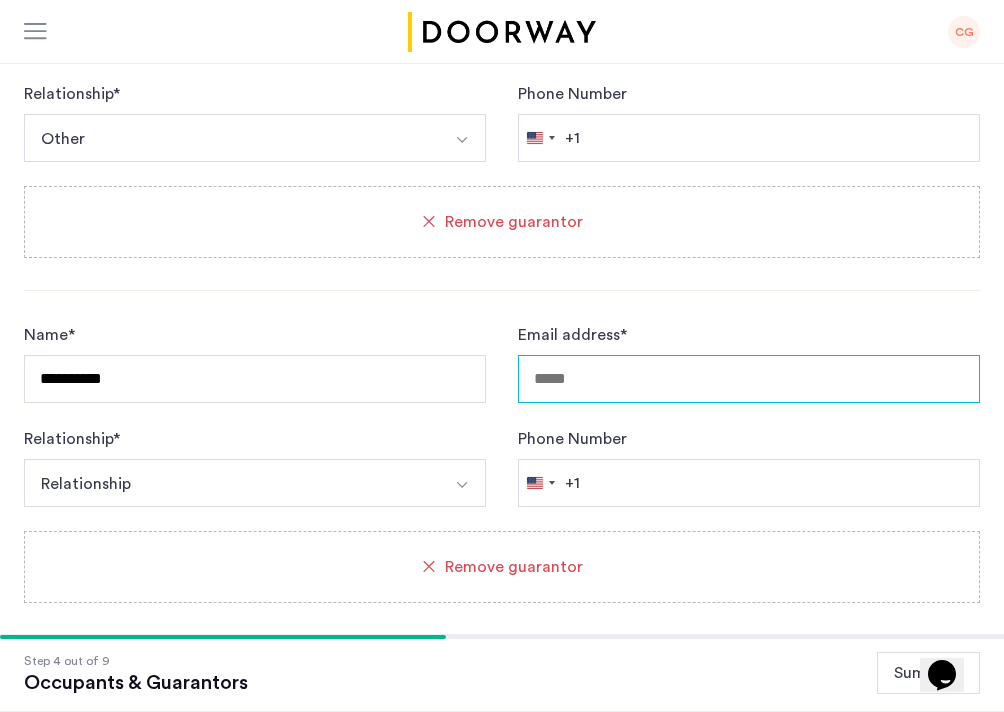 click on "Email address  *" at bounding box center (749, 379) 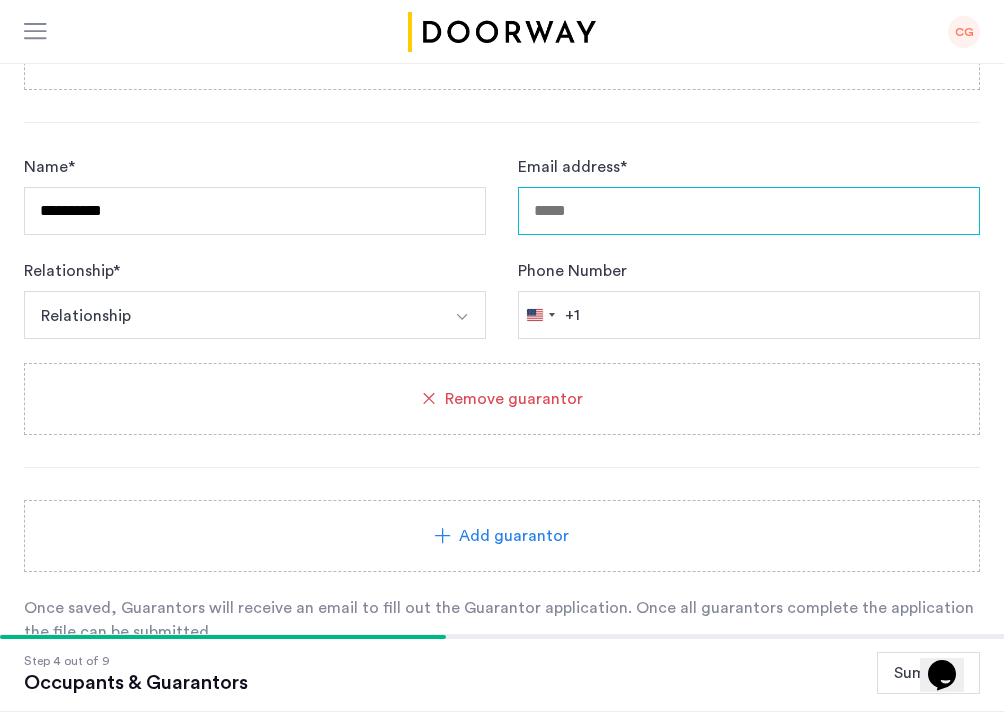 type on "*" 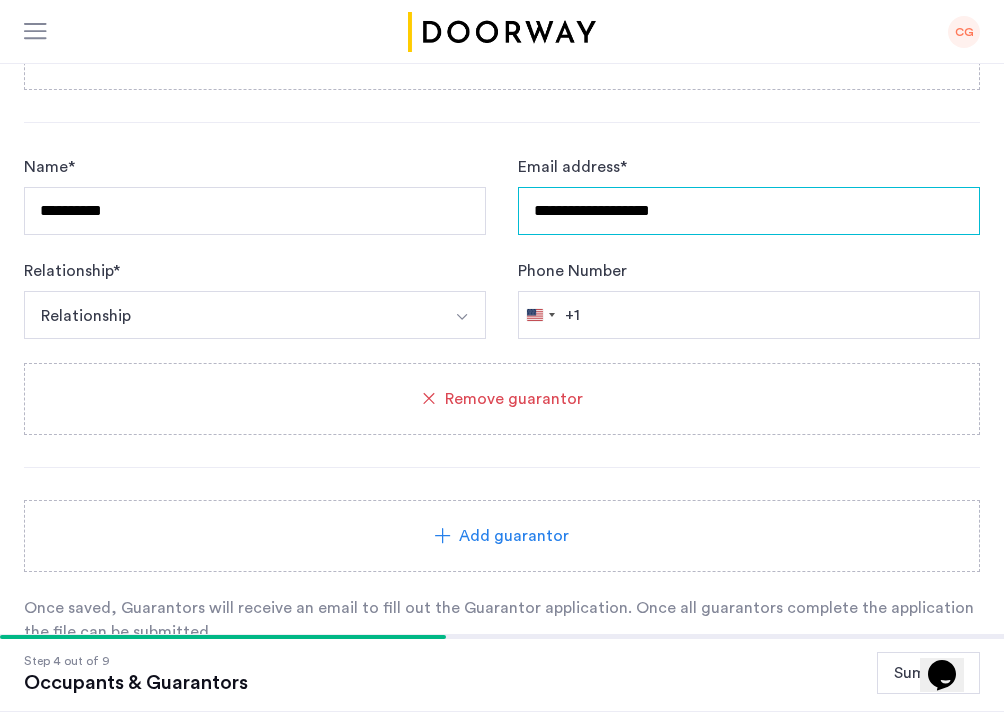 type on "**********" 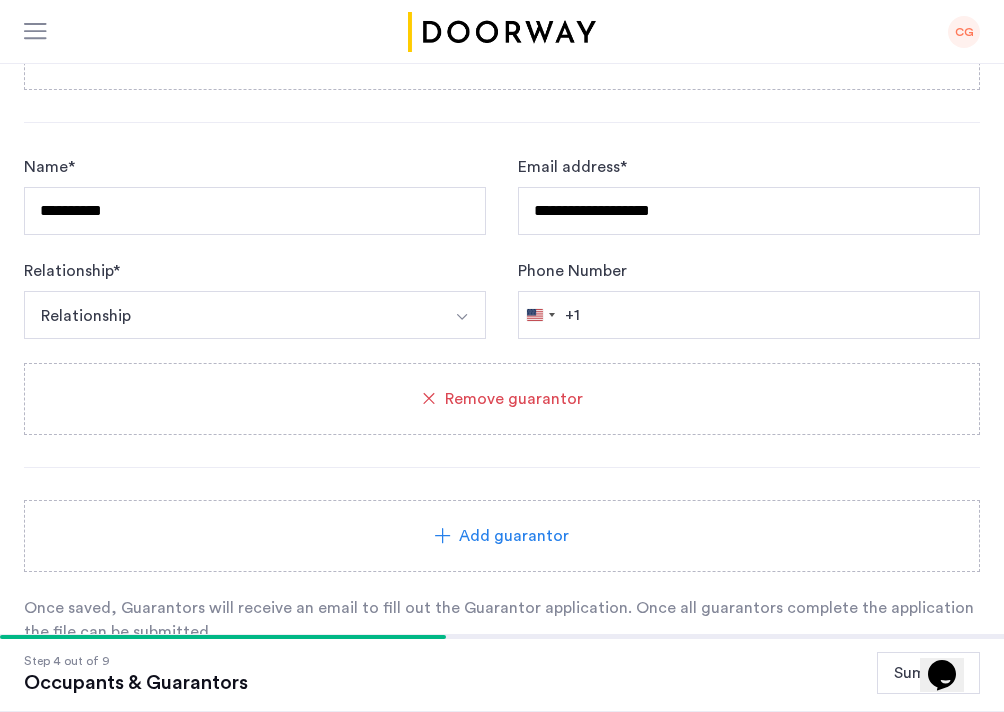 click on "Relationship" at bounding box center (231, 315) 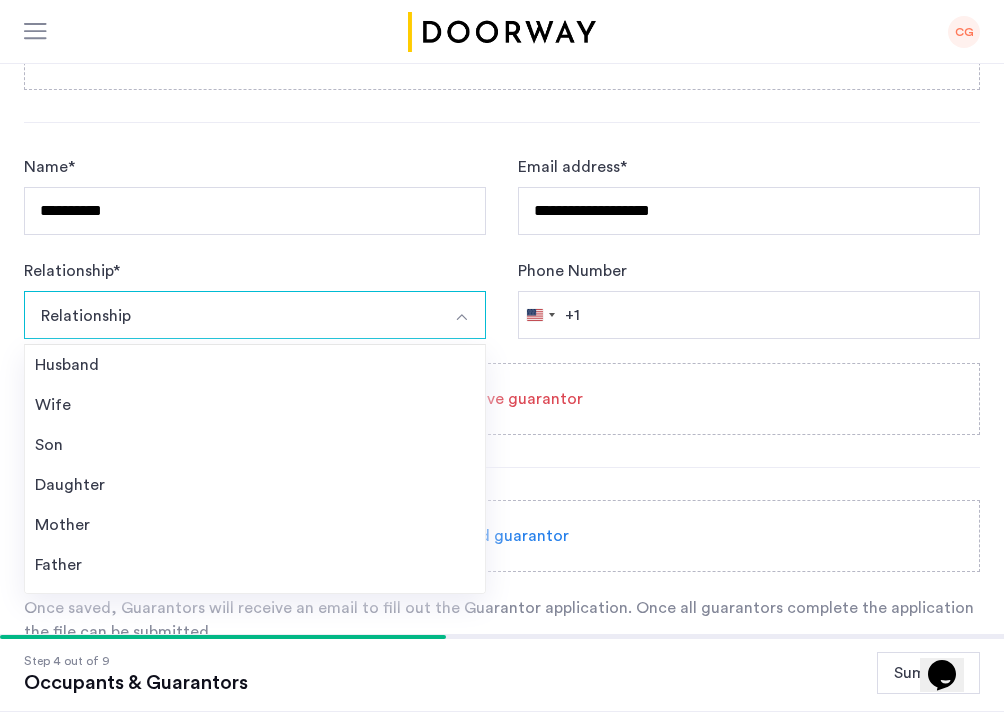 scroll, scrollTop: 2560, scrollLeft: 0, axis: vertical 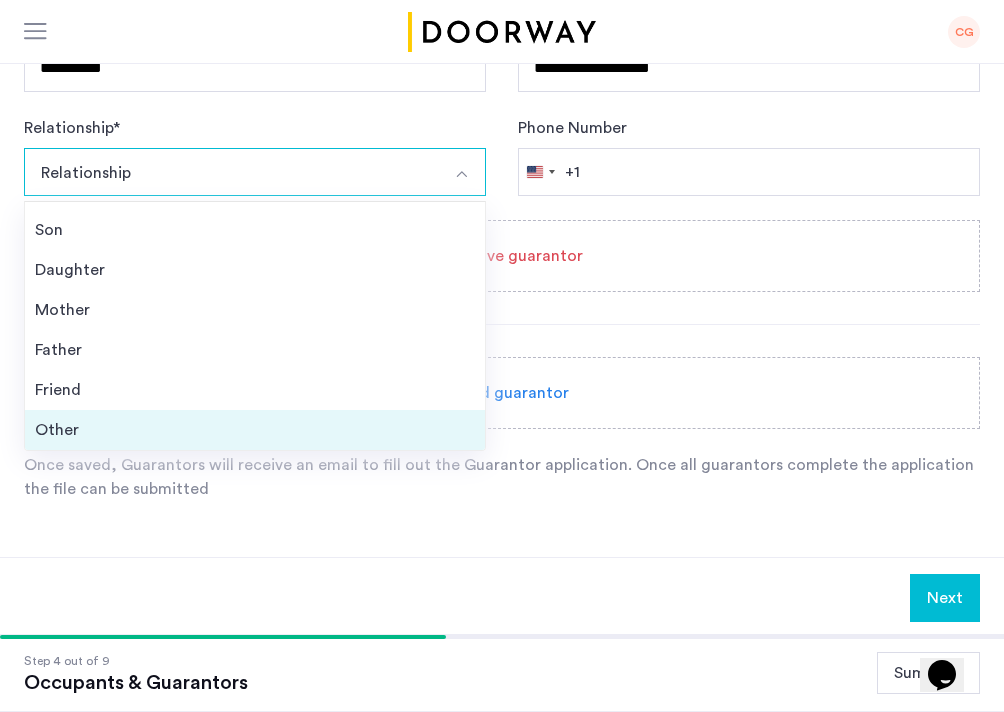 click on "Other" at bounding box center (255, 430) 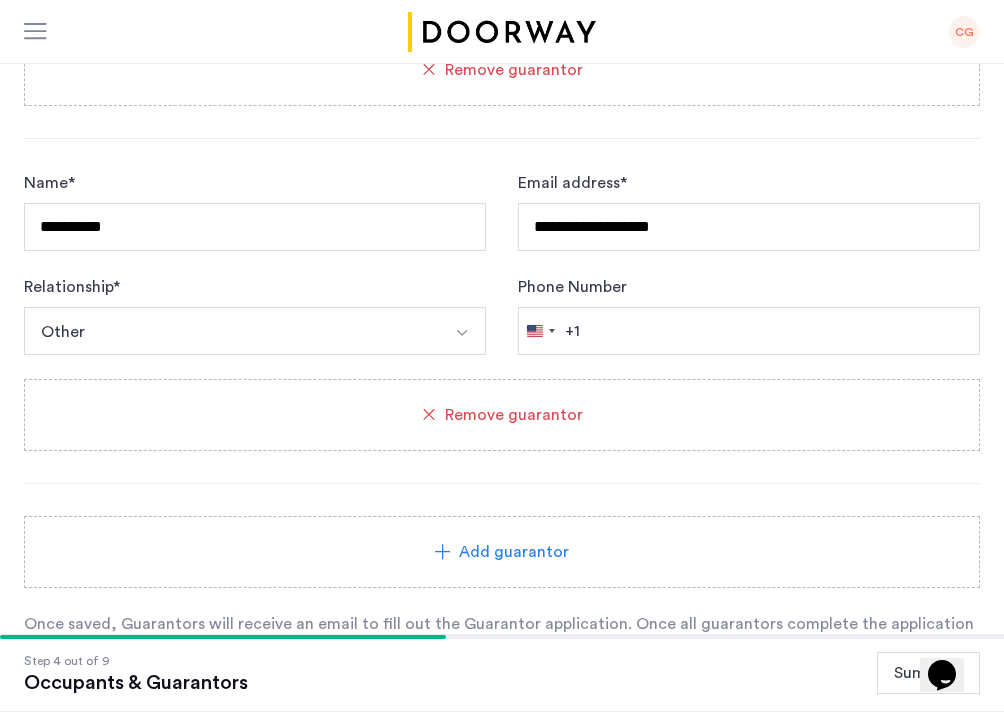 scroll, scrollTop: 2456, scrollLeft: 0, axis: vertical 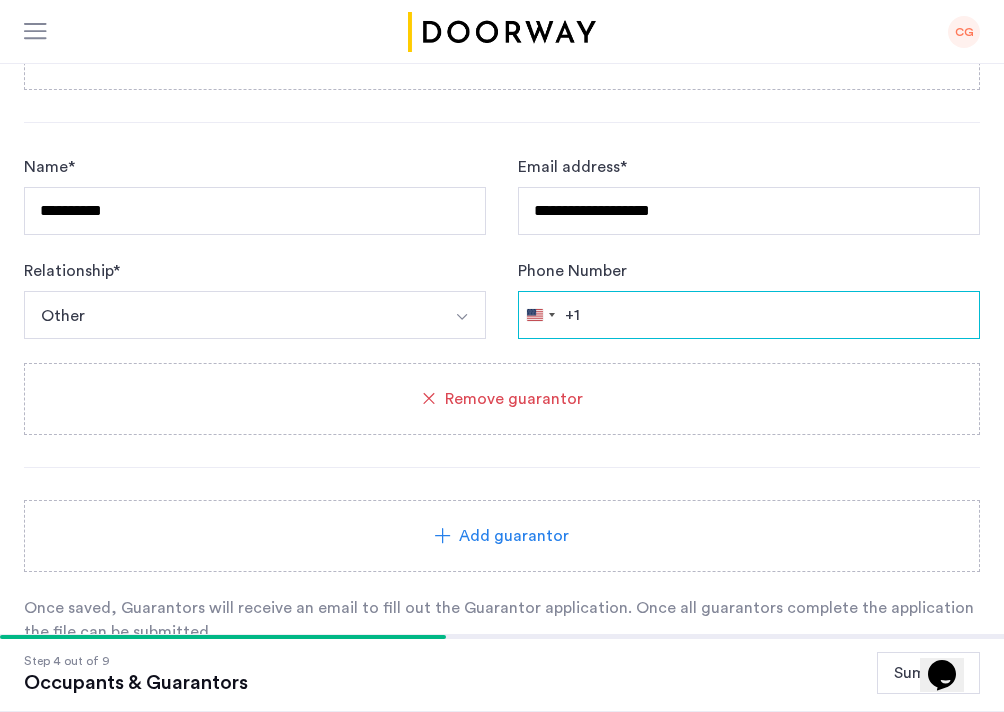 click on "Phone Number" at bounding box center (749, 315) 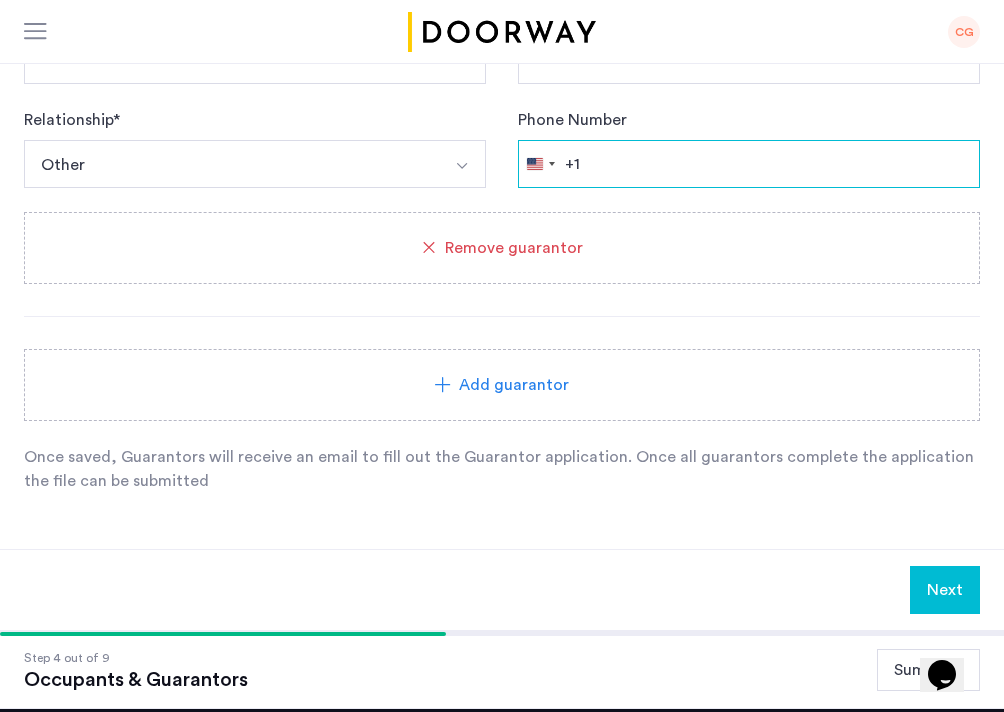 scroll, scrollTop: 2641, scrollLeft: 0, axis: vertical 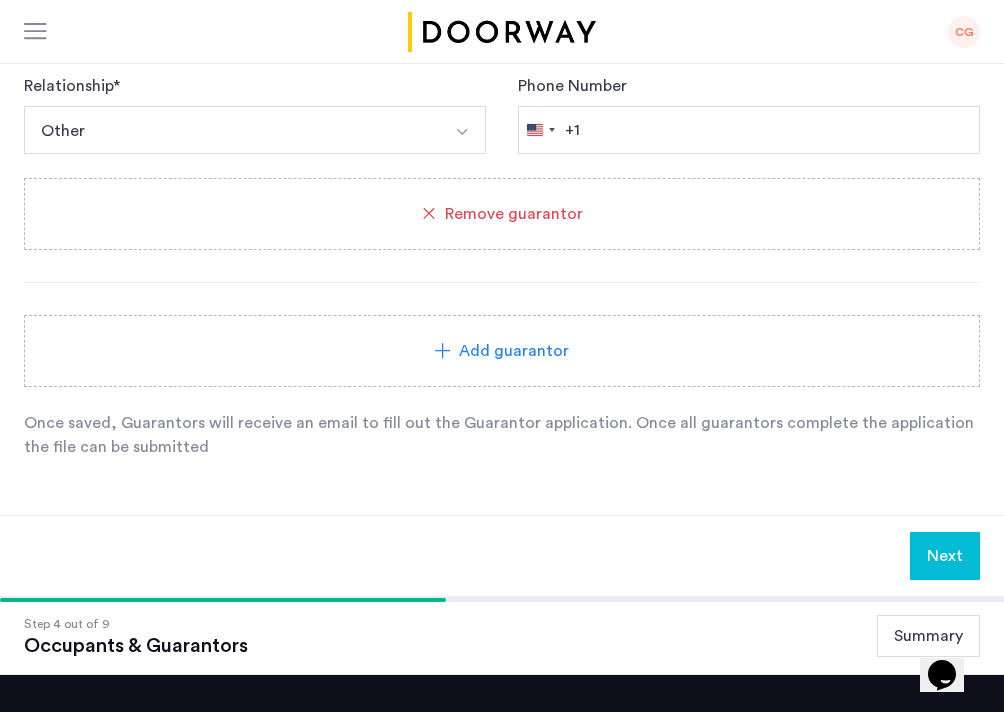 click on "Next" 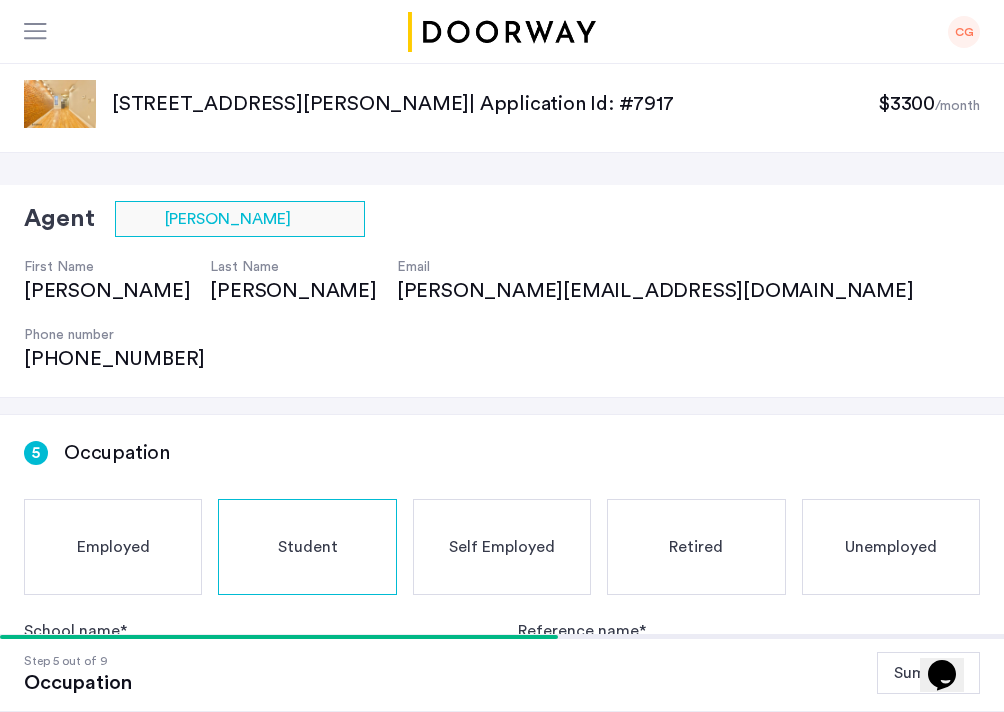 scroll, scrollTop: 483, scrollLeft: 0, axis: vertical 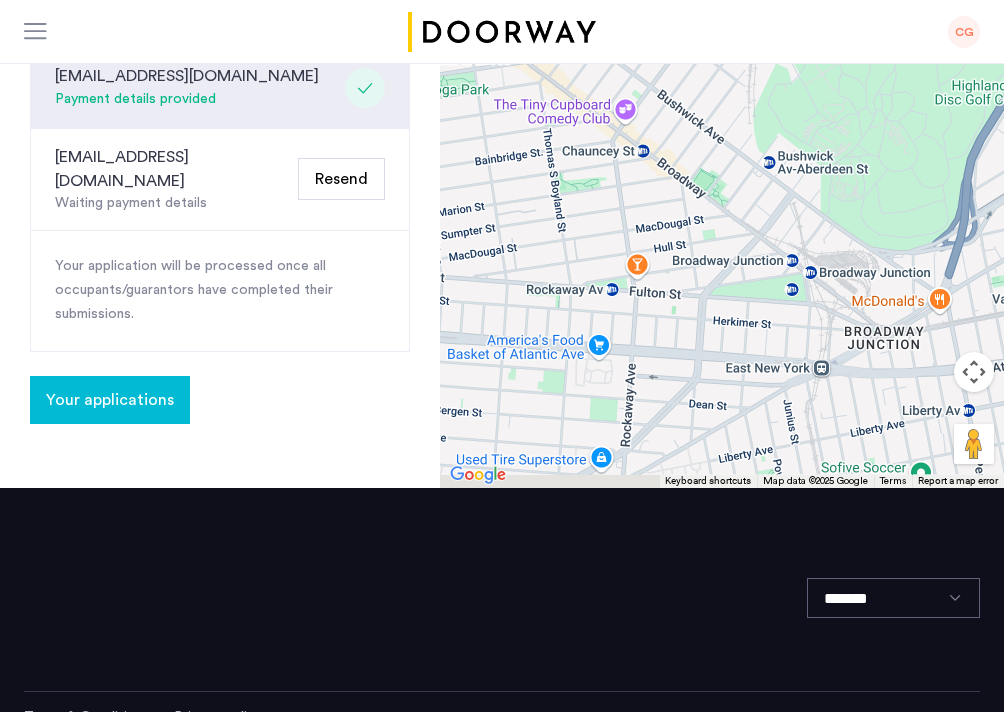 click on "Your applications" 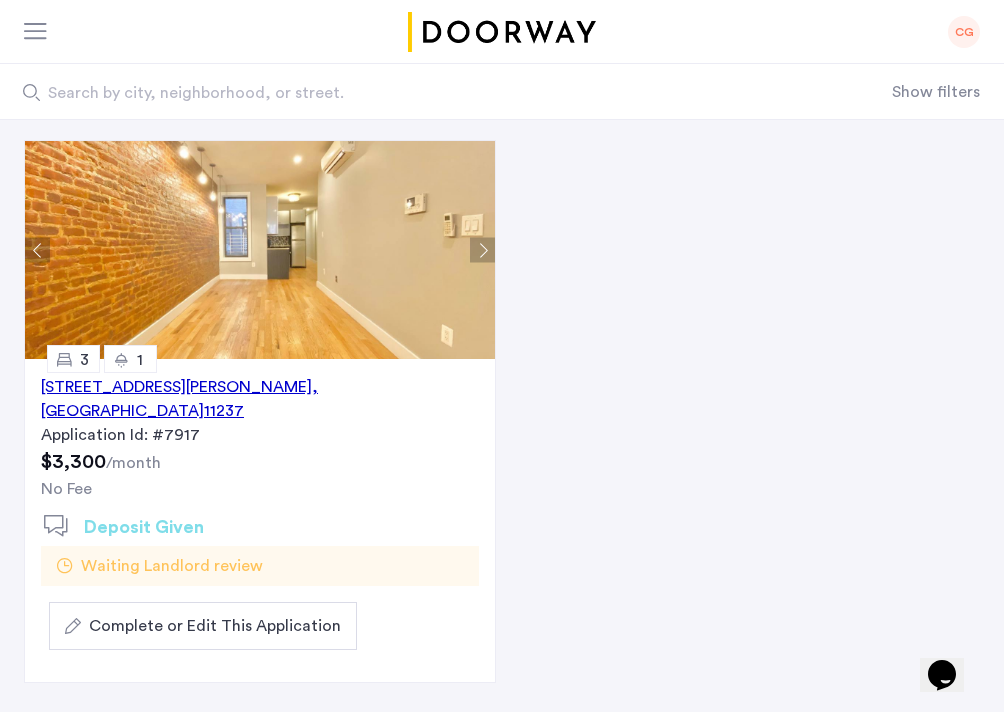 scroll, scrollTop: 173, scrollLeft: 0, axis: vertical 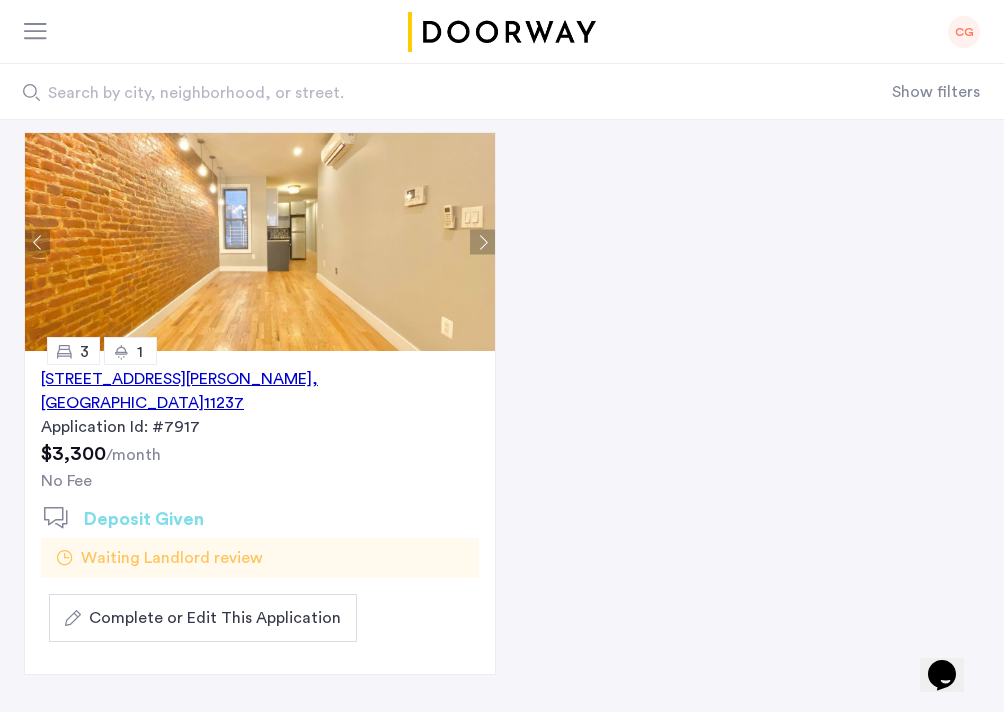 click on ", [GEOGRAPHIC_DATA]" 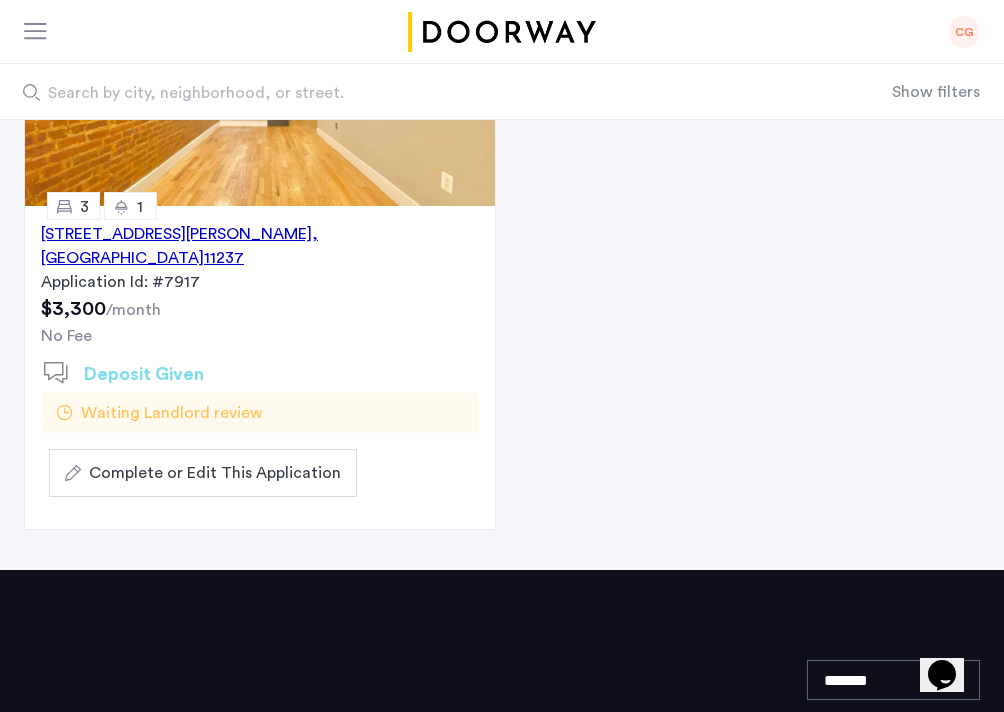 click on "Complete or Edit This Application" 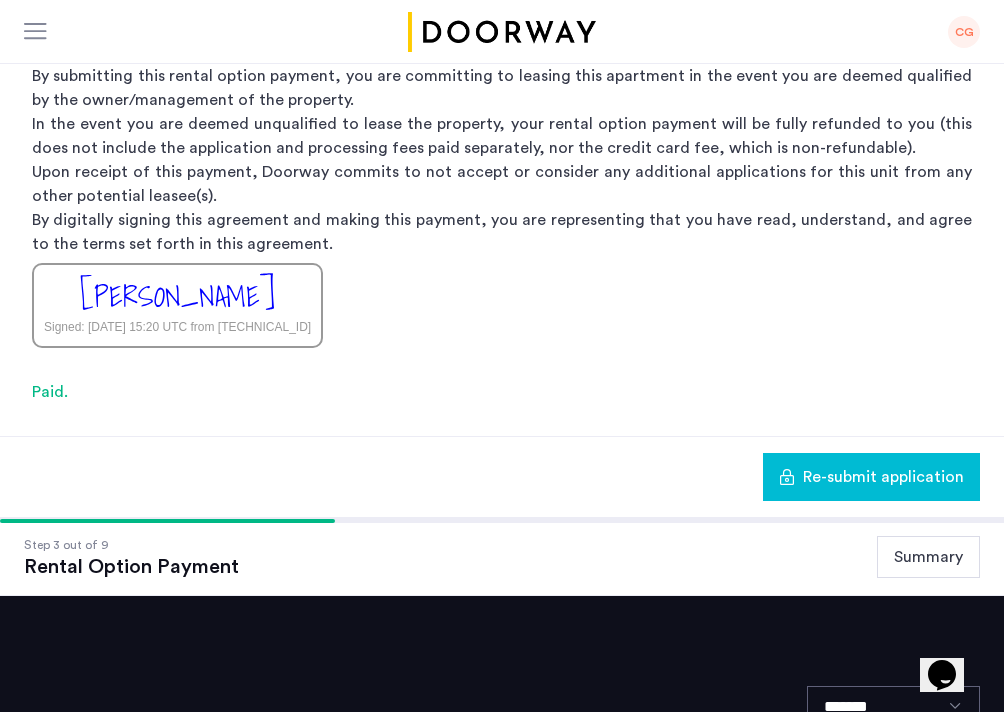 scroll, scrollTop: 635, scrollLeft: 0, axis: vertical 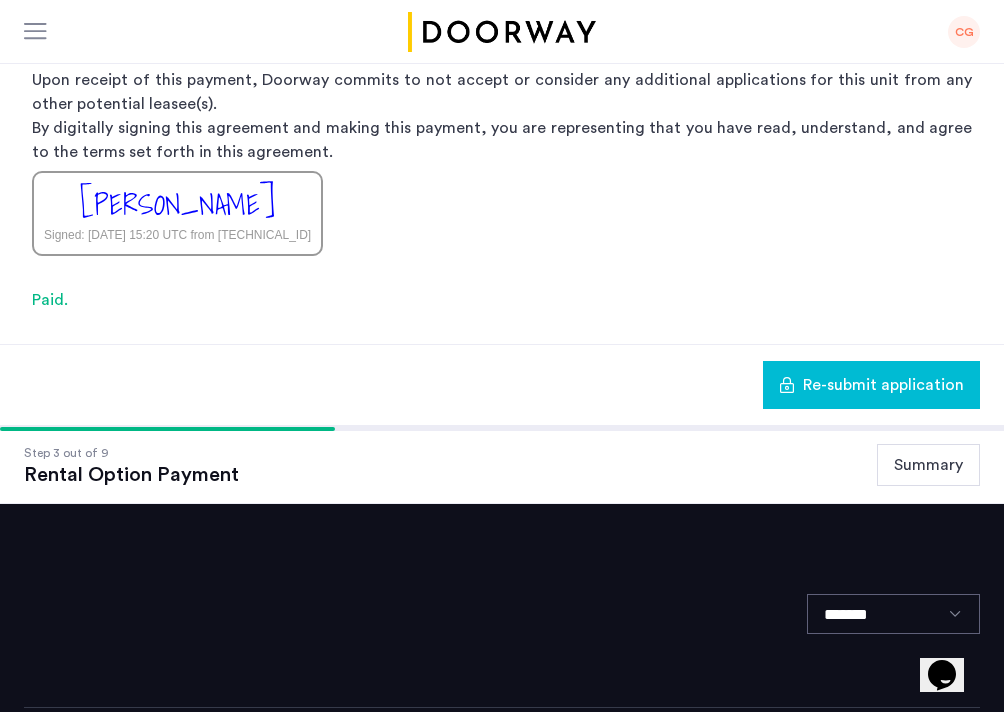 click on "Summary" 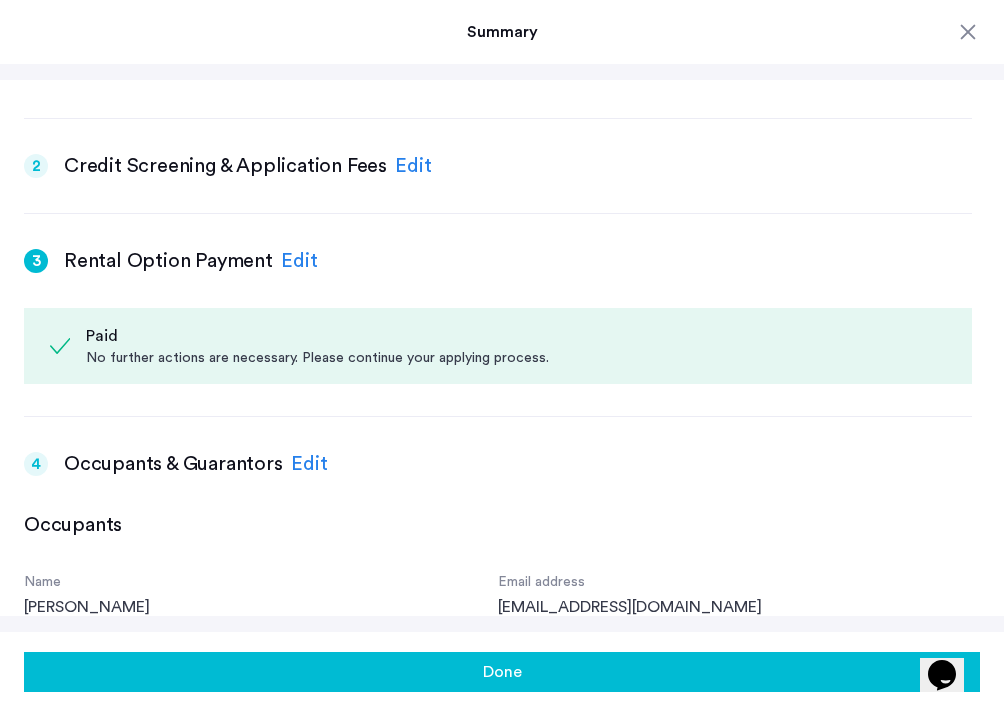 scroll, scrollTop: 78, scrollLeft: 0, axis: vertical 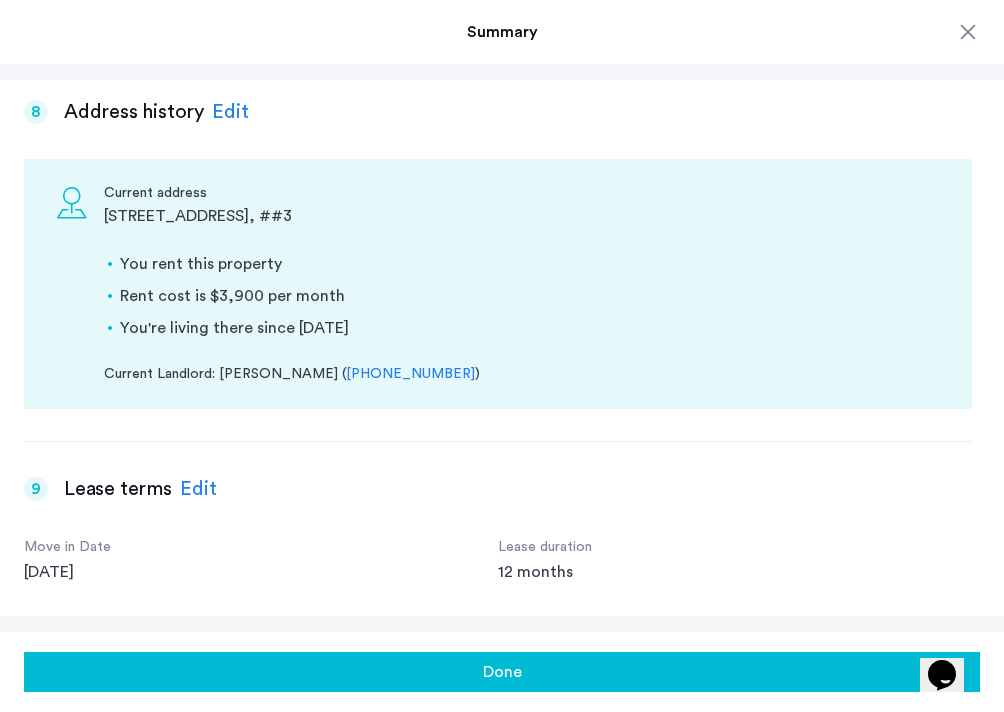 click on "Done" 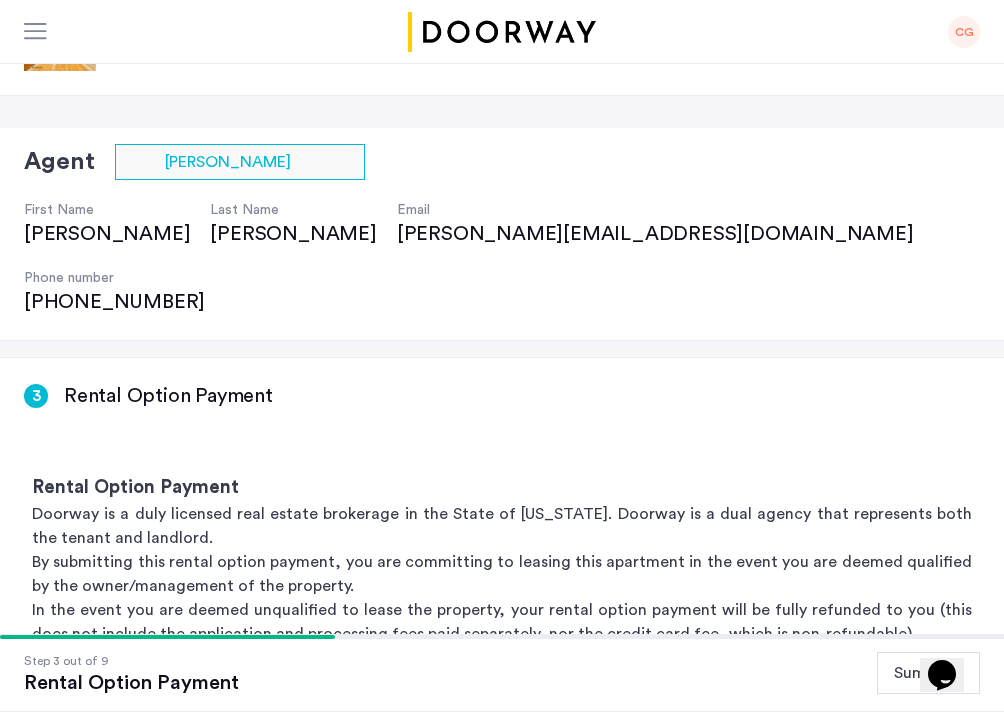 scroll, scrollTop: 635, scrollLeft: 0, axis: vertical 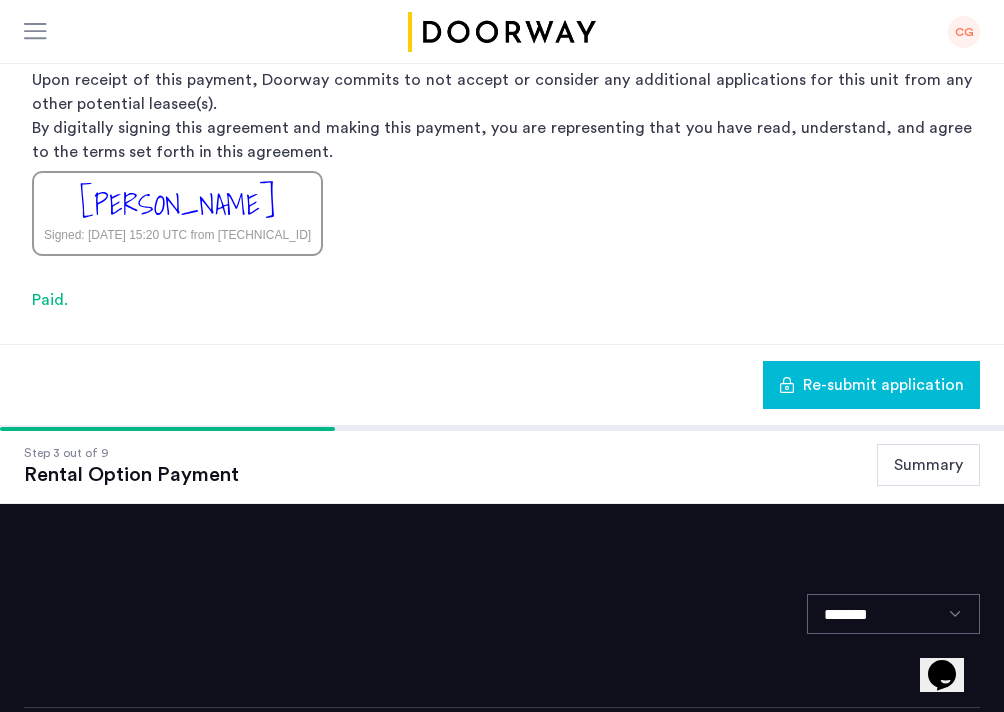 click on "Re-submit application" 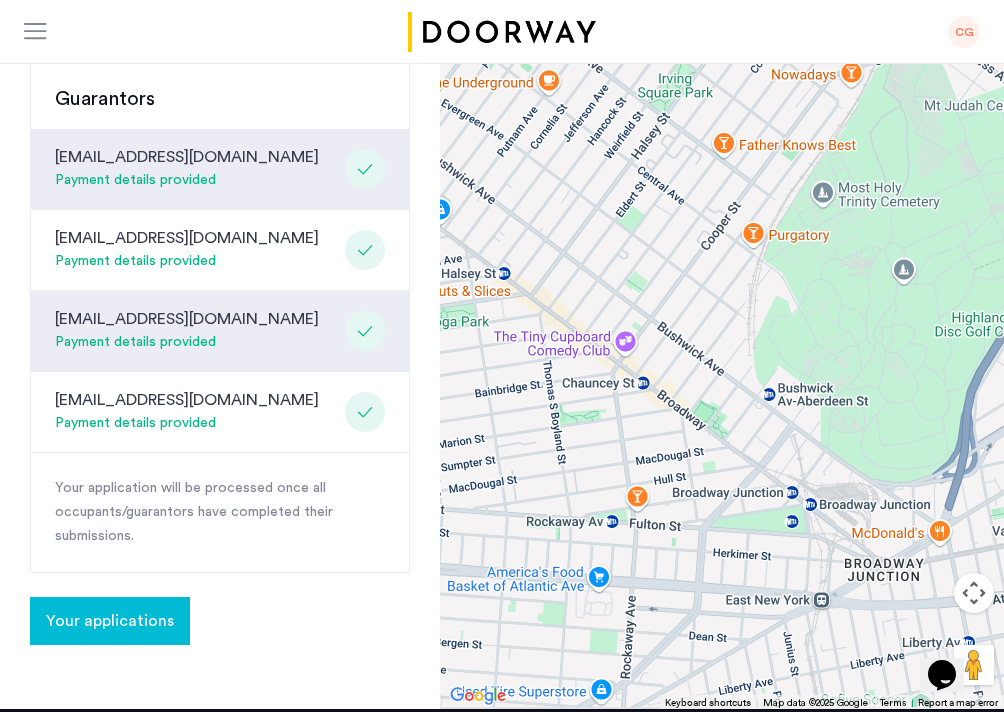 scroll, scrollTop: 592, scrollLeft: 0, axis: vertical 